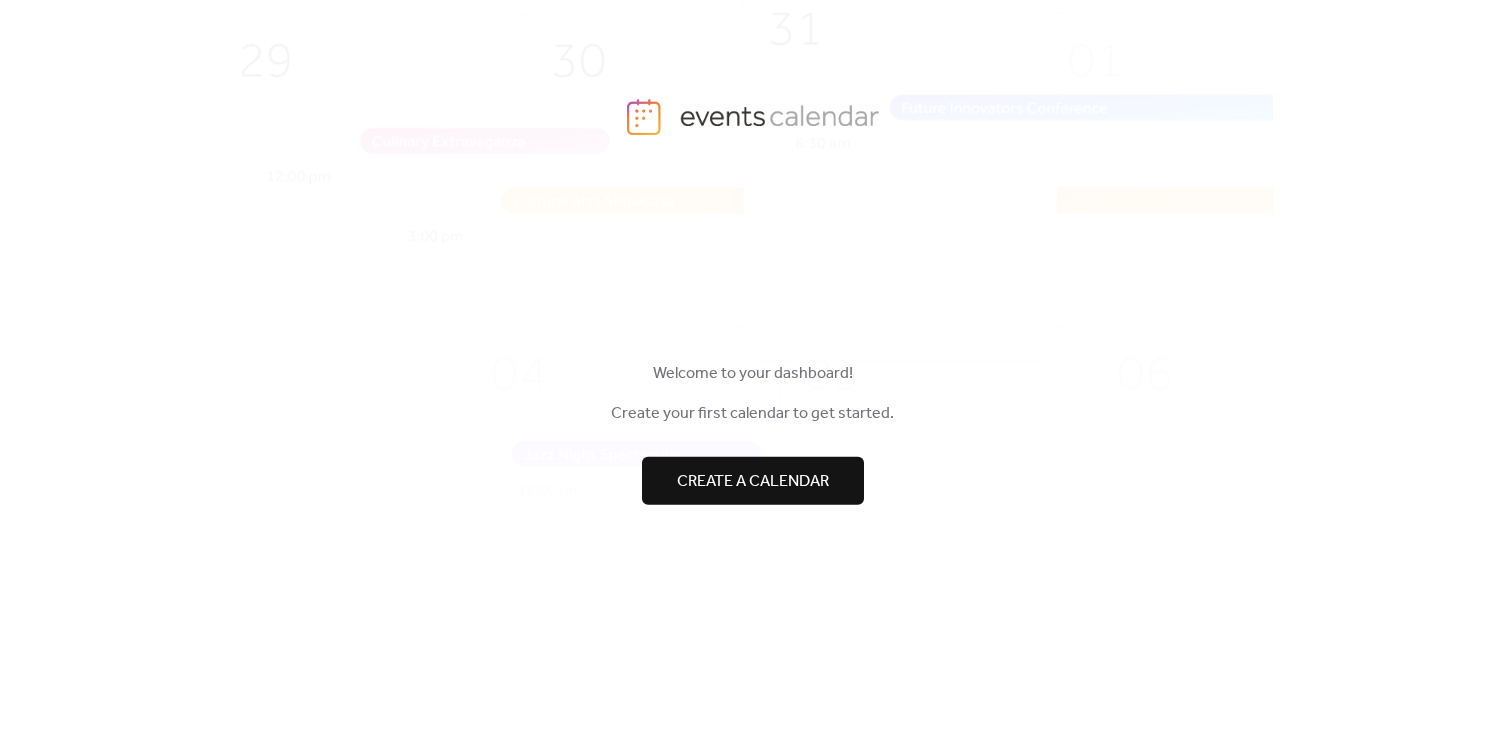 scroll, scrollTop: 0, scrollLeft: 0, axis: both 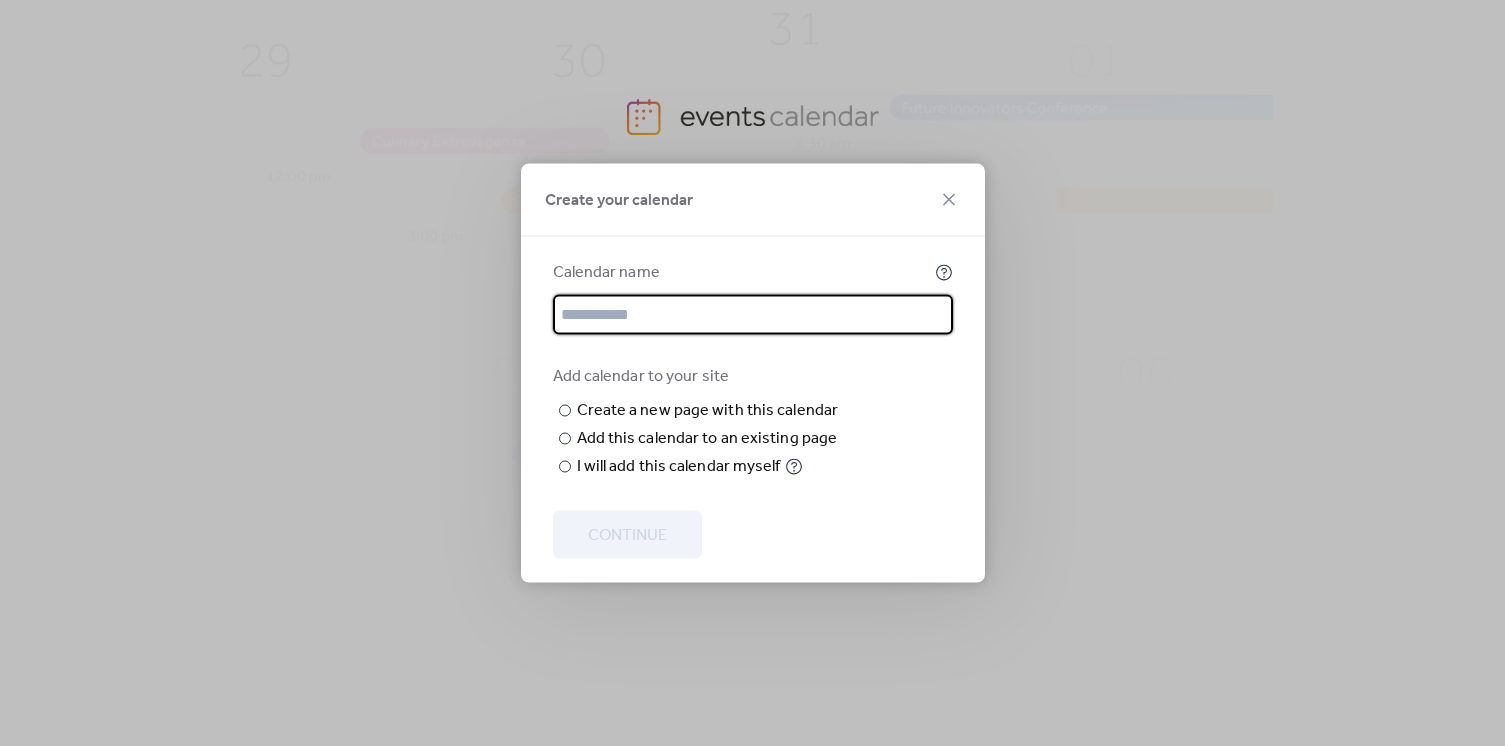 click at bounding box center [753, 315] 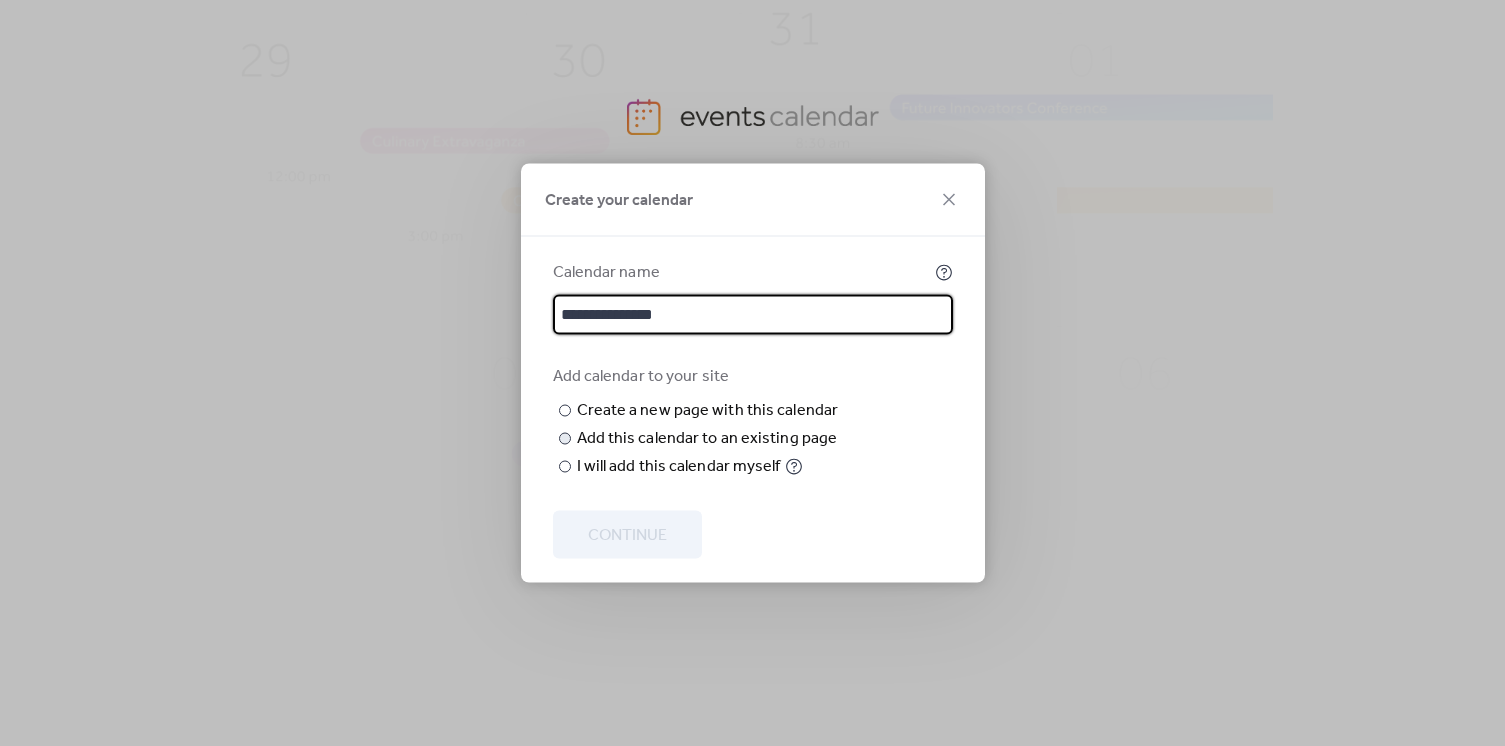type on "**********" 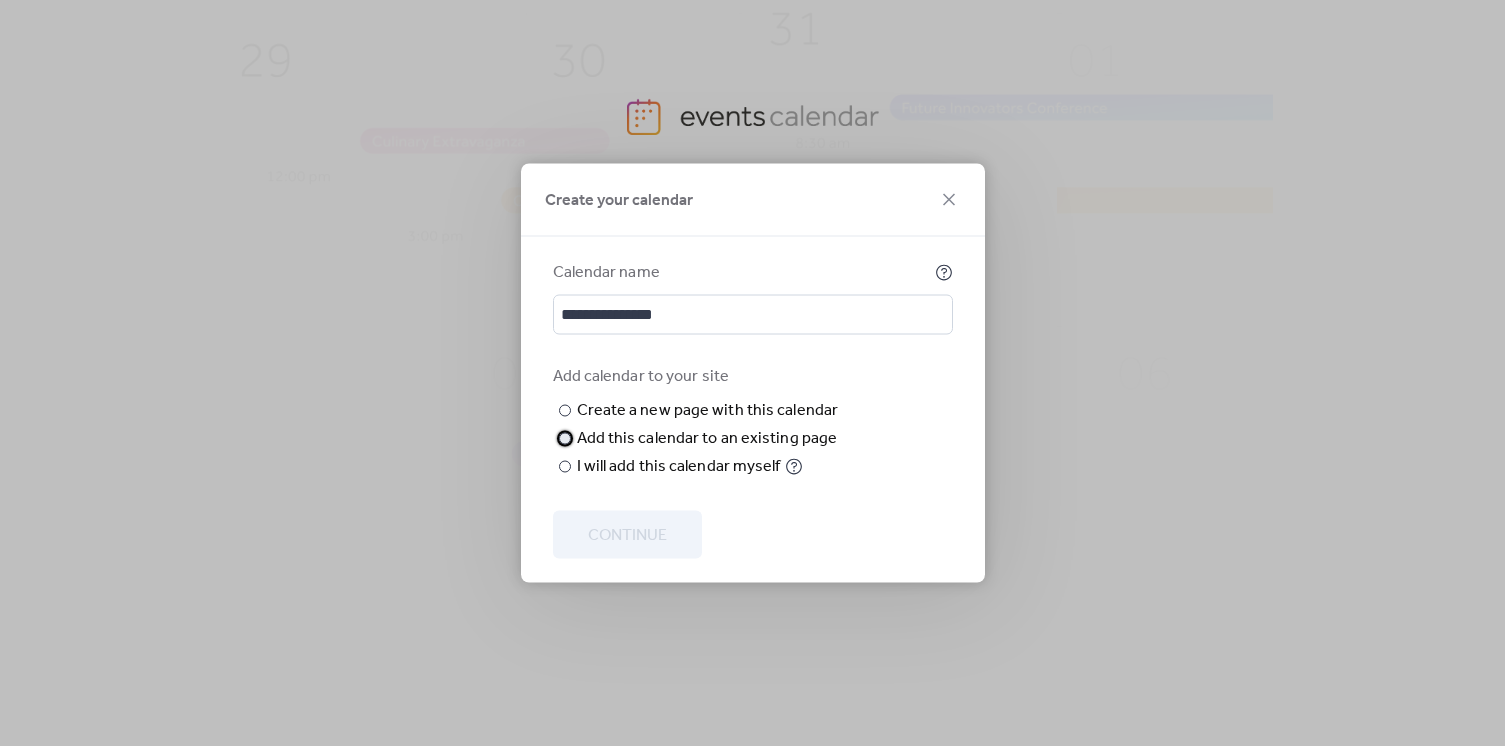 click on "Add this calendar to an existing page" at bounding box center (707, 439) 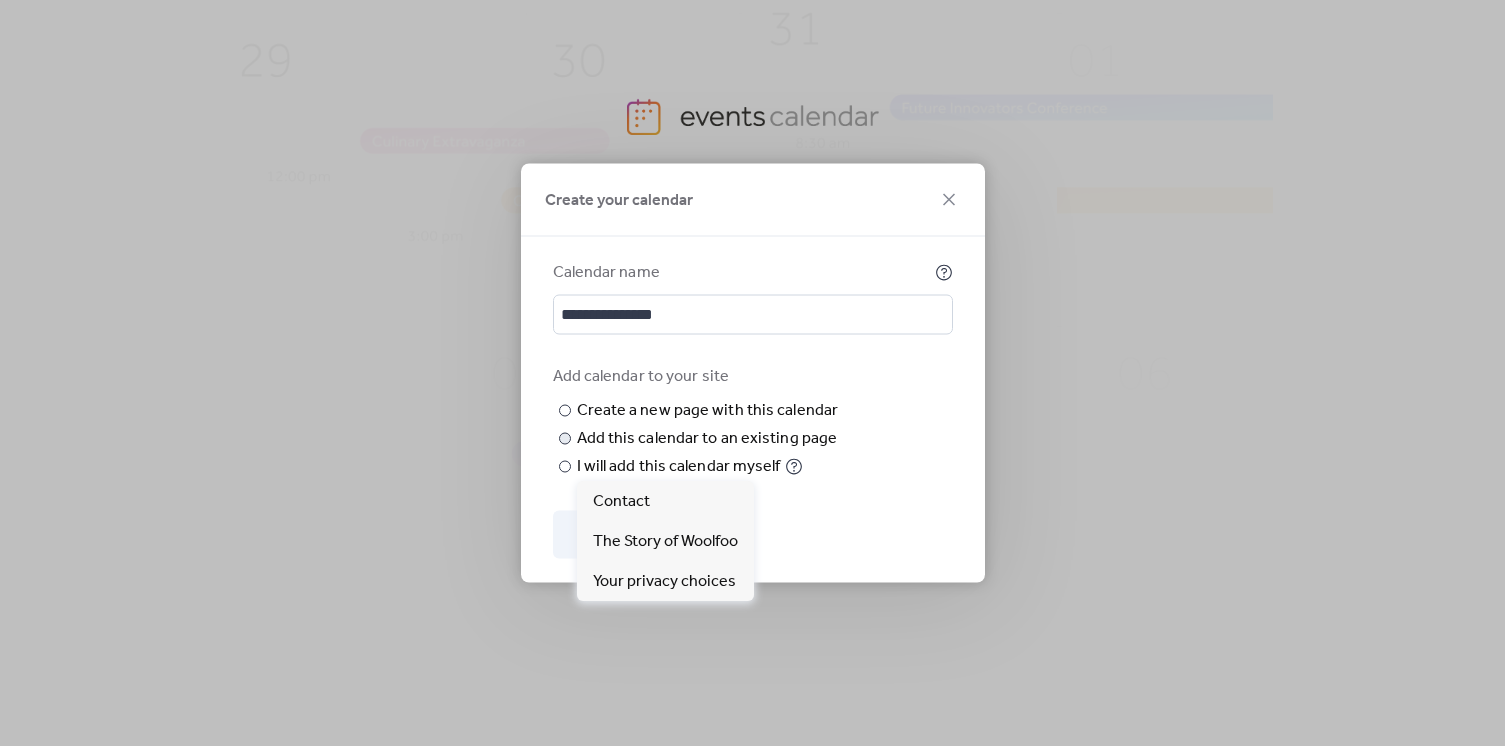click on "Choose page" at bounding box center [0, 0] 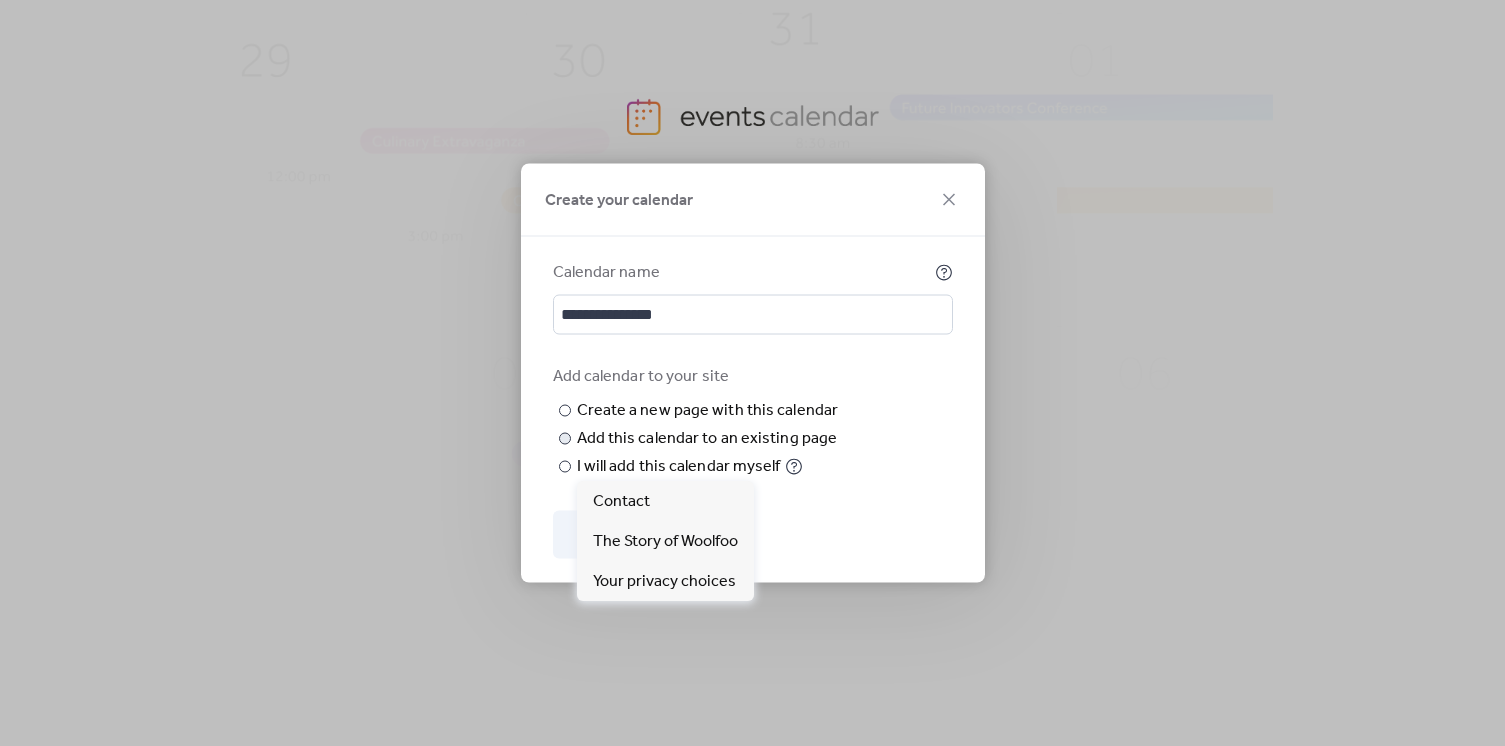 click on "Choose page" at bounding box center (0, 0) 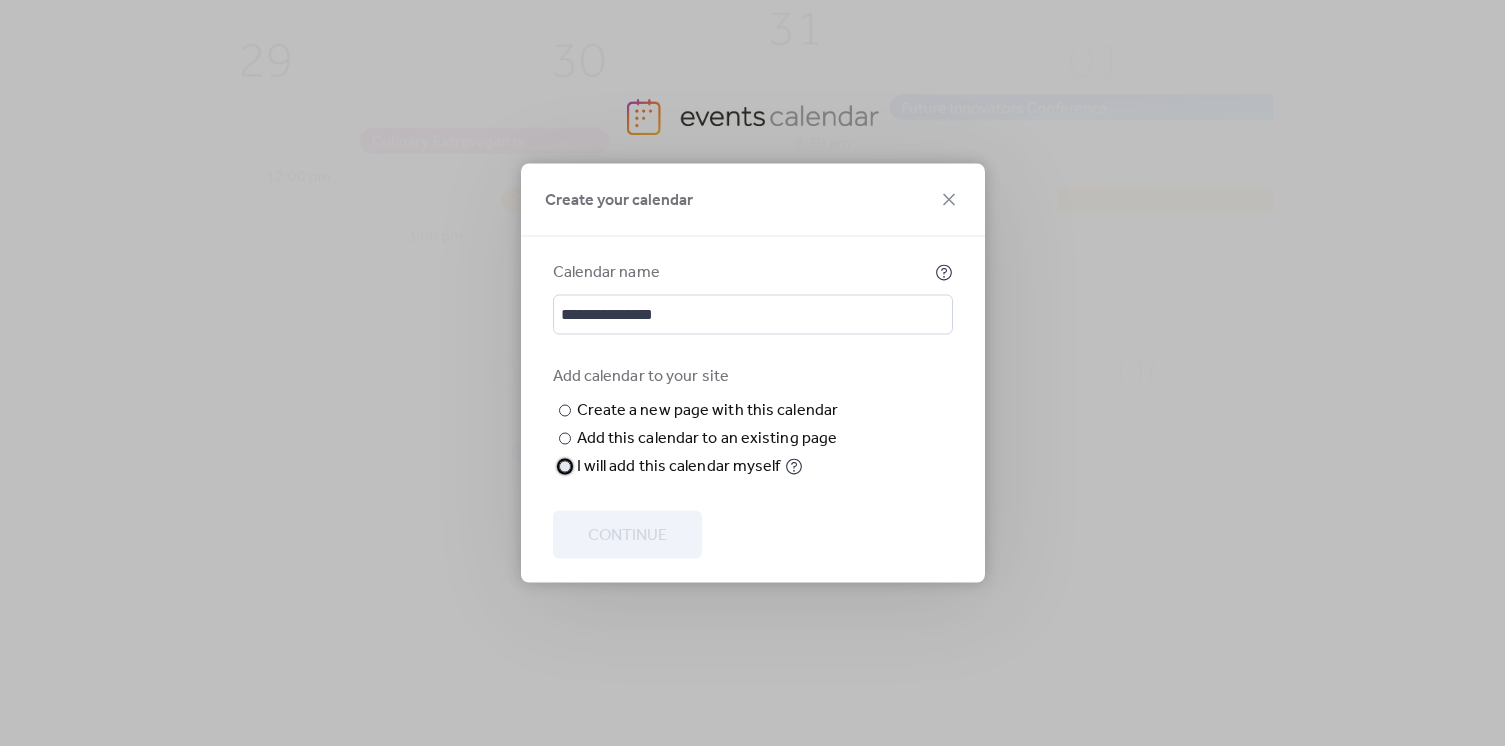 click on "I will add this calendar myself" at bounding box center [679, 467] 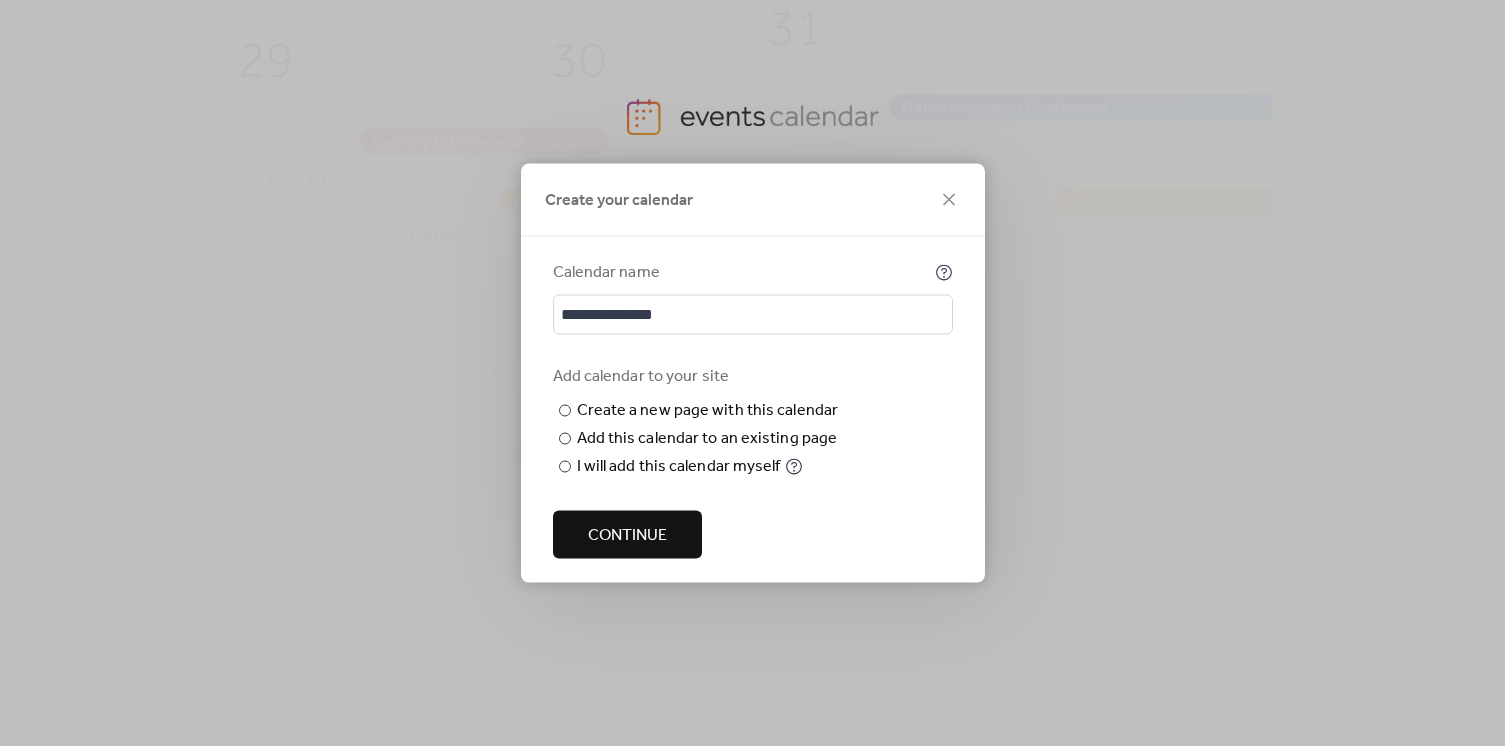 click on "Continue" at bounding box center [627, 535] 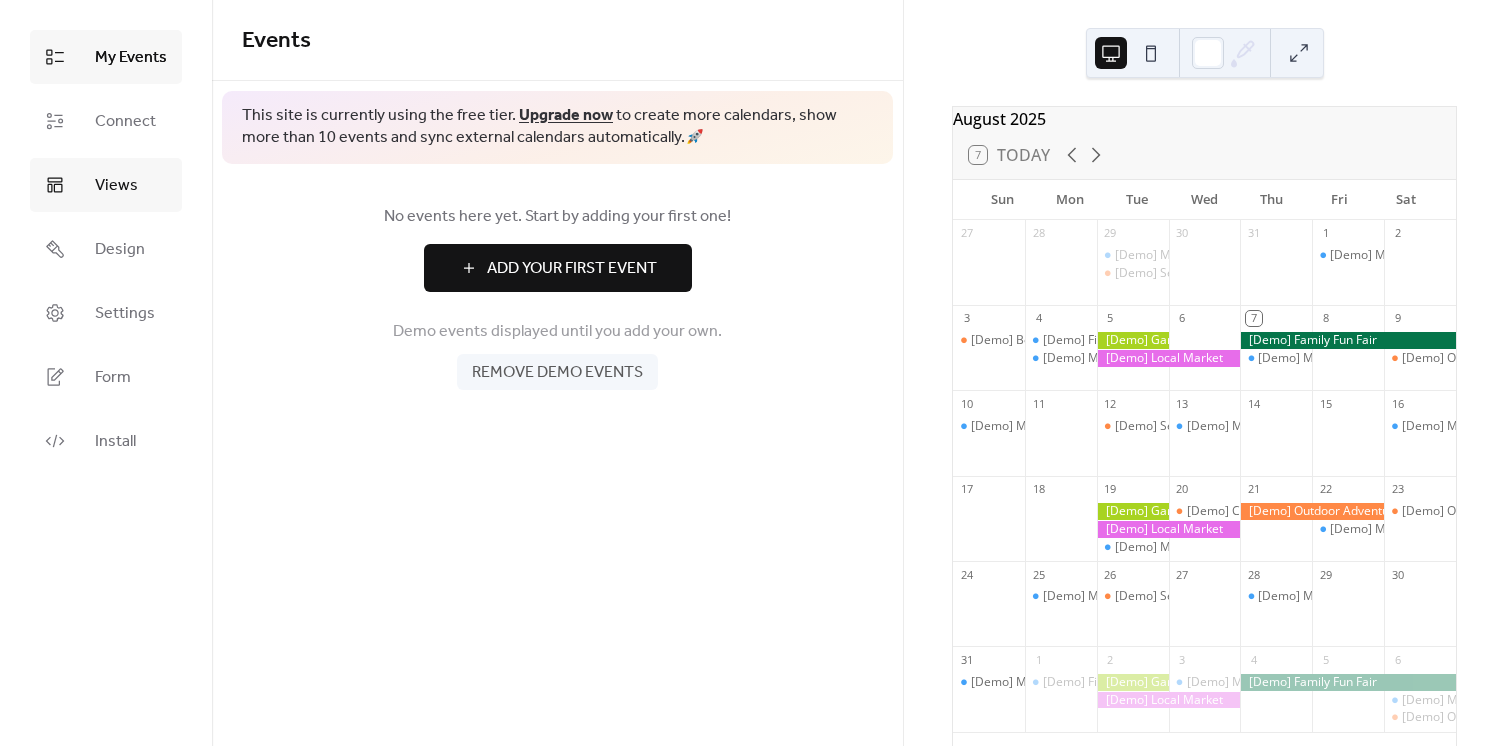 click on "Views" at bounding box center (106, 185) 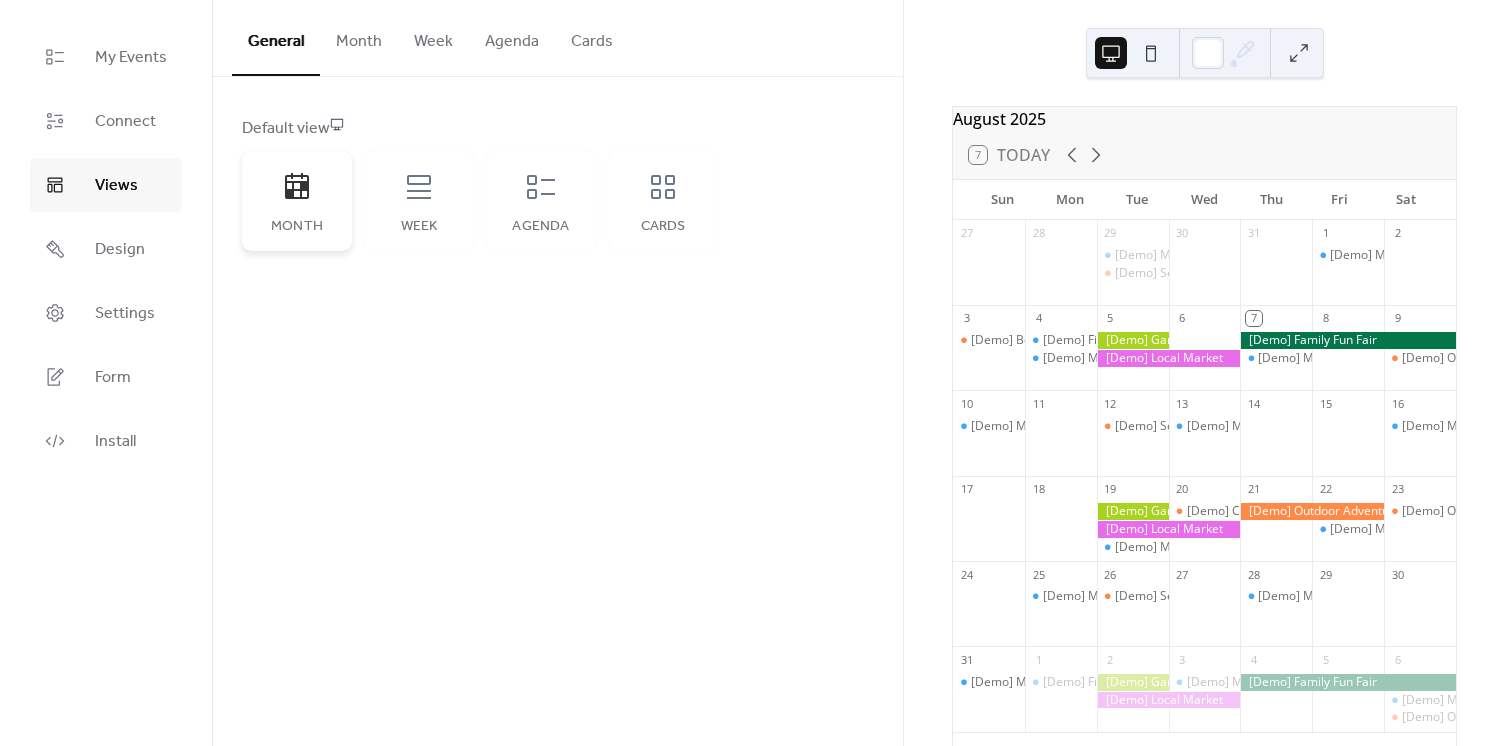 click 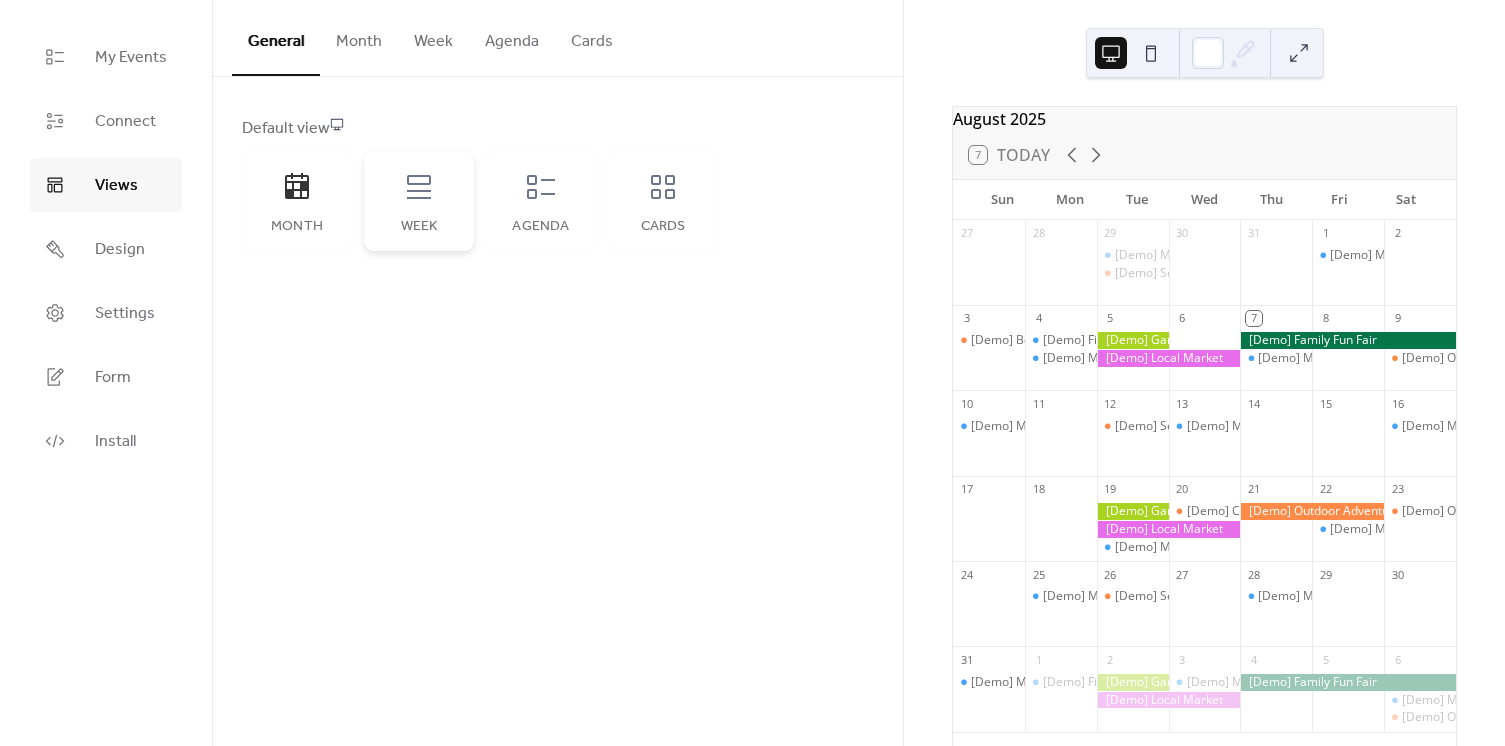click on "Week" at bounding box center (419, 201) 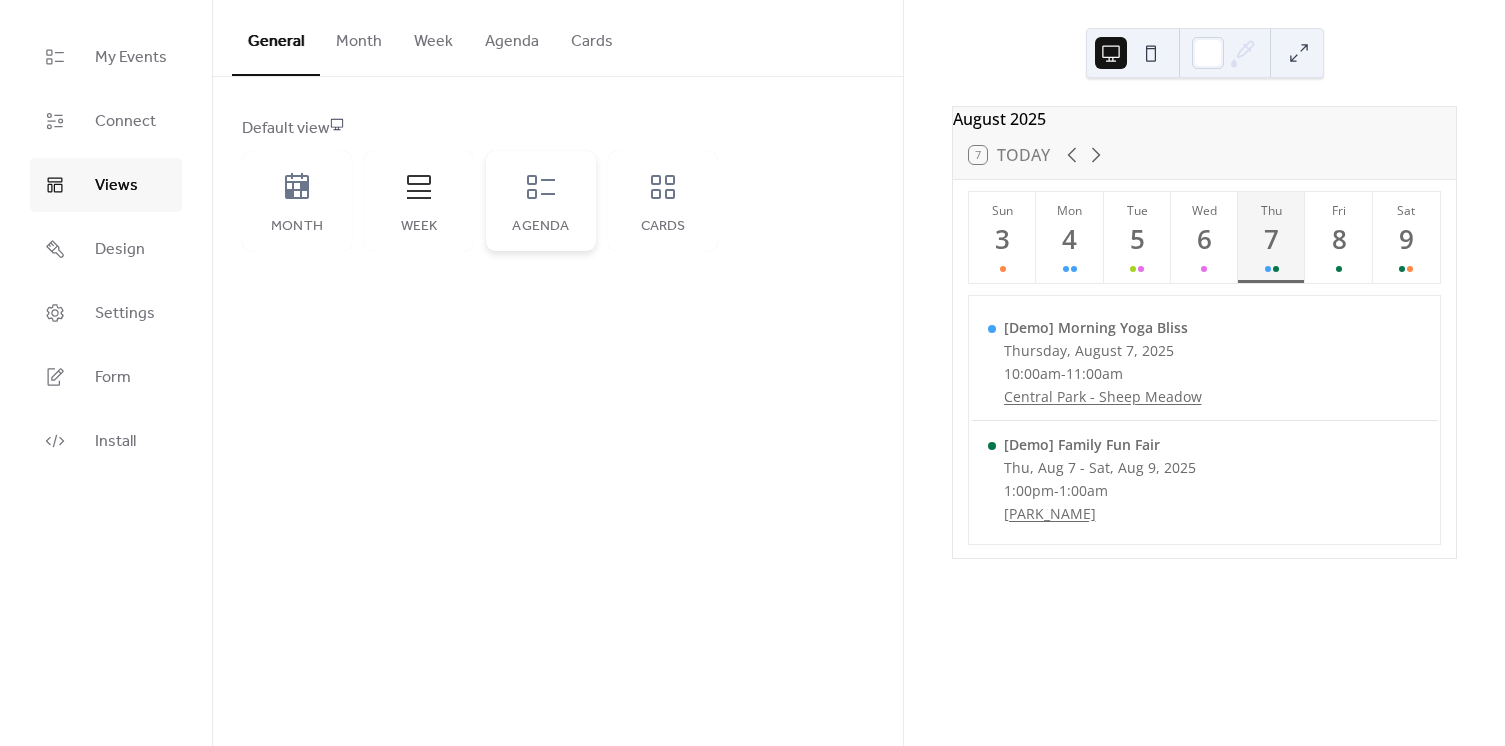 click 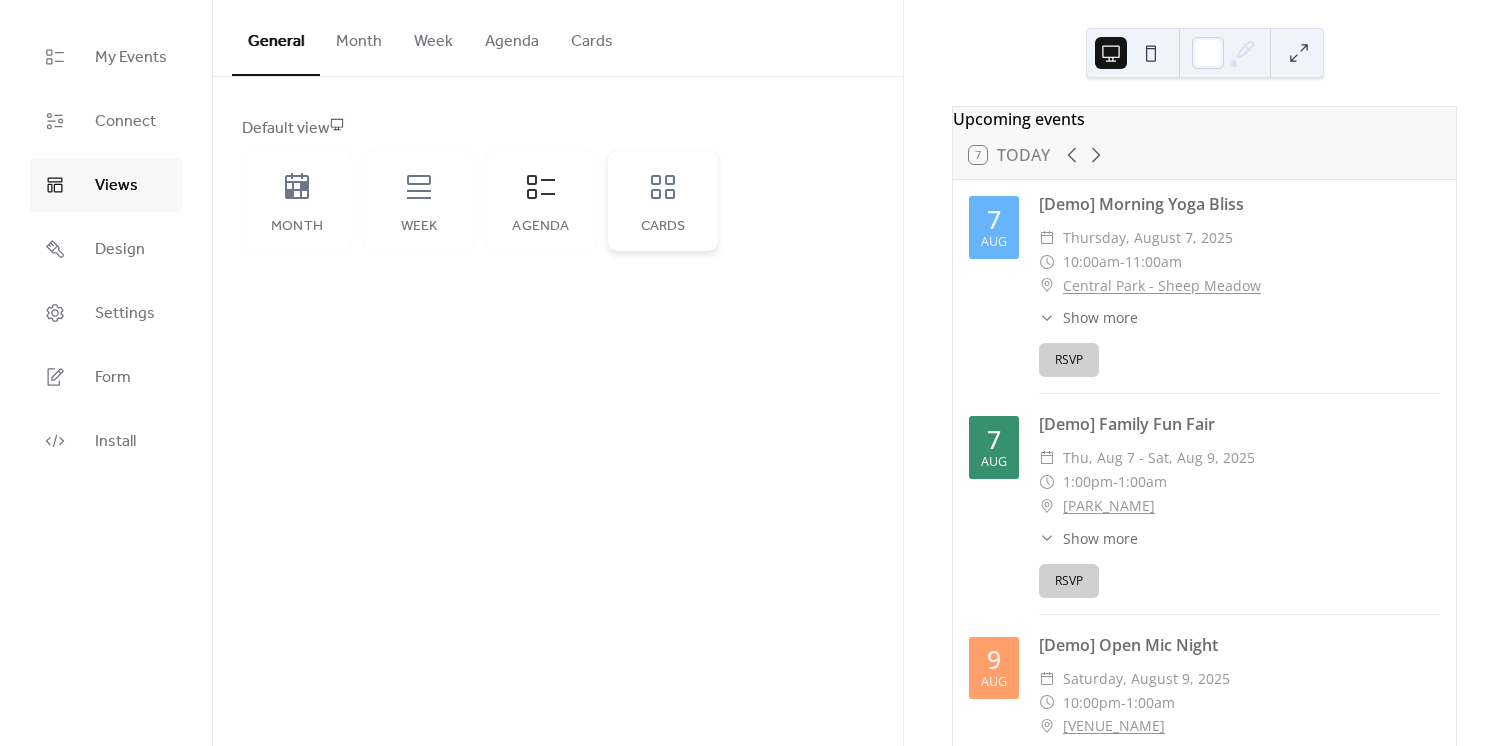 click 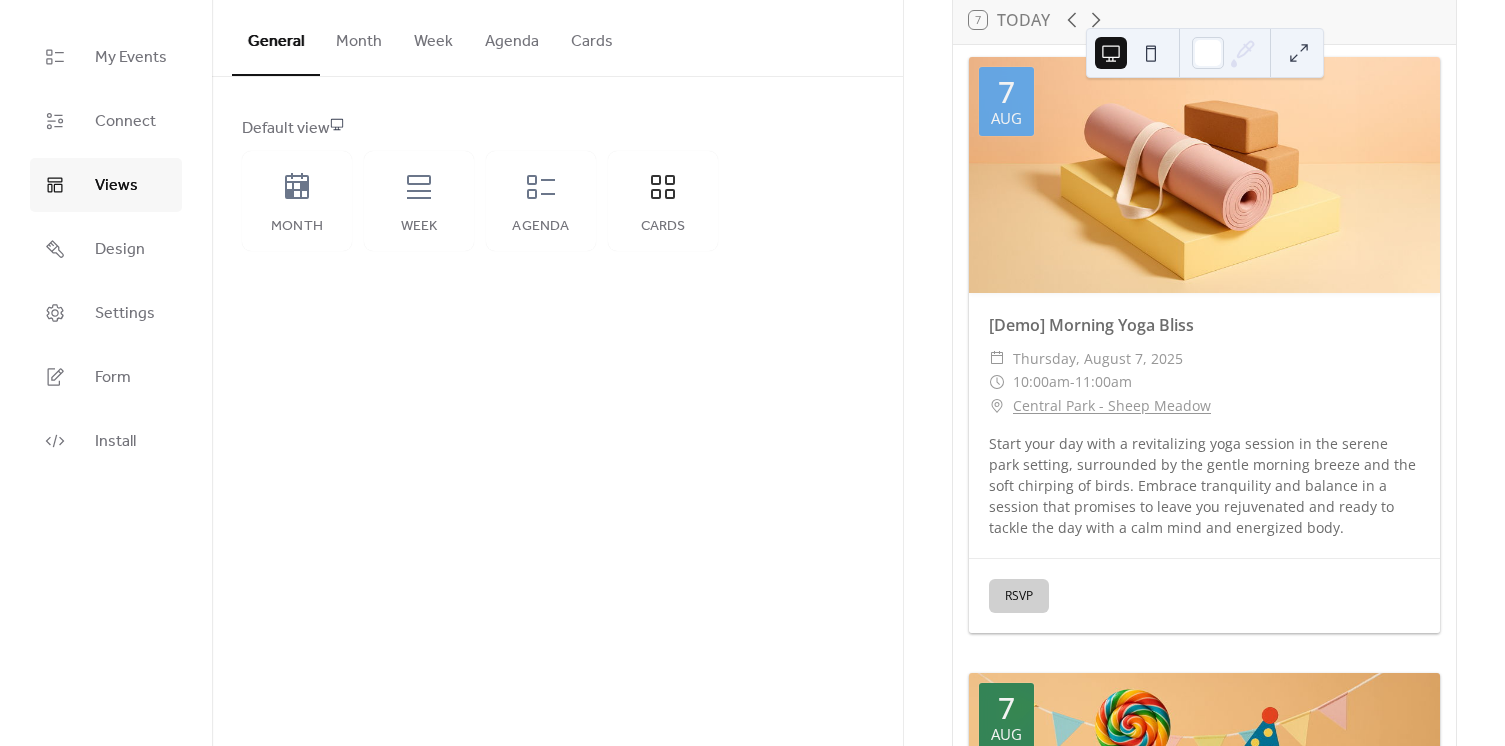 scroll, scrollTop: 0, scrollLeft: 0, axis: both 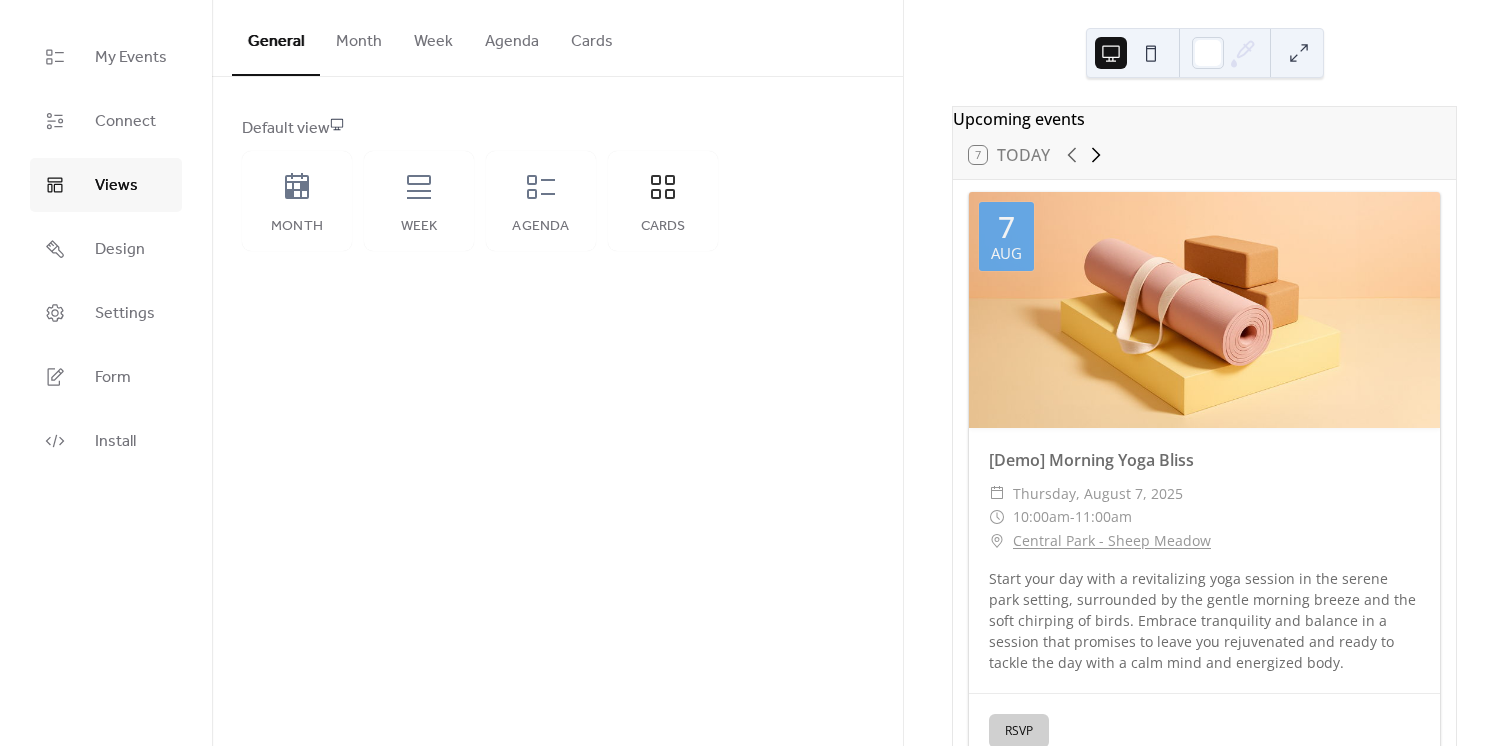 click 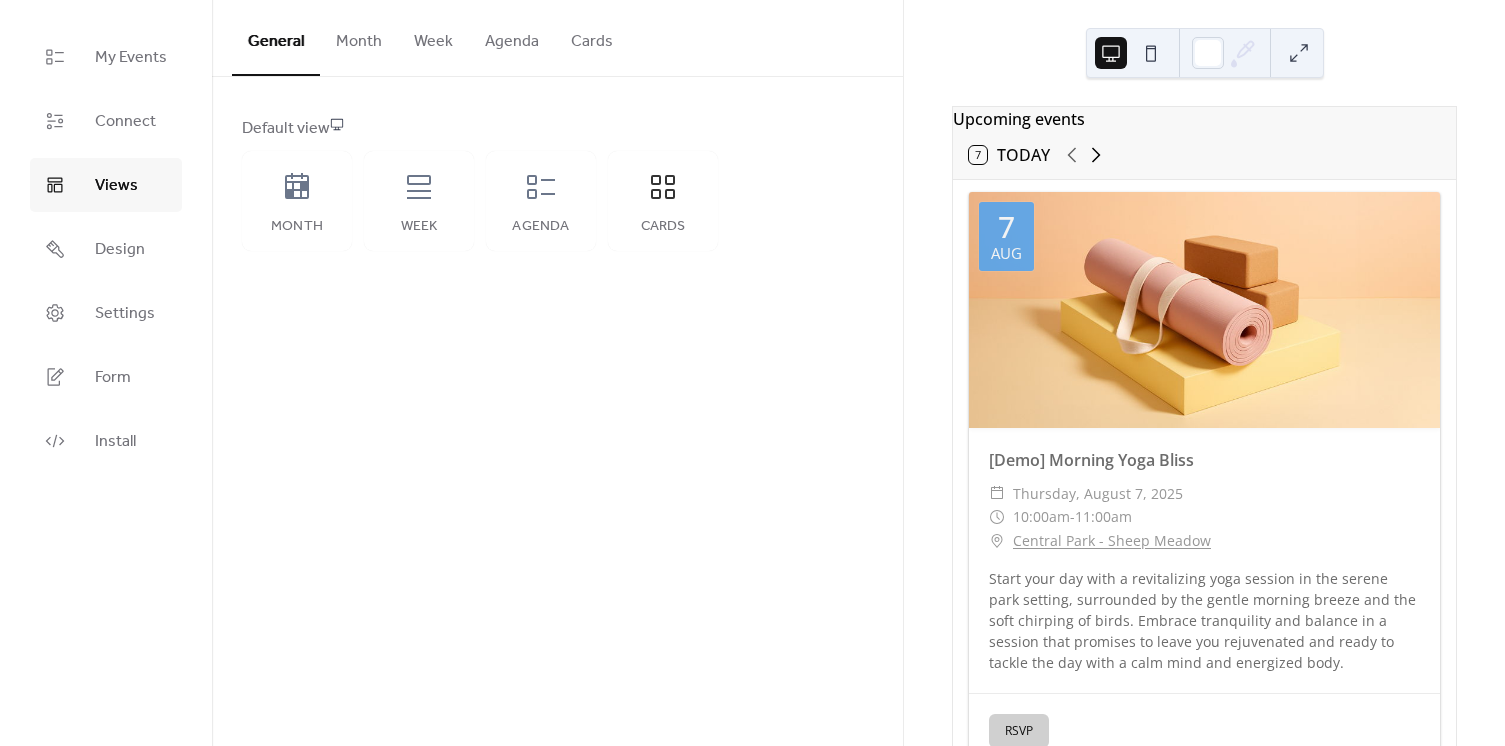 click 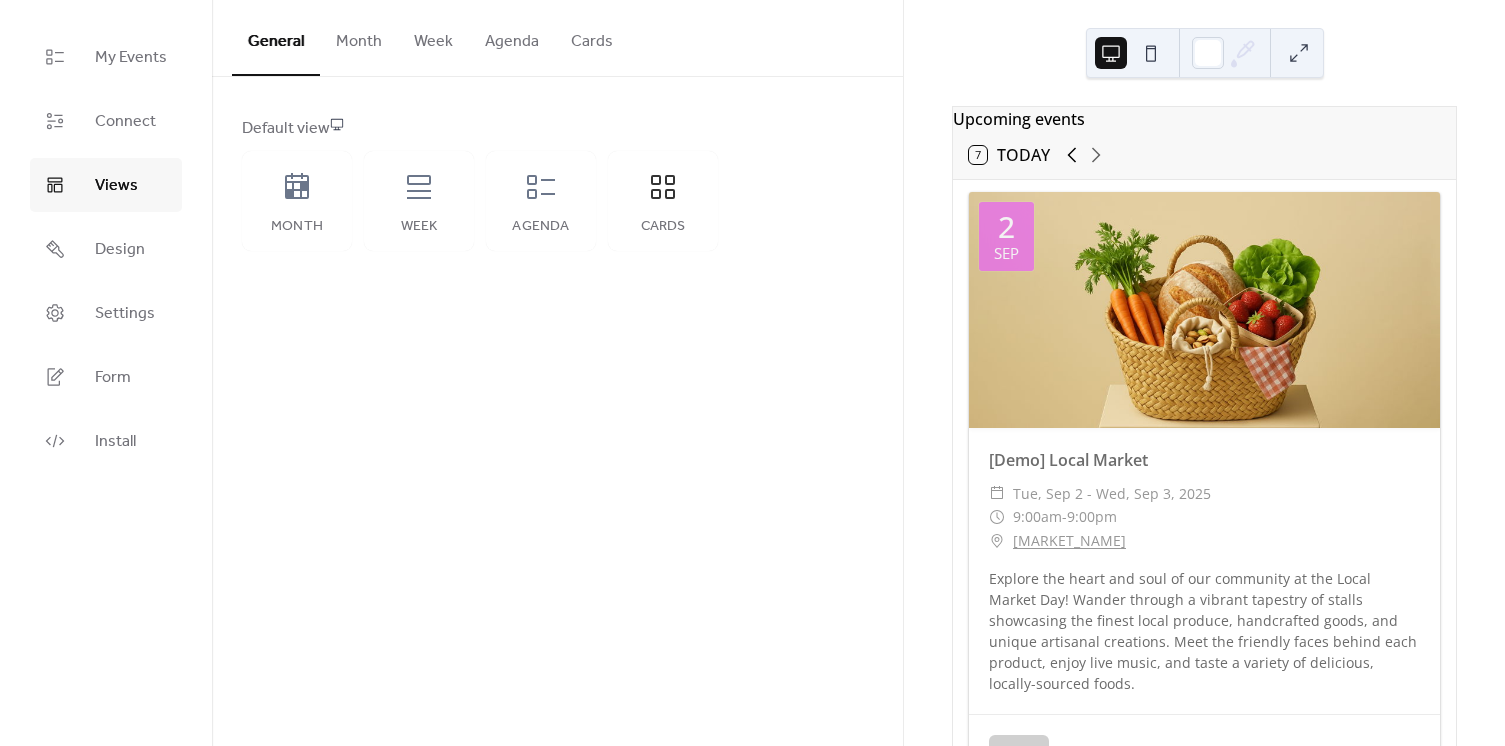 click 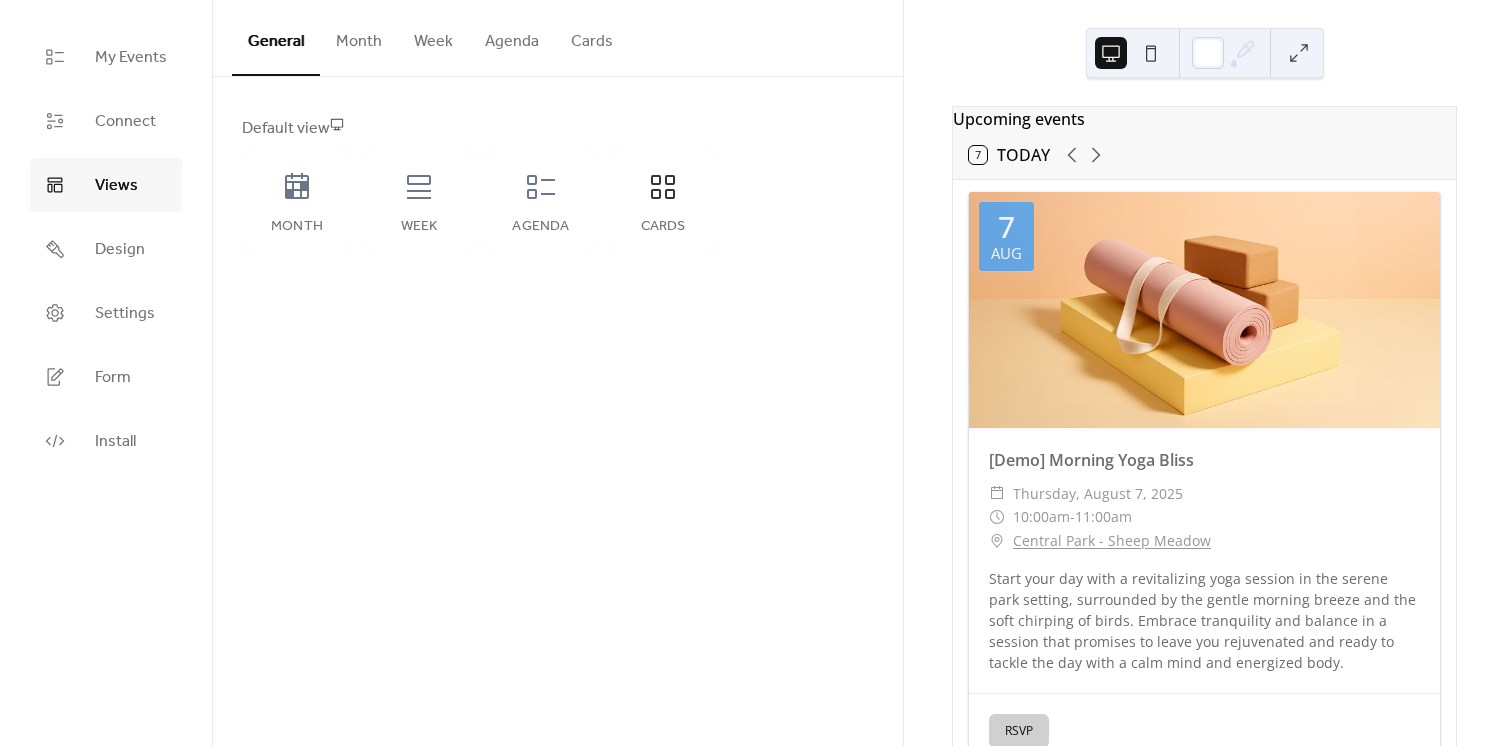 click on "Month" at bounding box center (359, 37) 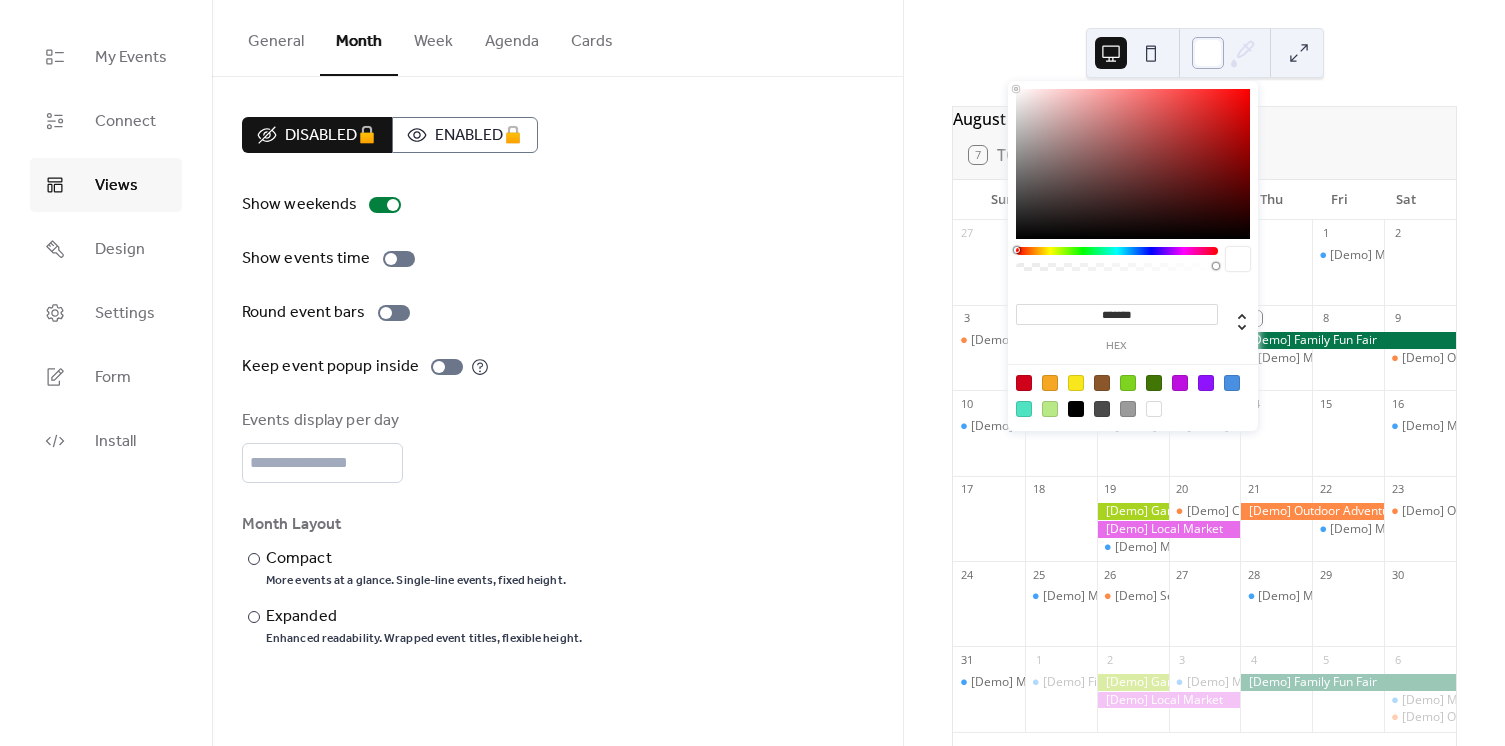 click at bounding box center (1208, 53) 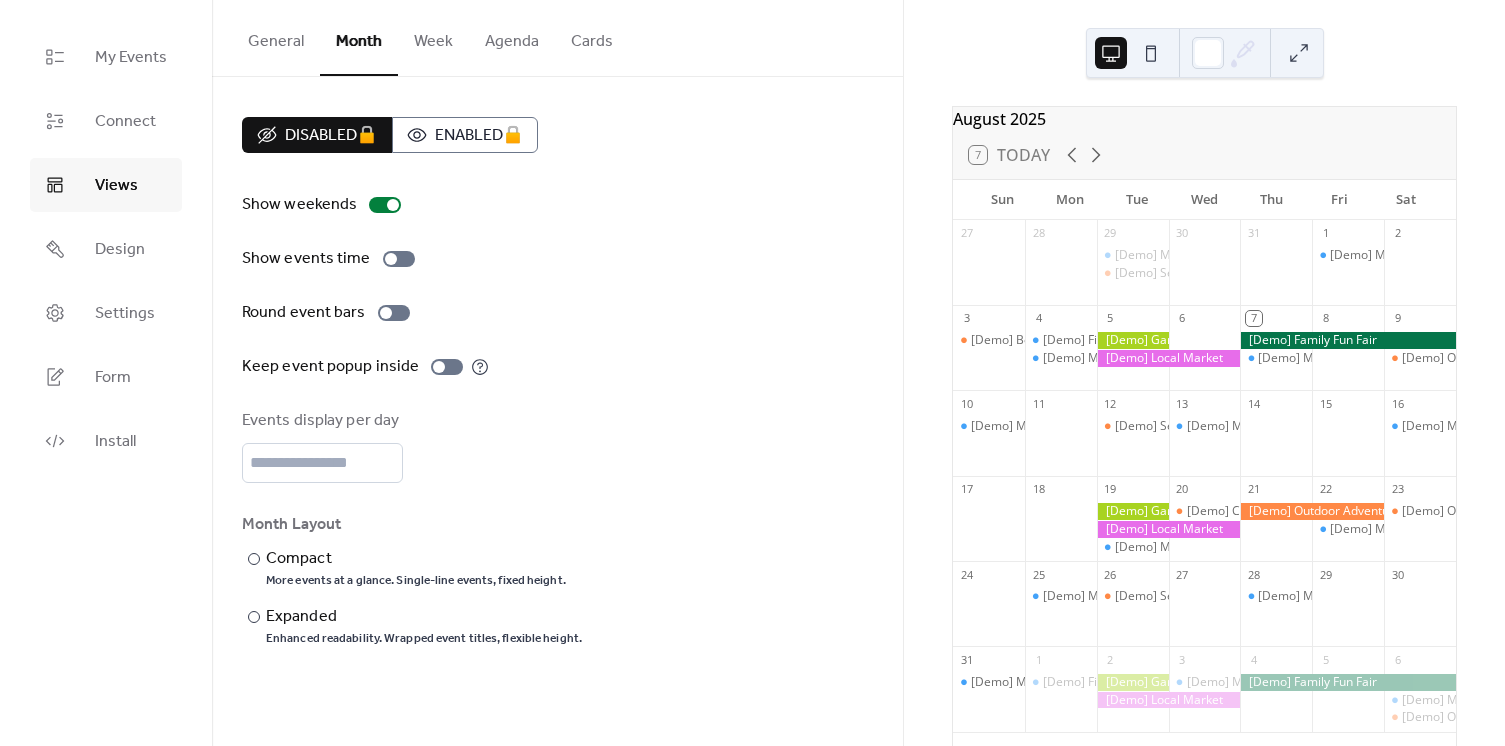 click on "Week" at bounding box center (433, 37) 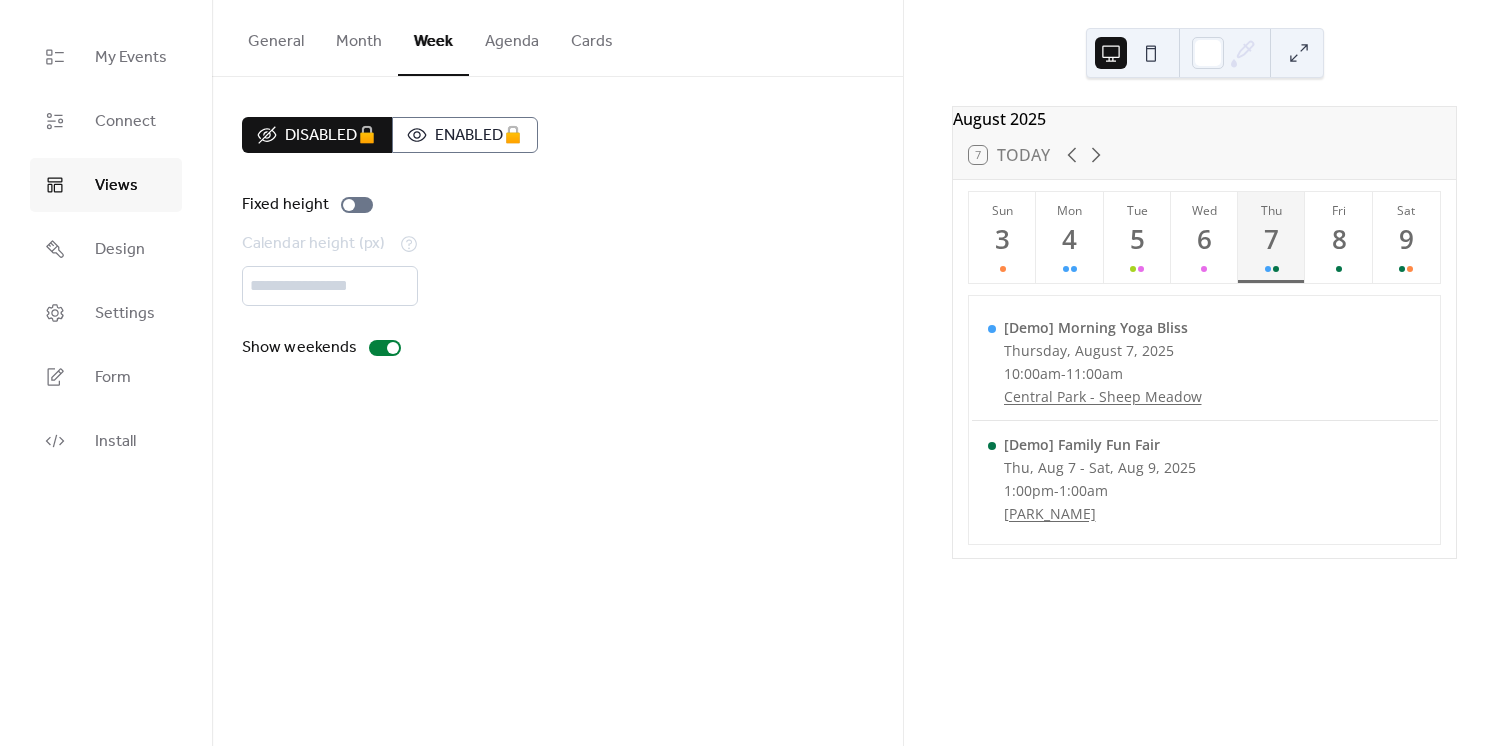 click on "Agenda" at bounding box center (512, 37) 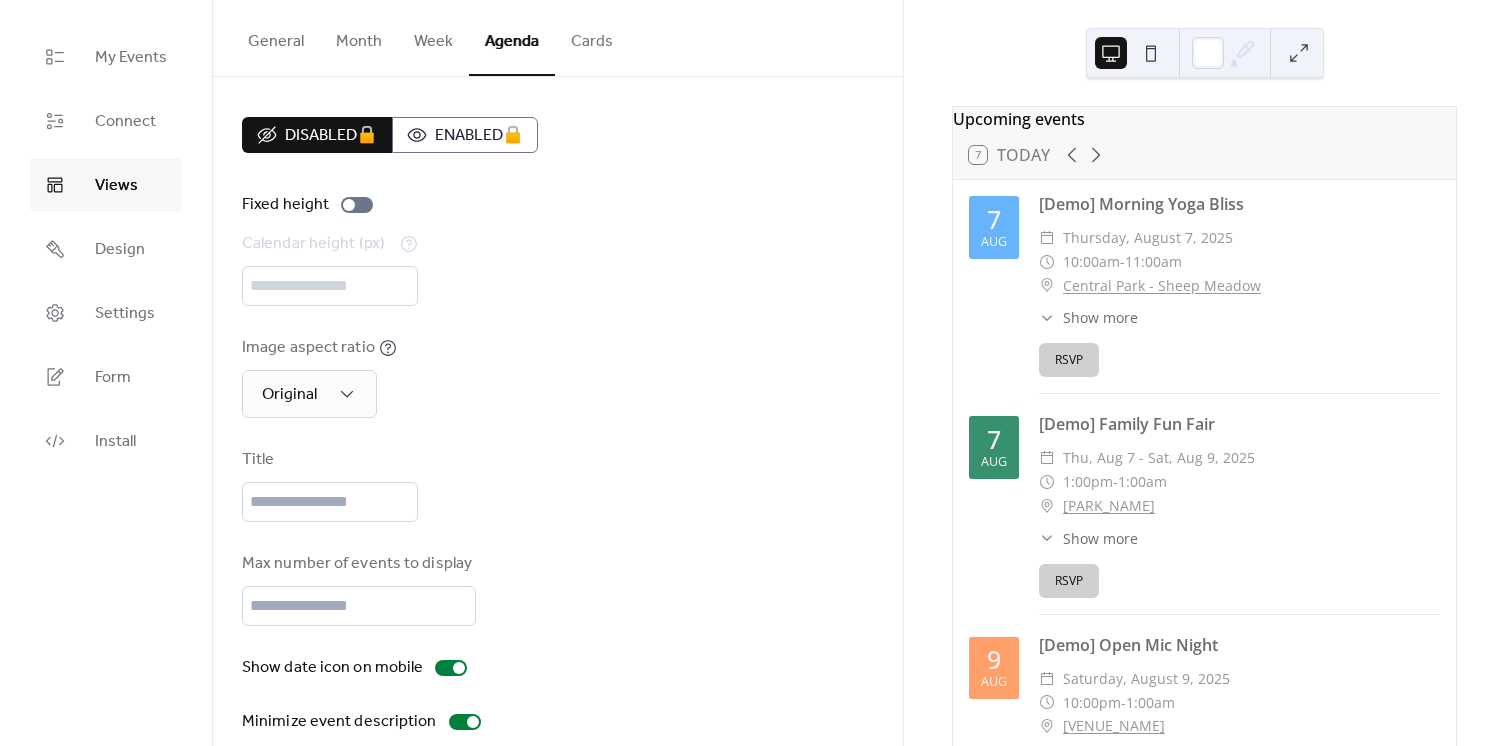 click on "General Month Week Agenda Cards" at bounding box center (557, 38) 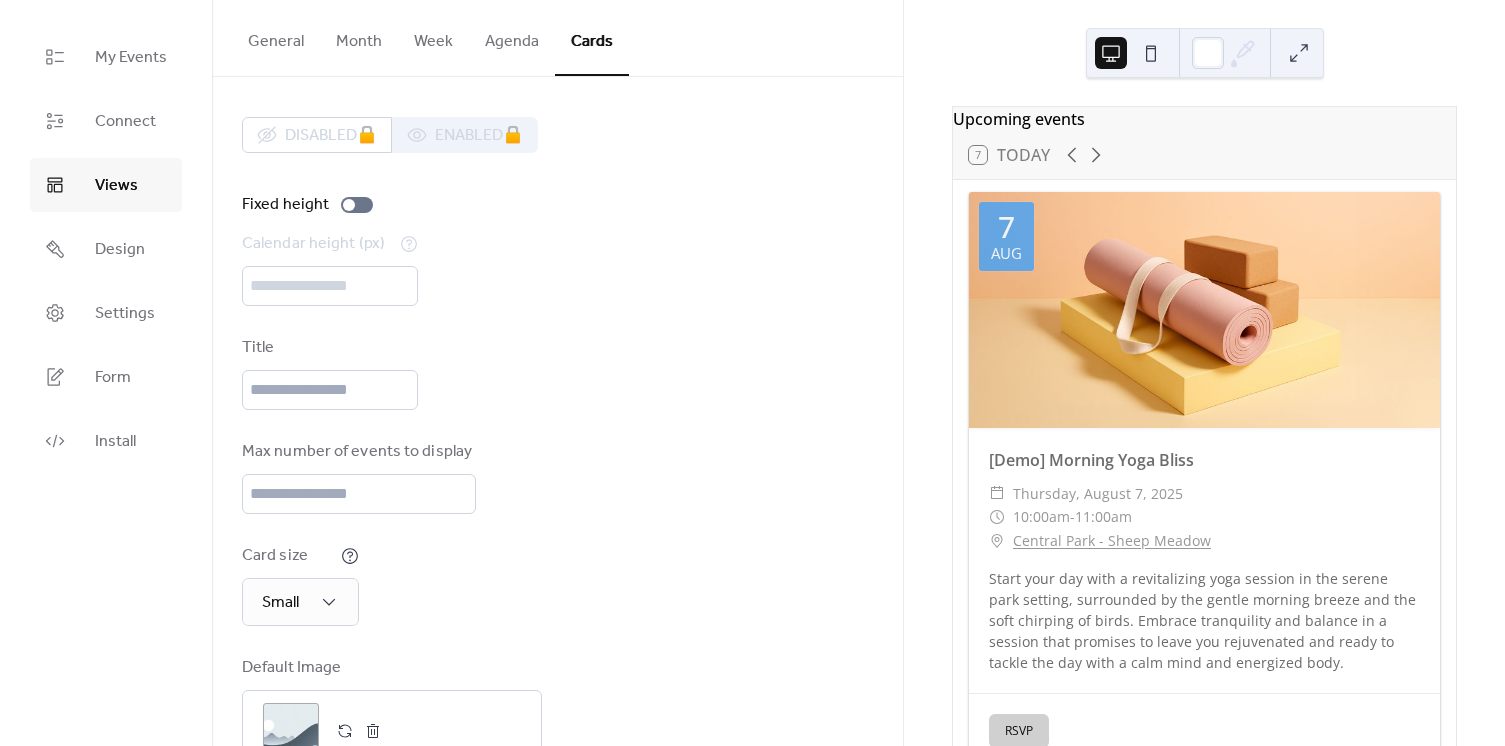 click on "General" at bounding box center [276, 37] 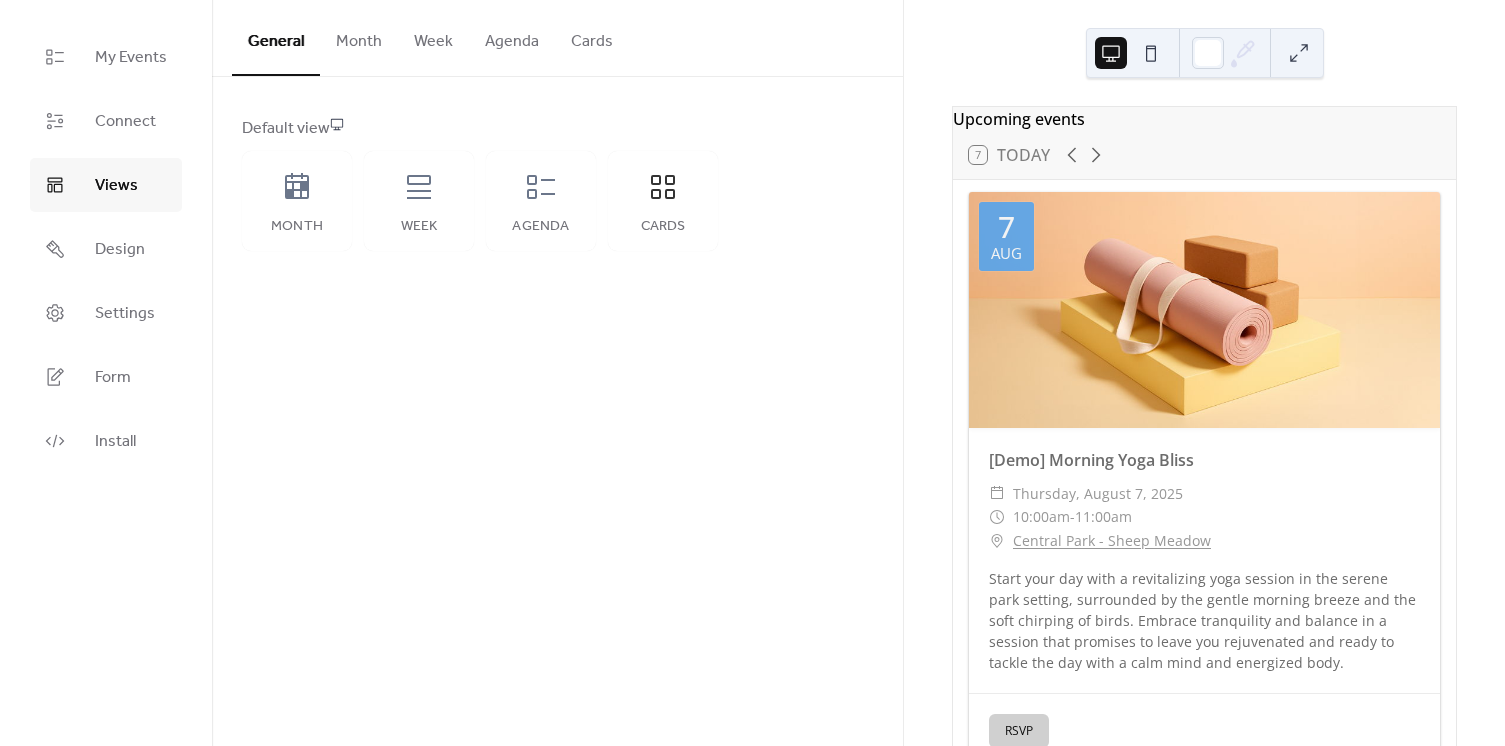 click on "Cards" at bounding box center [592, 37] 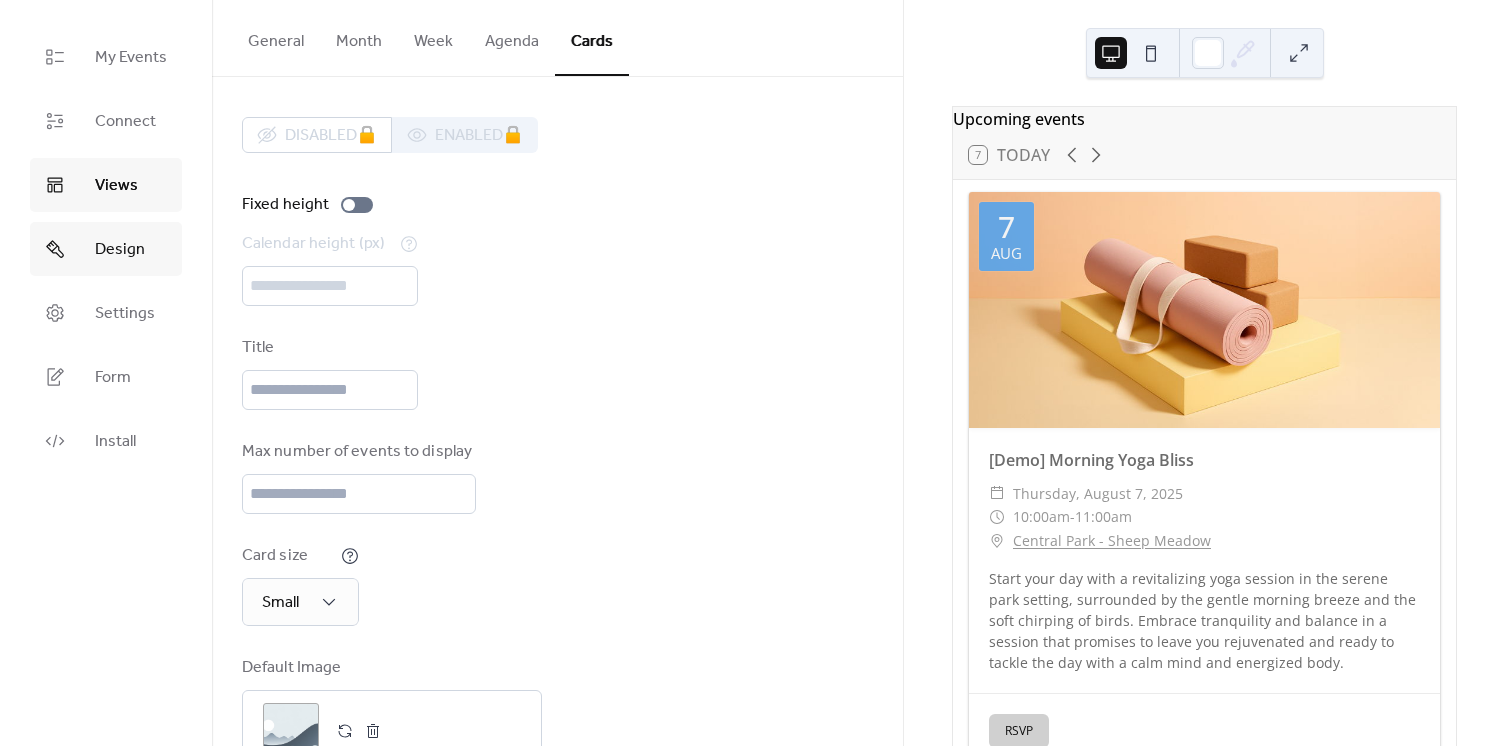 click on "Design" at bounding box center [120, 250] 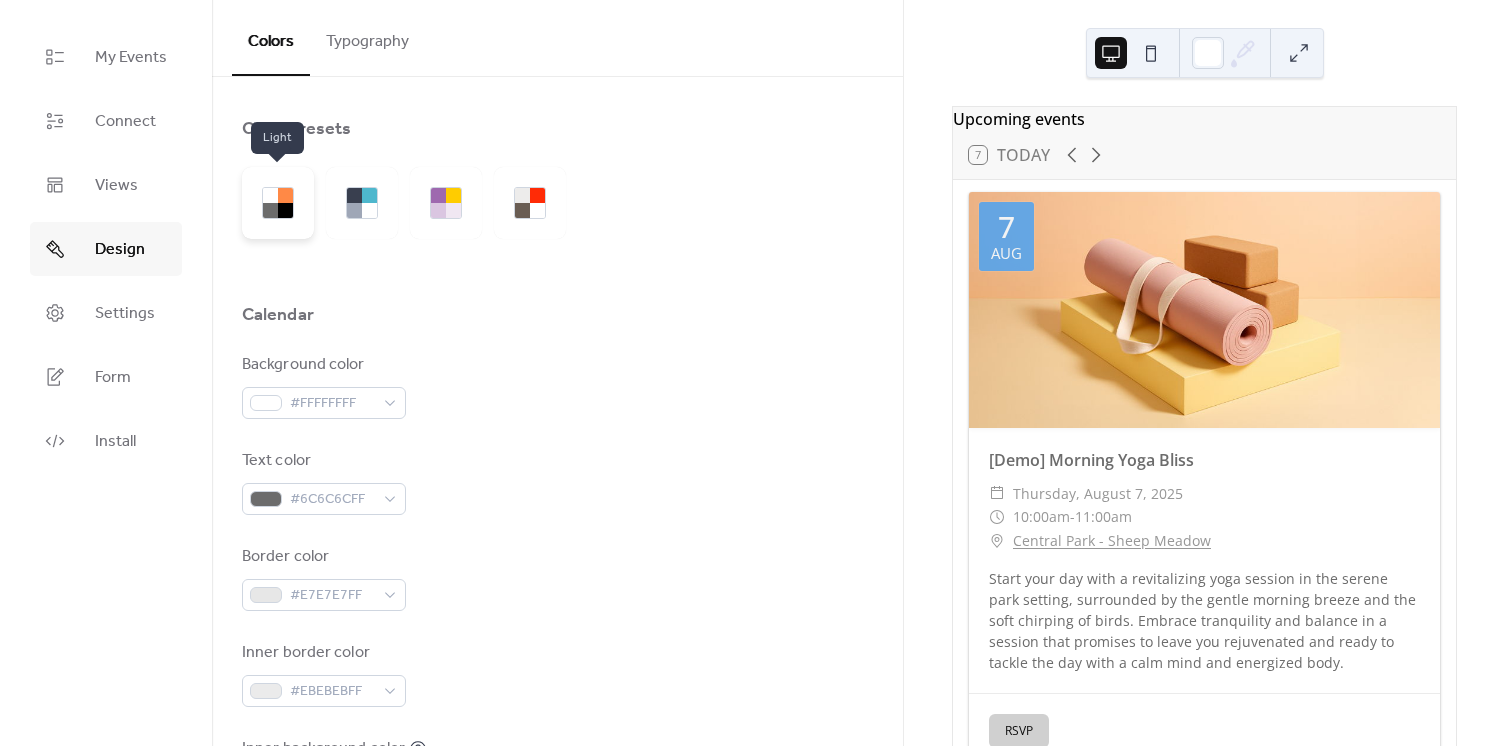 click at bounding box center [278, 203] 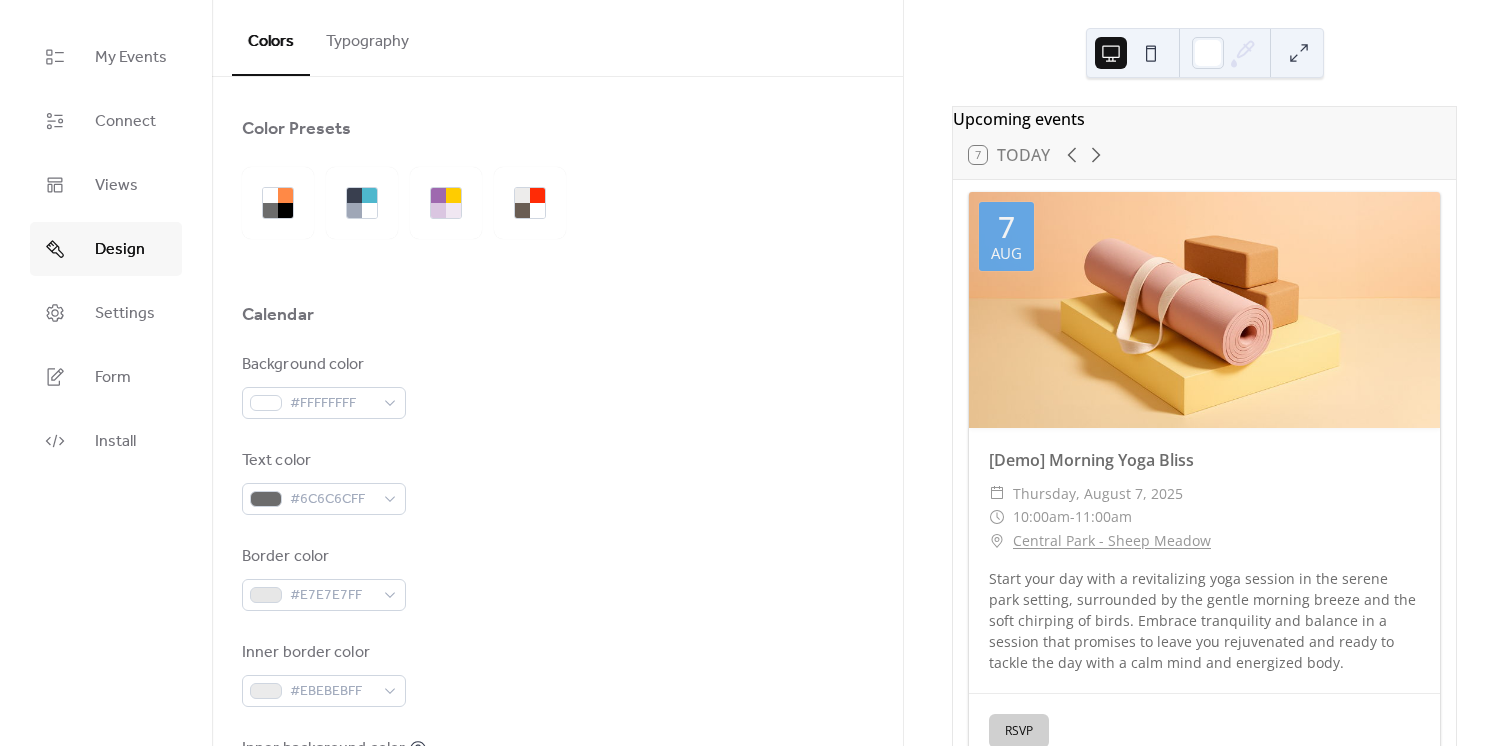 scroll, scrollTop: 90, scrollLeft: 0, axis: vertical 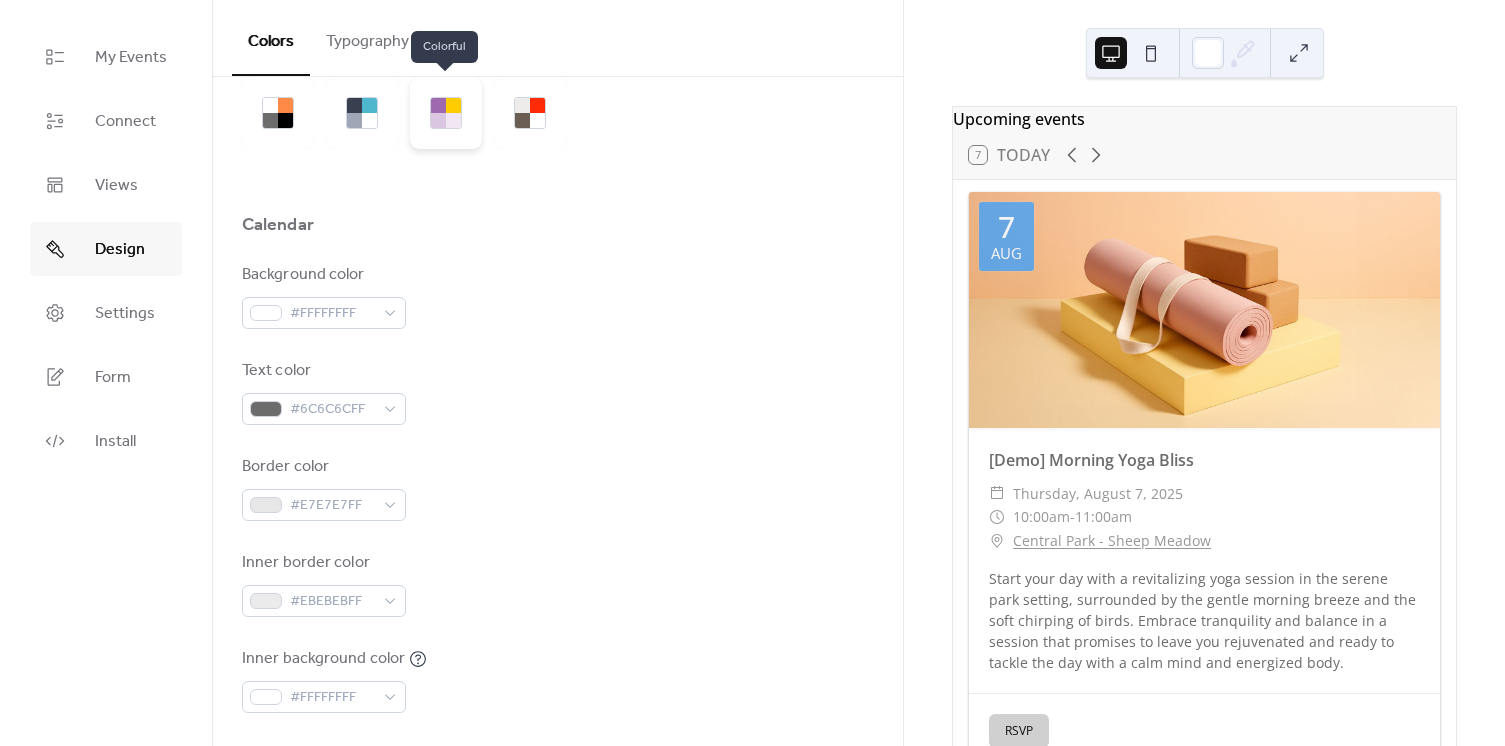 click at bounding box center [453, 105] 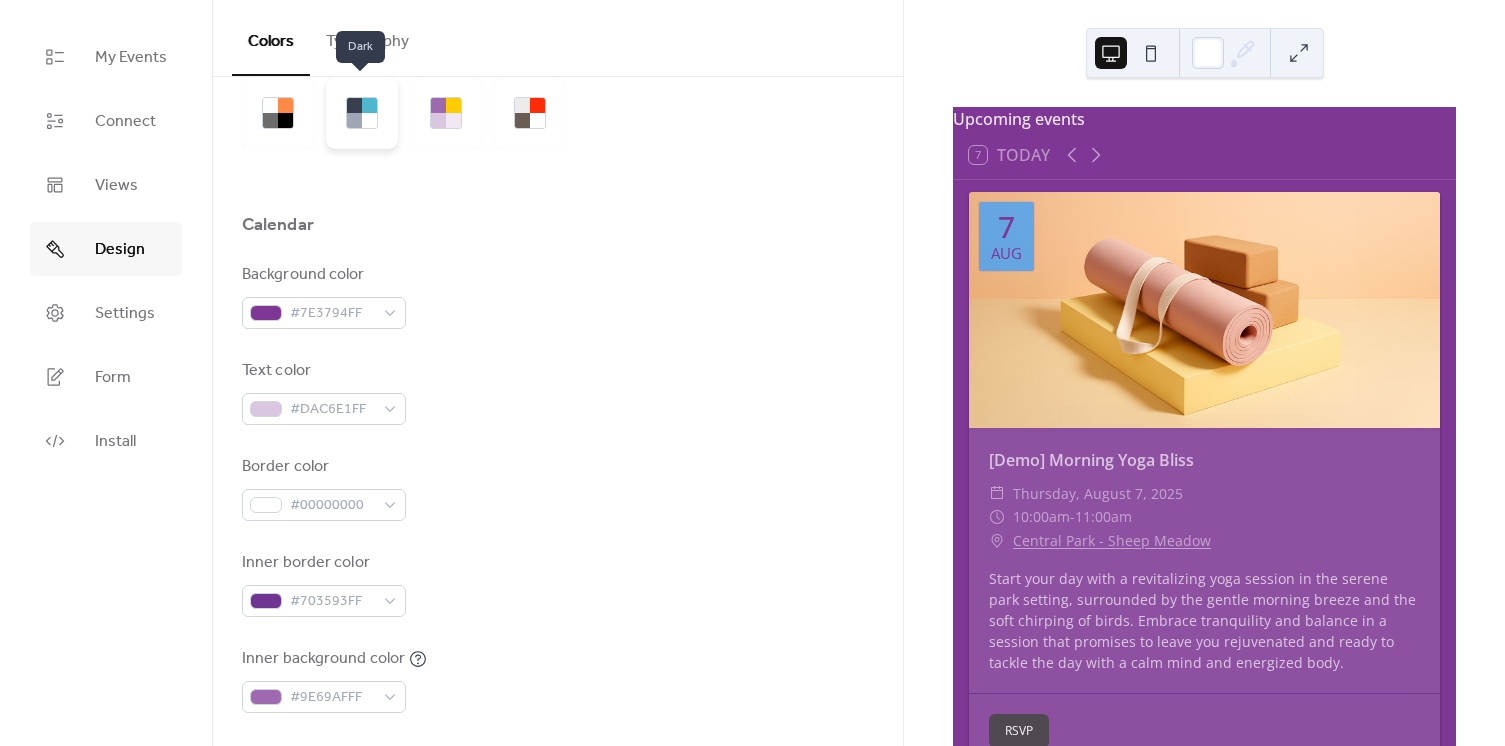 click at bounding box center [369, 120] 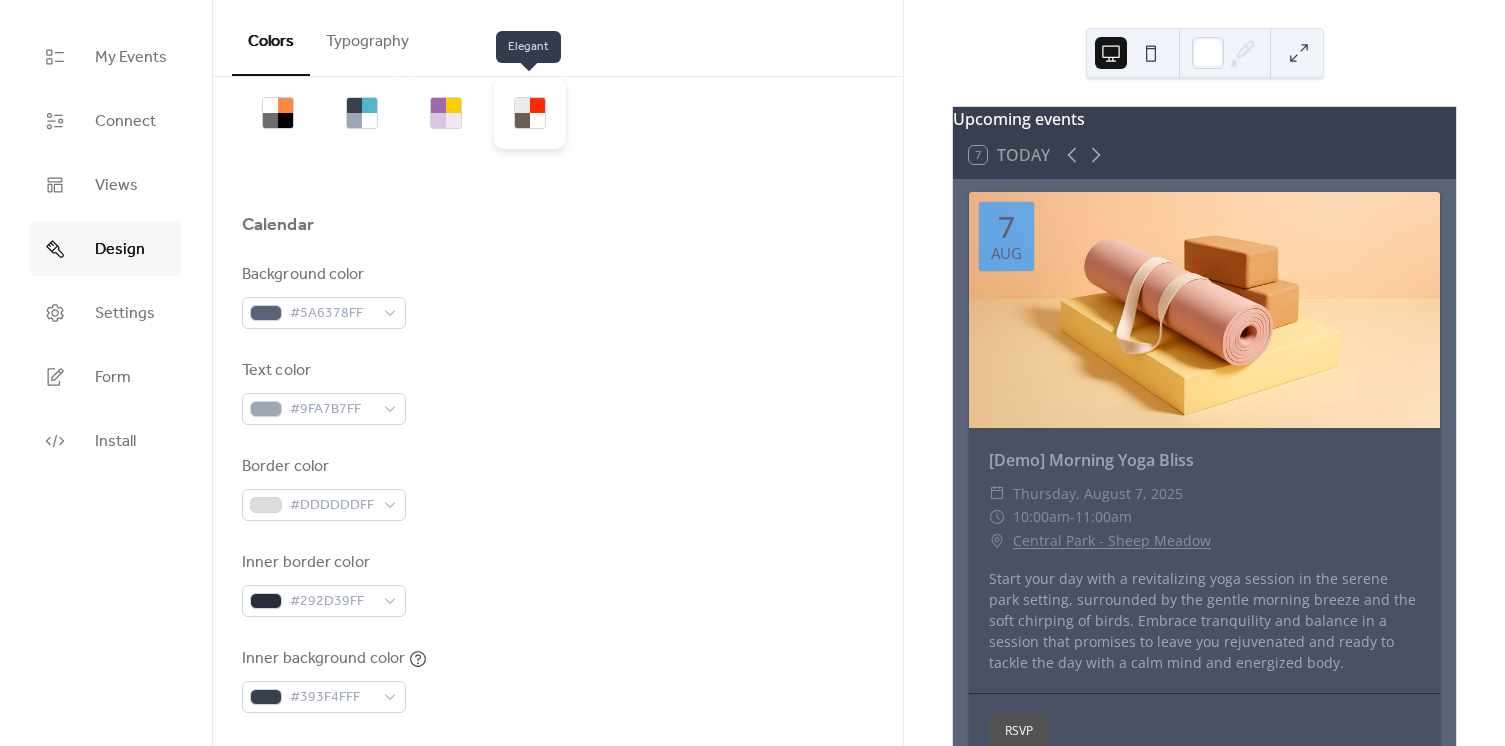 click at bounding box center (530, 113) 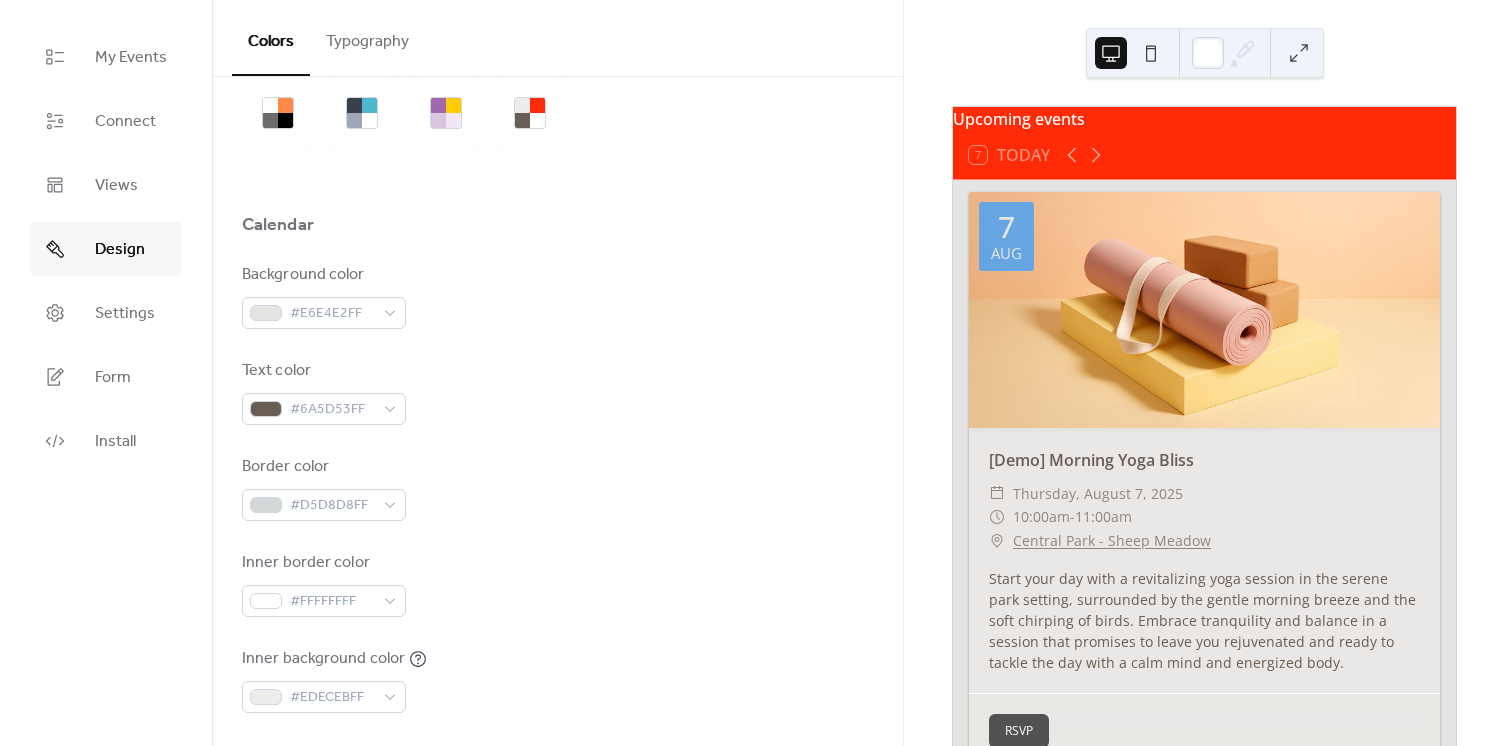 scroll, scrollTop: 272, scrollLeft: 0, axis: vertical 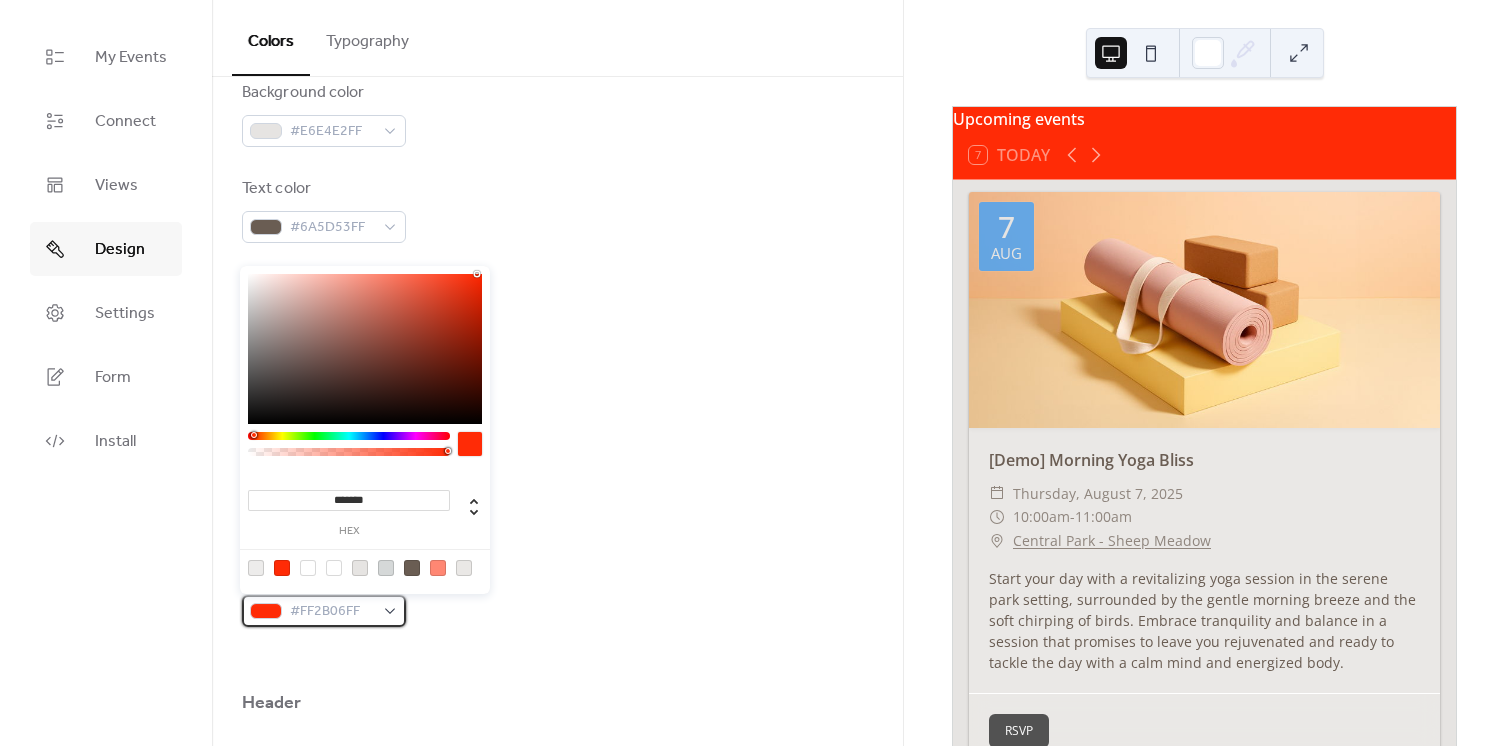 click at bounding box center (266, 611) 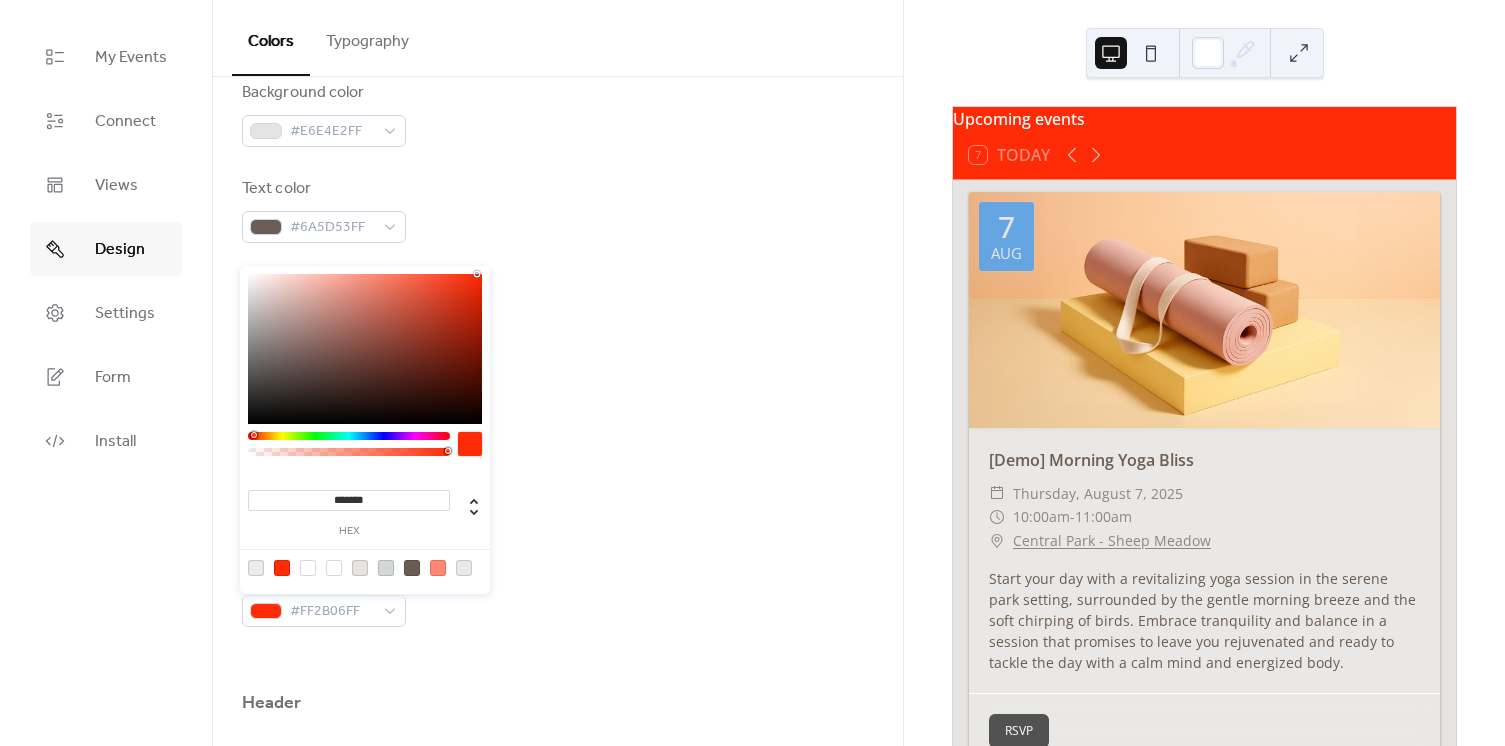 click on "*******" at bounding box center (349, 500) 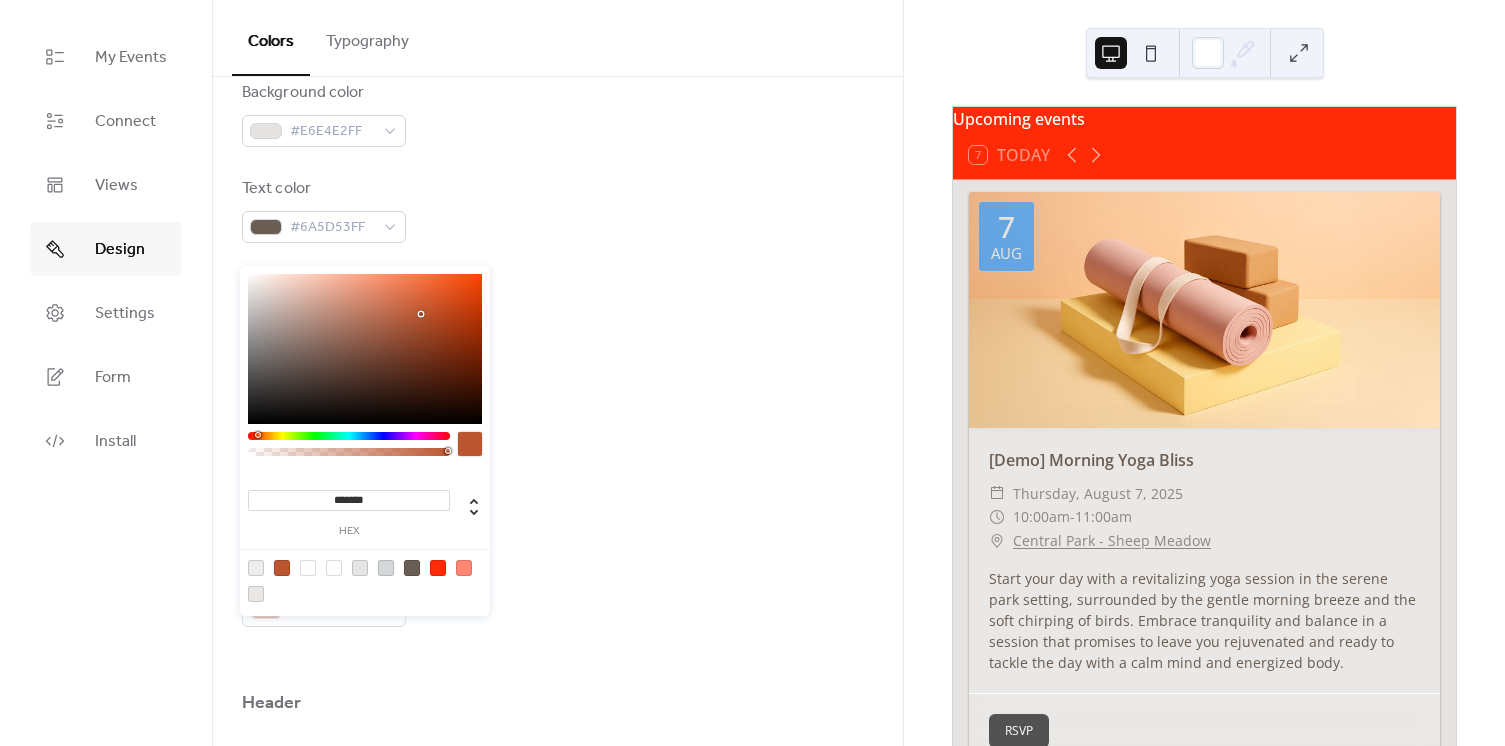 type on "*******" 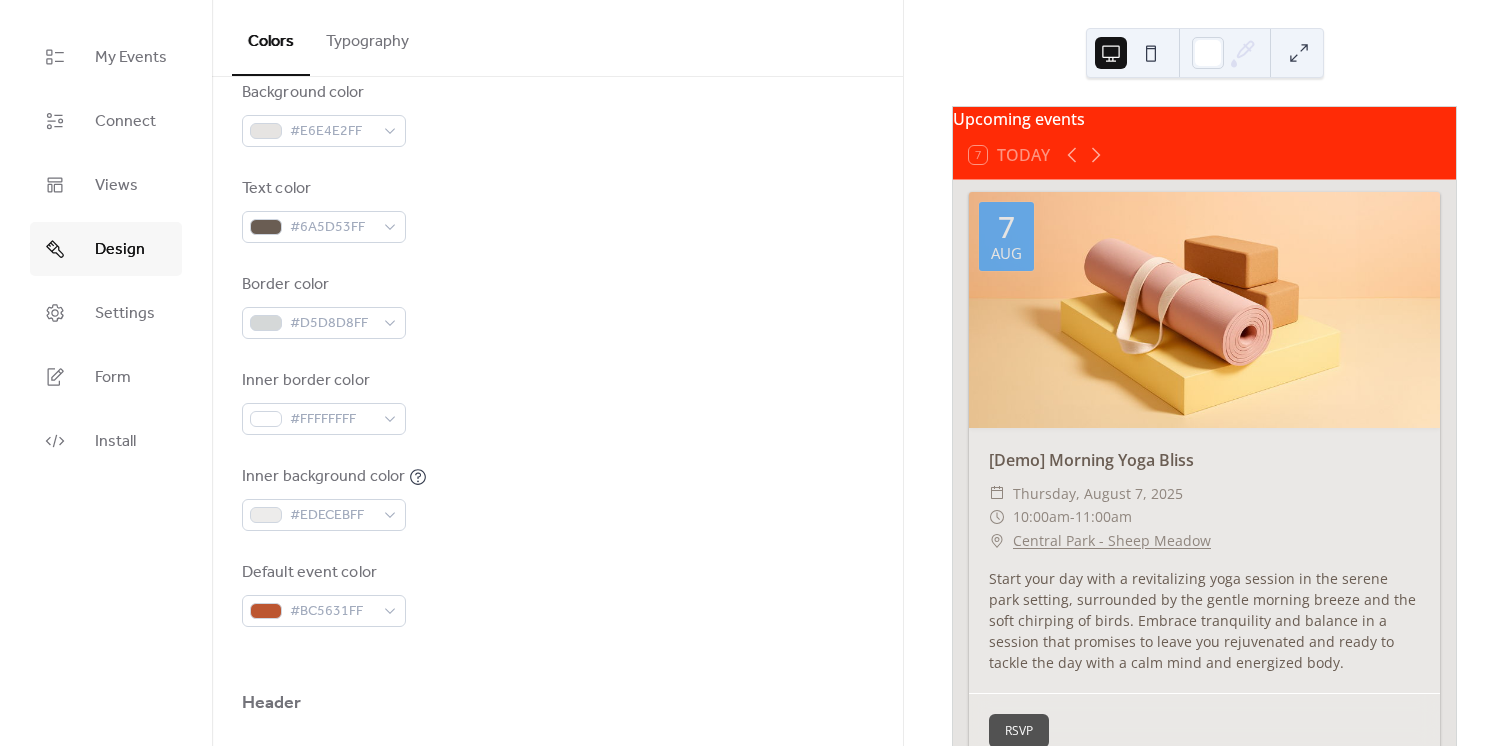 click on "Inner background color #EDECEBFF" at bounding box center (557, 498) 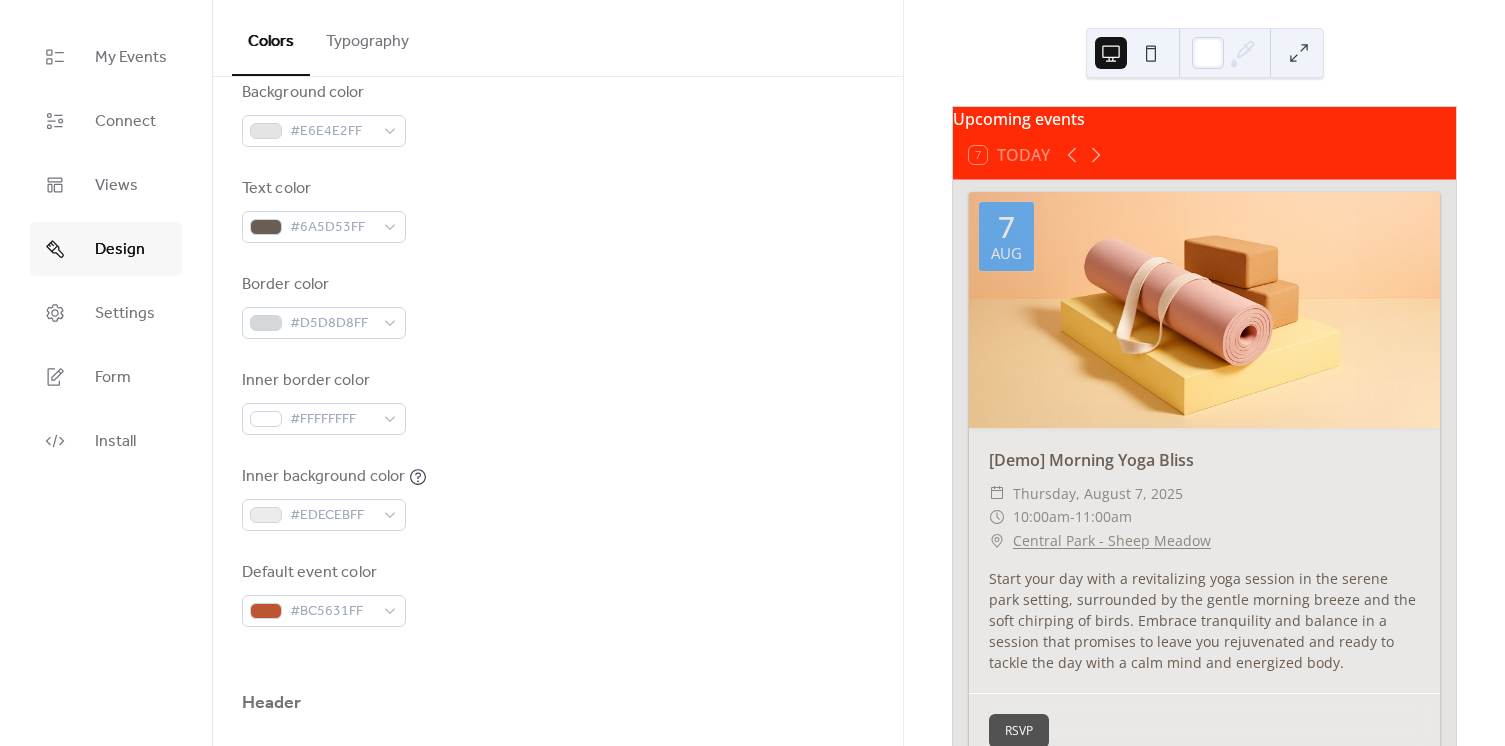 click on "Default event color #BC5631FF" at bounding box center [557, 594] 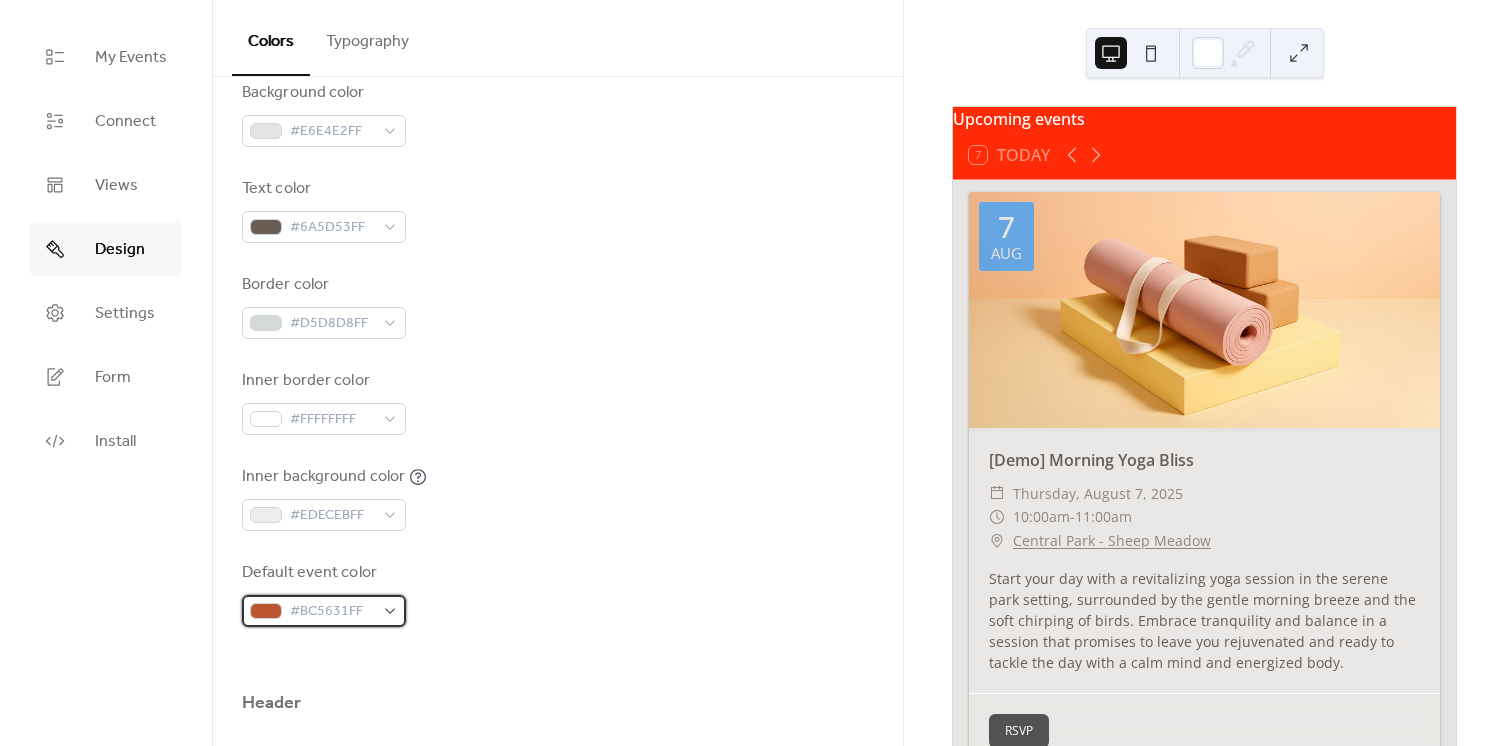 click on "#BC5631FF" at bounding box center (324, 611) 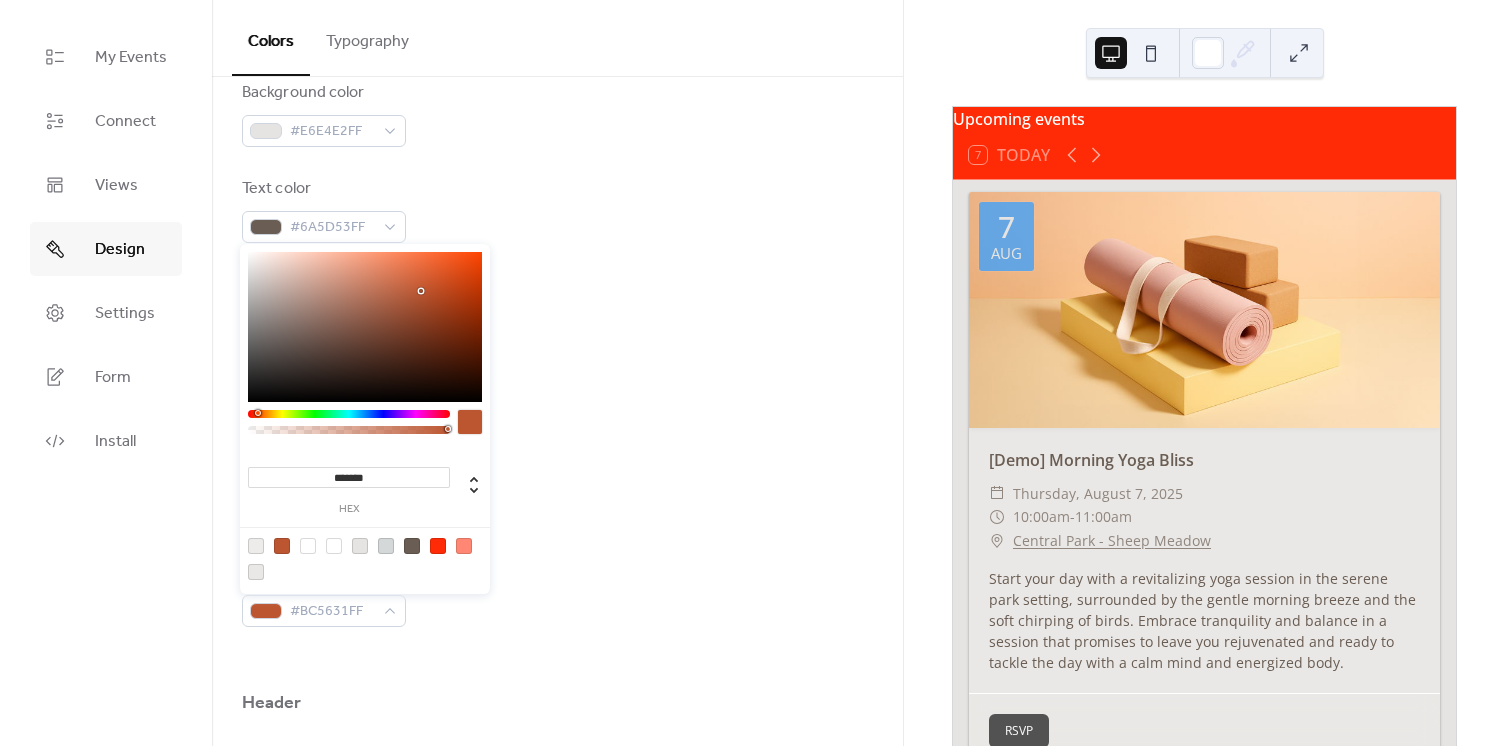 click on "*******" at bounding box center (349, 477) 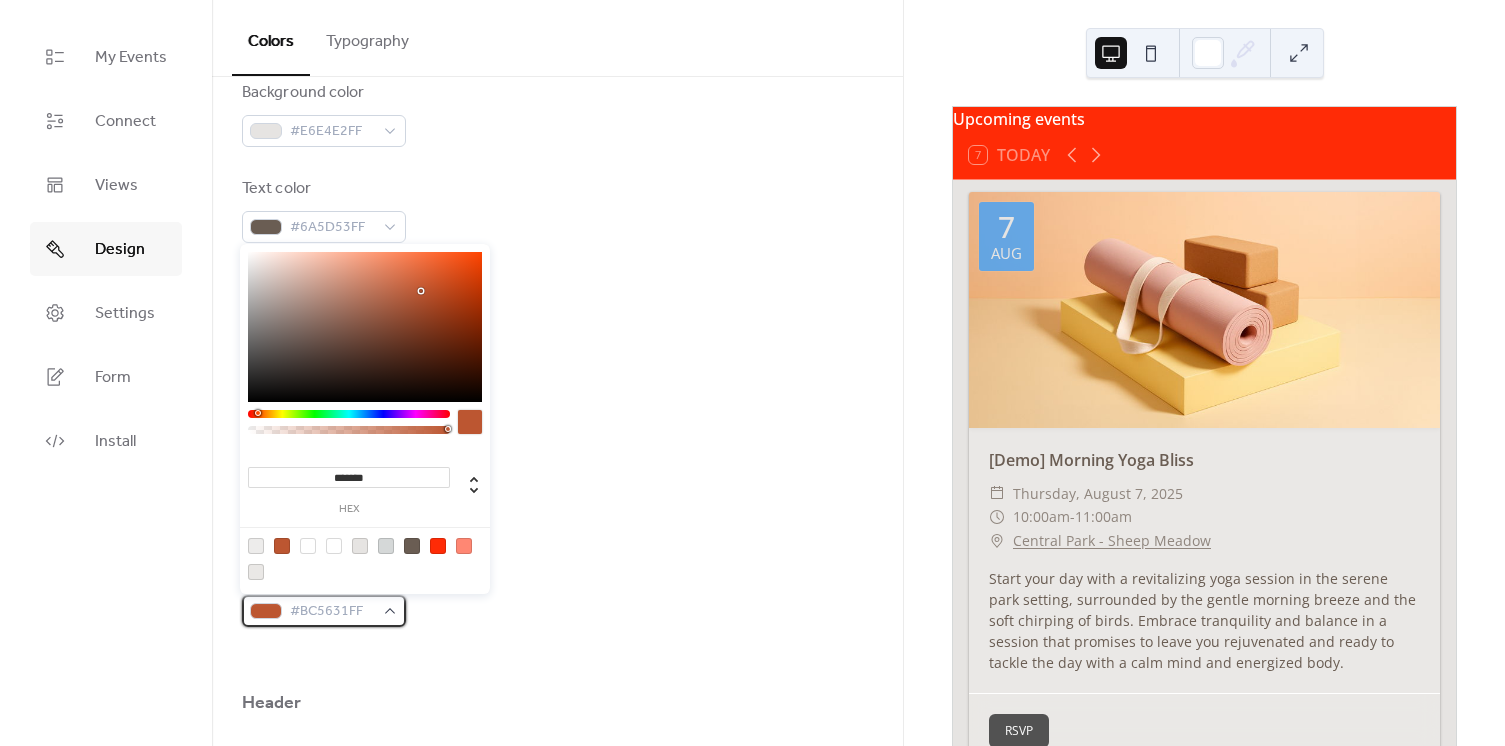 click at bounding box center [266, 611] 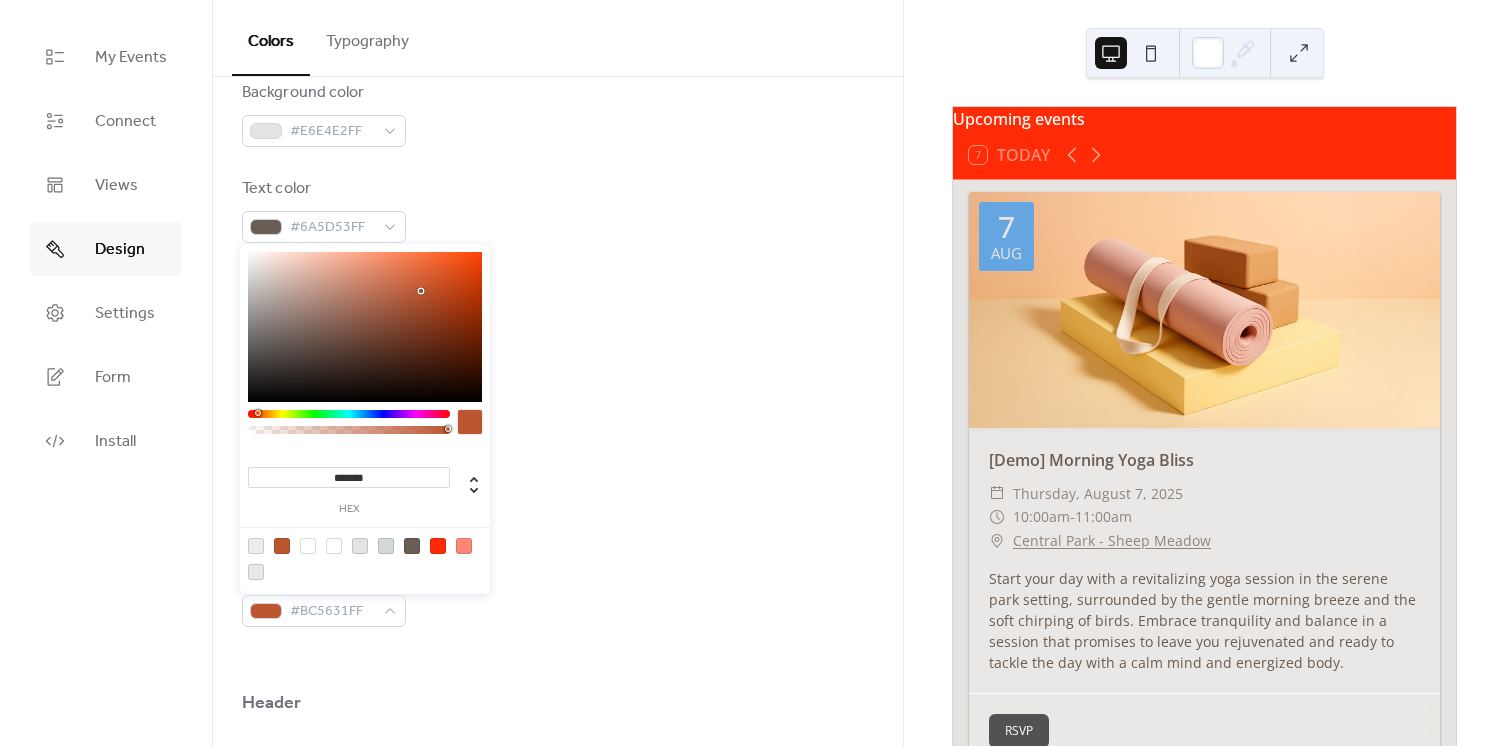 click on "Background color #E6E4E2FF Text color #6A5D53FF Border color #D5D8D8FF Inner border color #FFFFFFFF Inner background color #EDECEBFF Default event color #BC5631FF" at bounding box center [557, 354] 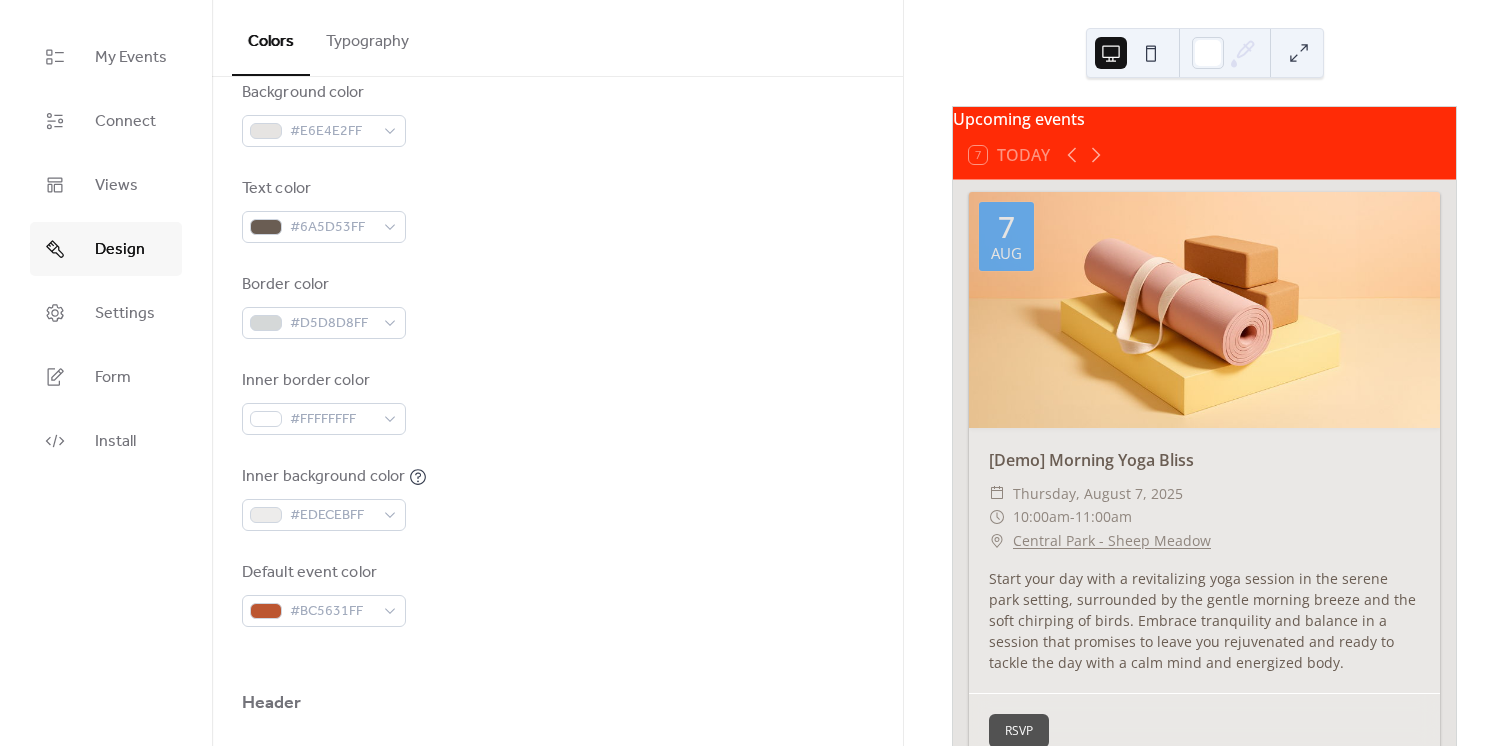 click on "Upcoming events" at bounding box center (1204, 119) 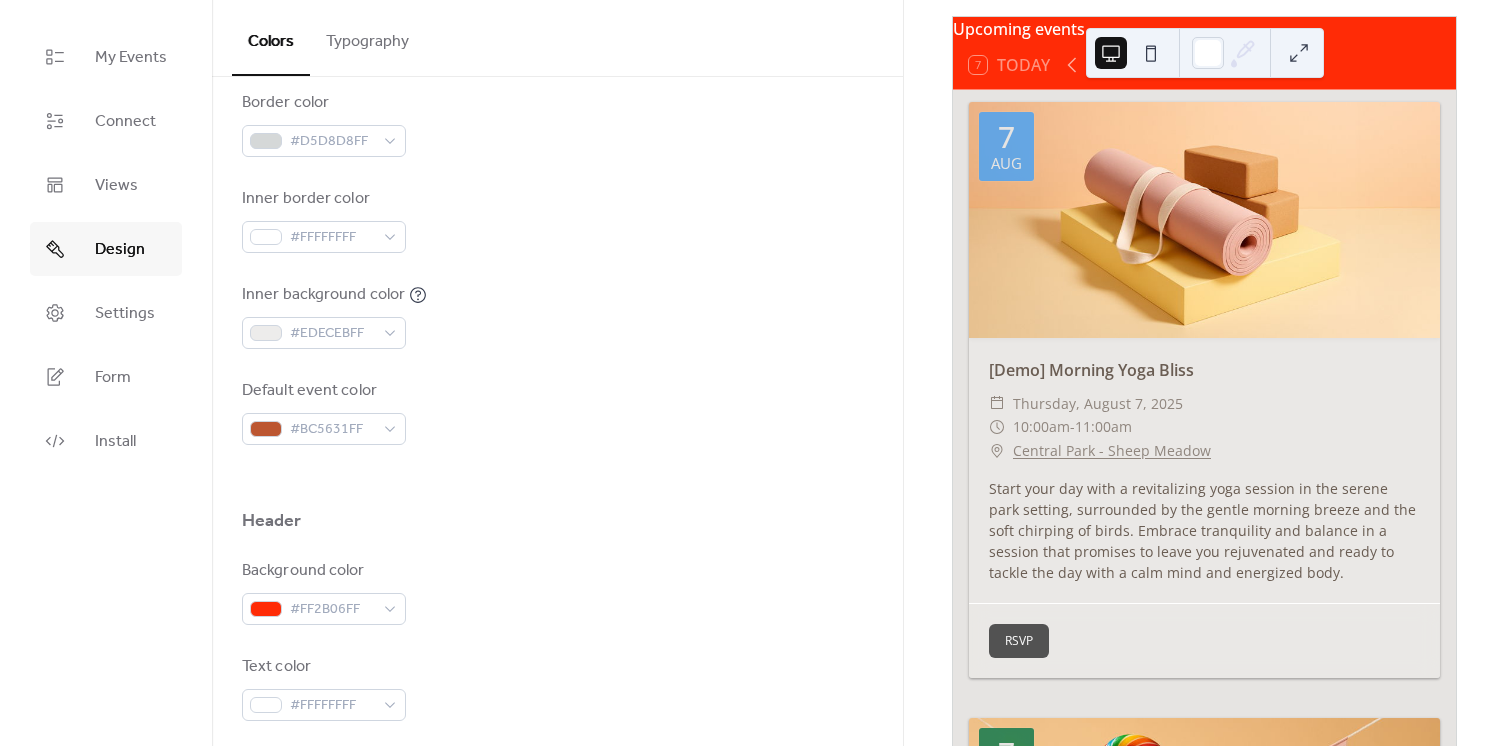scroll, scrollTop: 545, scrollLeft: 0, axis: vertical 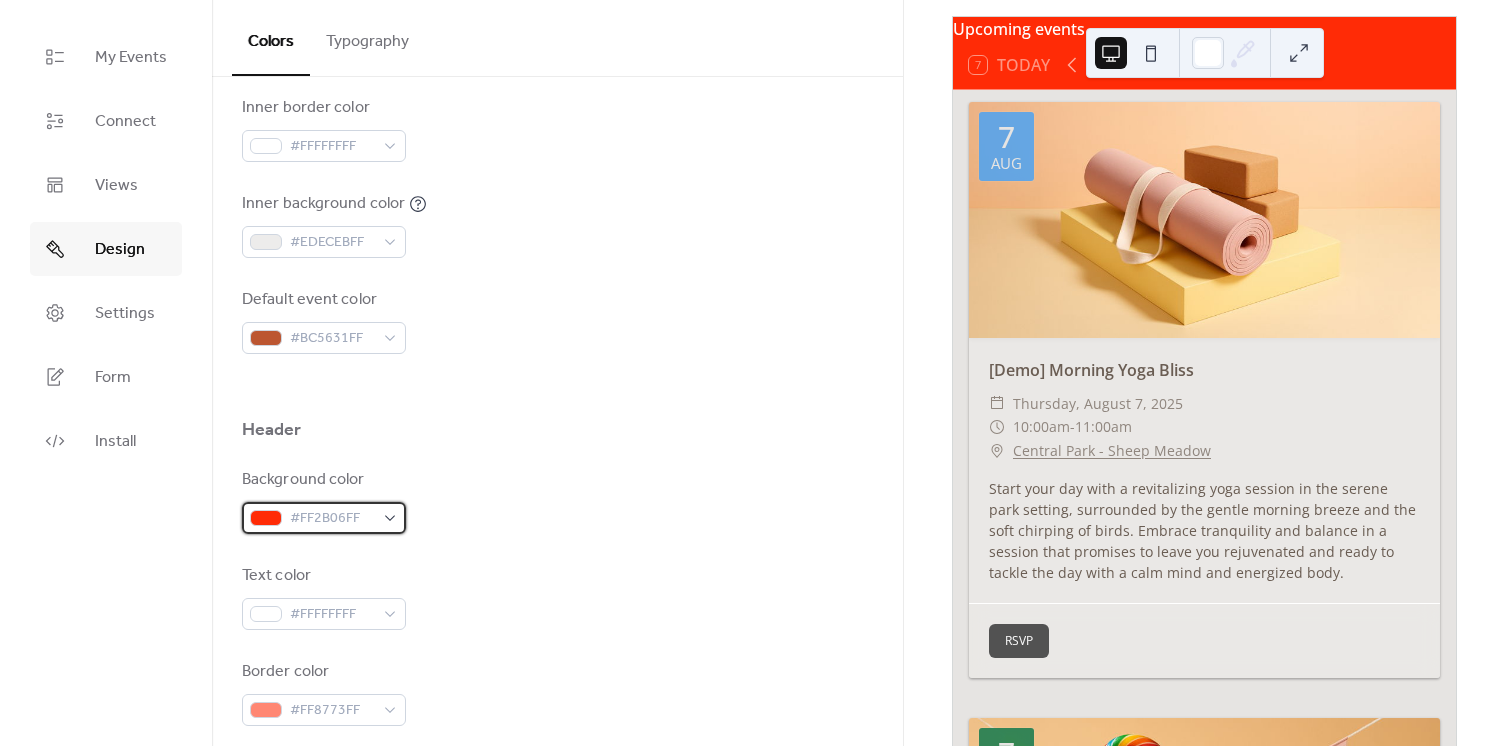 click at bounding box center (266, 518) 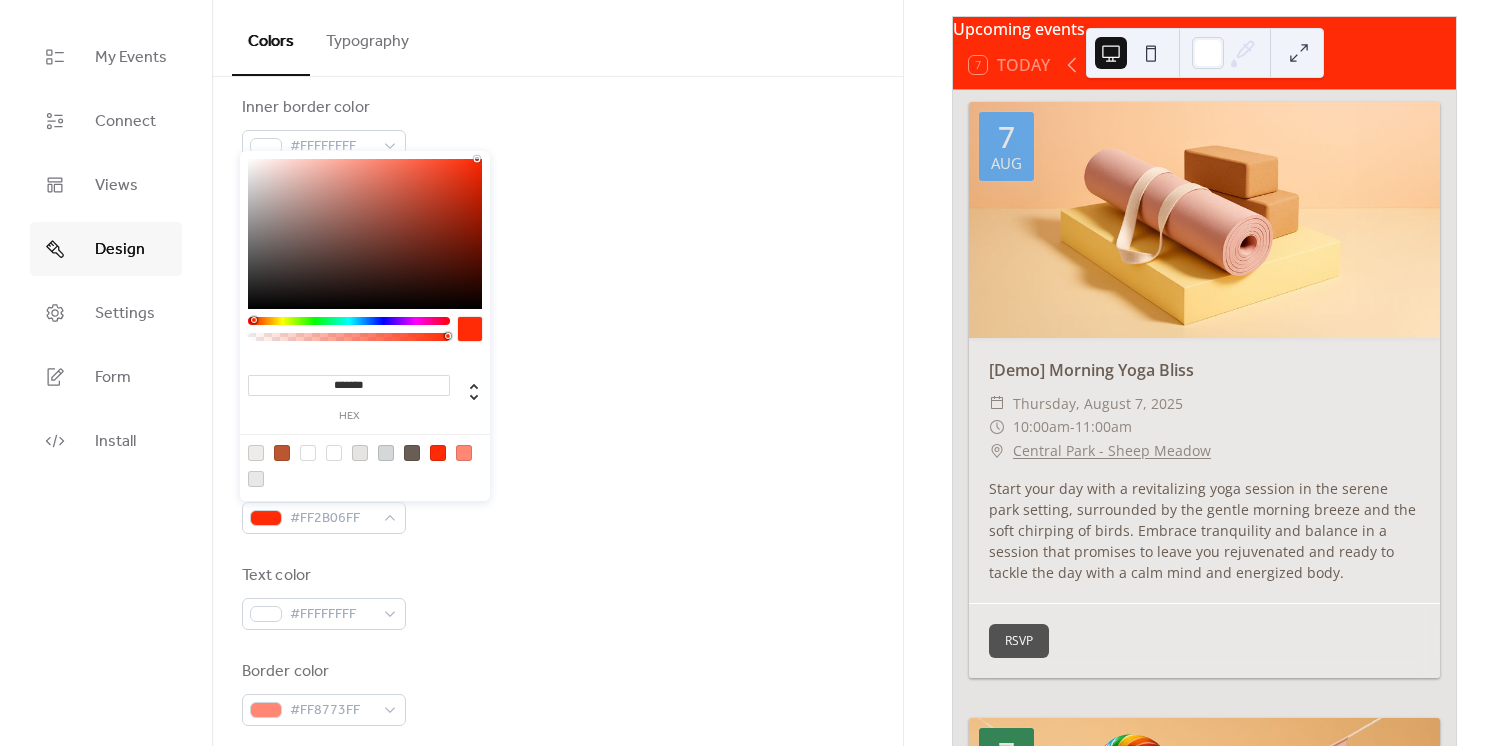 drag, startPoint x: 336, startPoint y: 380, endPoint x: 419, endPoint y: 377, distance: 83.0542 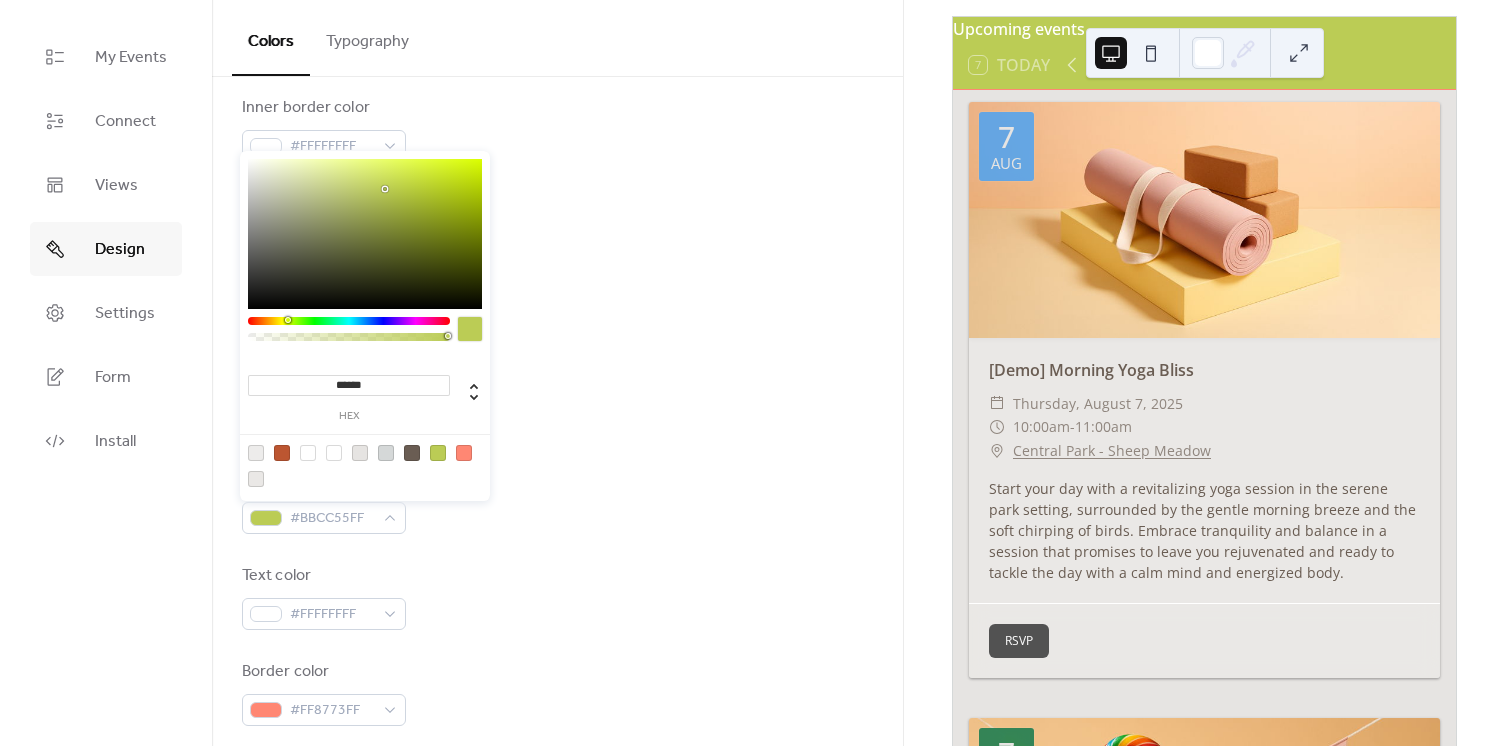 type on "*******" 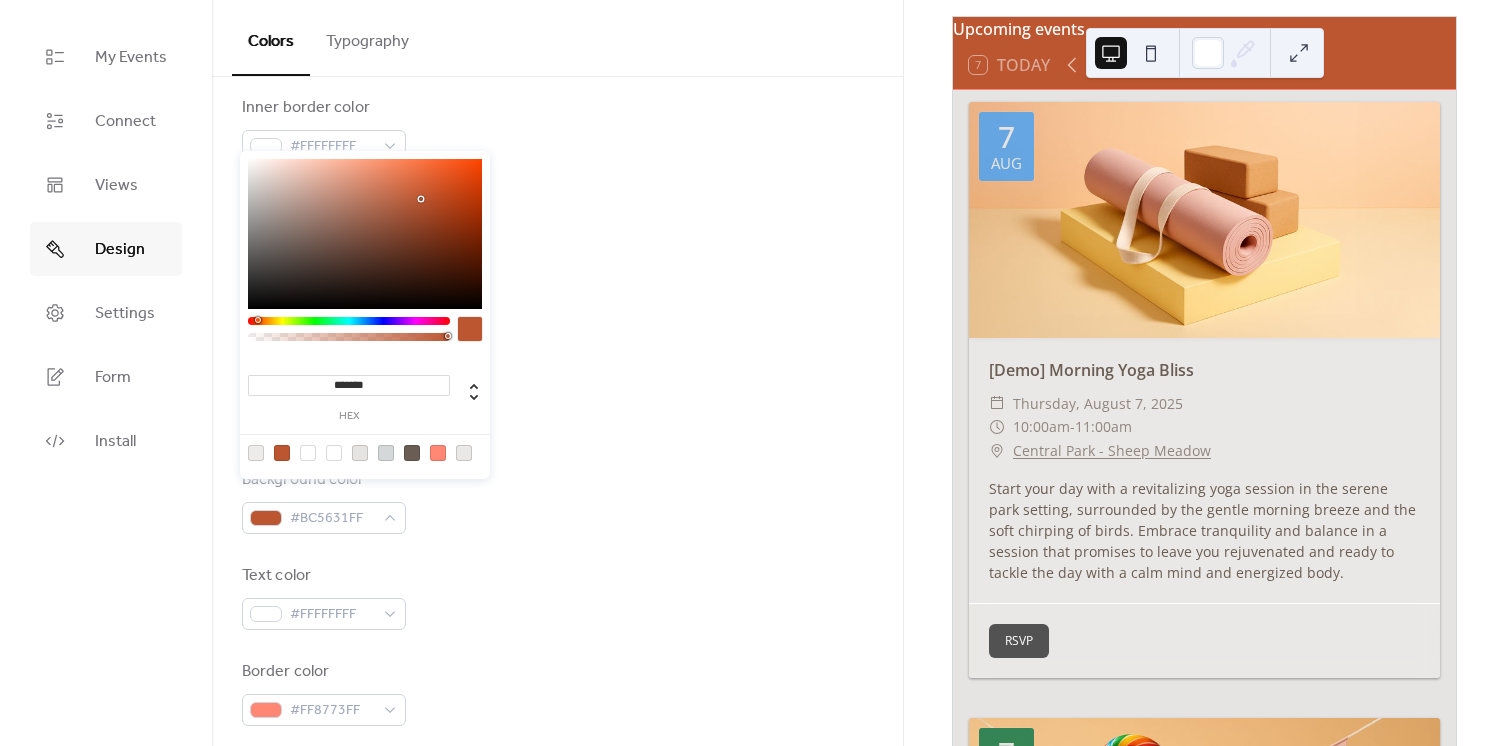 click at bounding box center [557, 386] 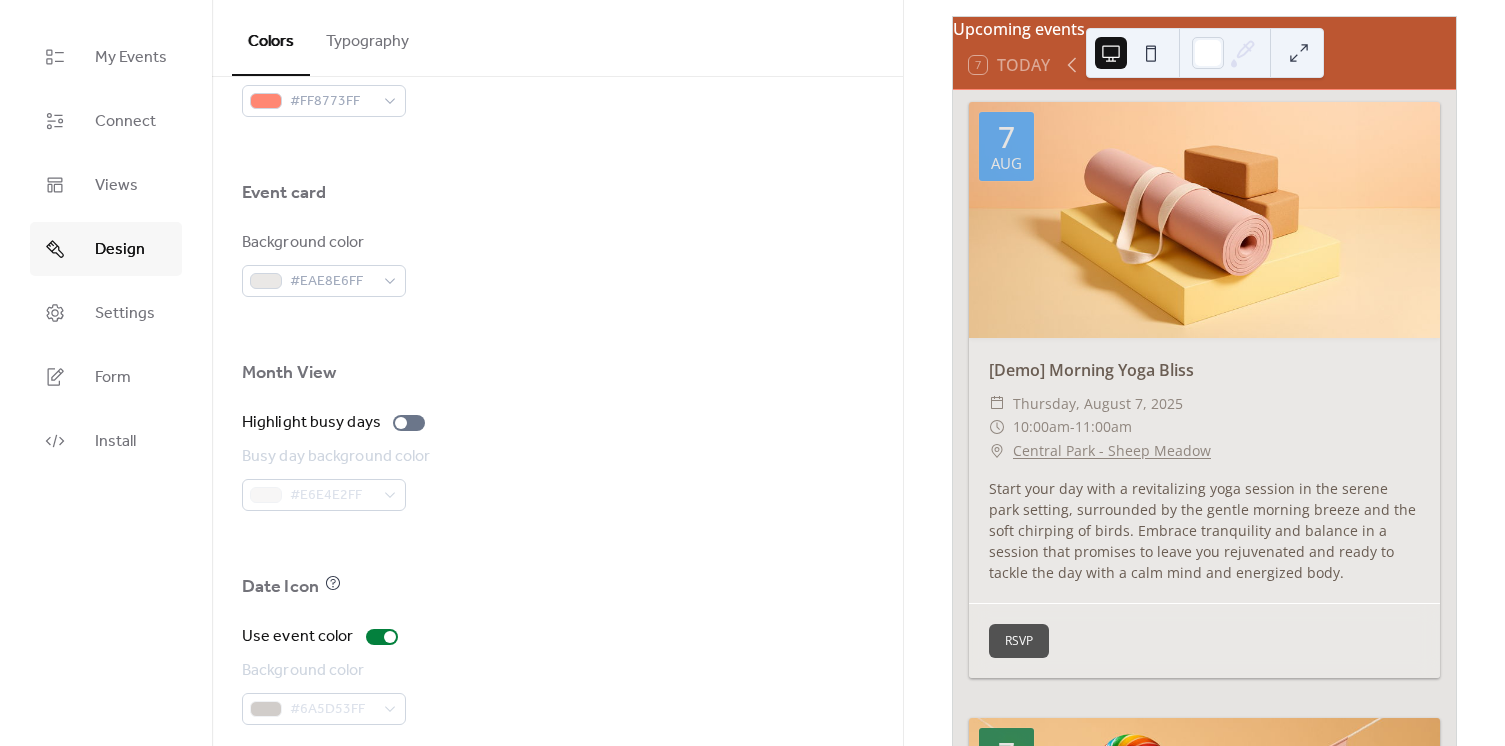 scroll, scrollTop: 1268, scrollLeft: 0, axis: vertical 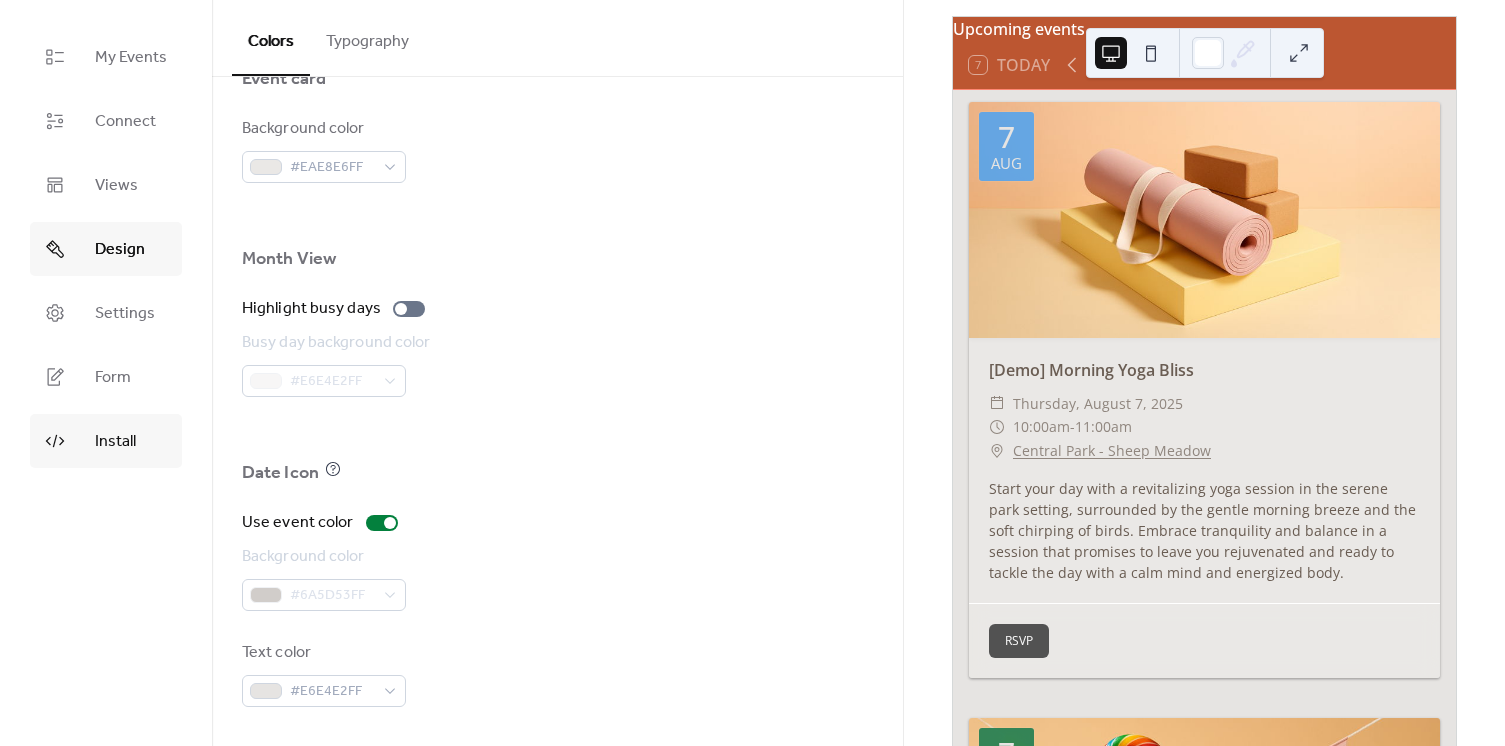 click on "Install" at bounding box center (106, 441) 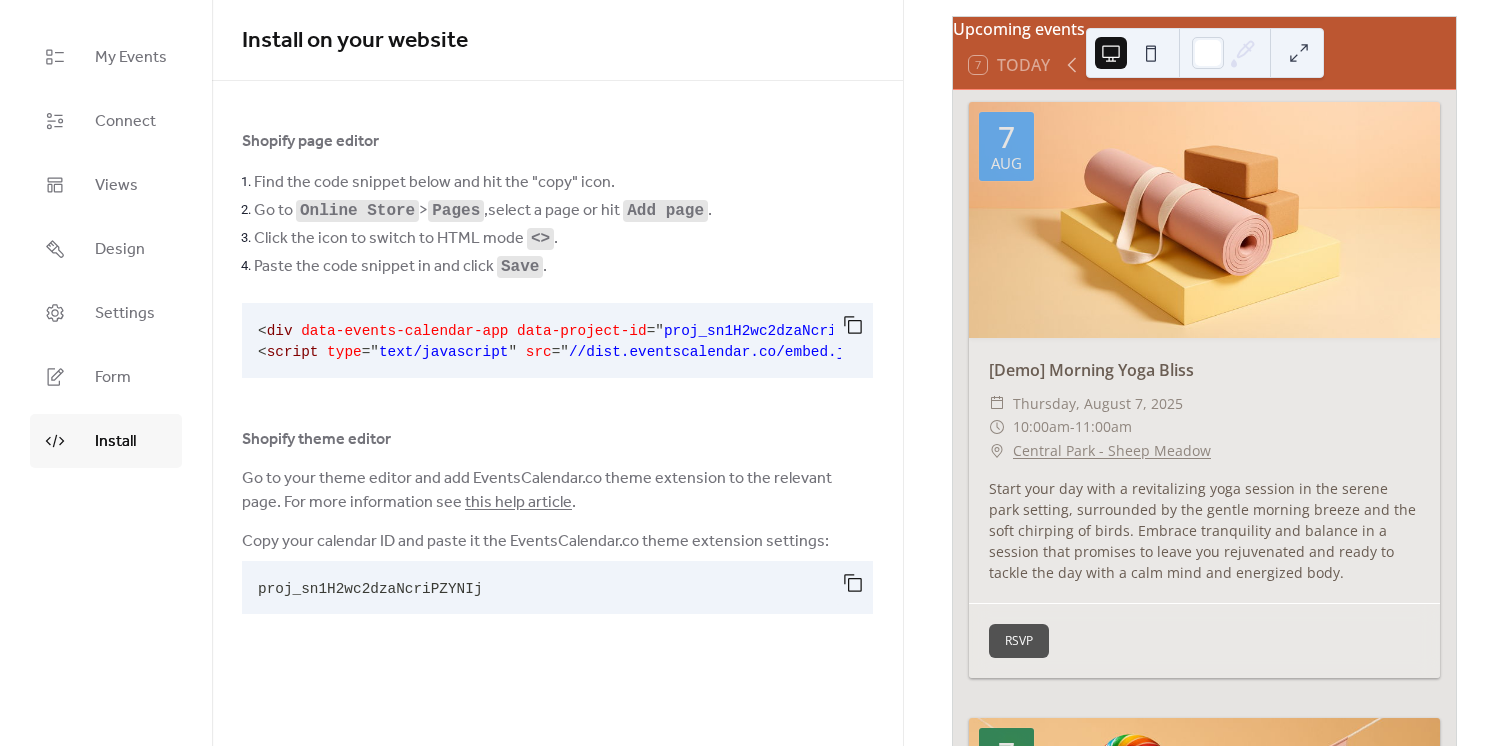click on "Add page" at bounding box center (665, 211) 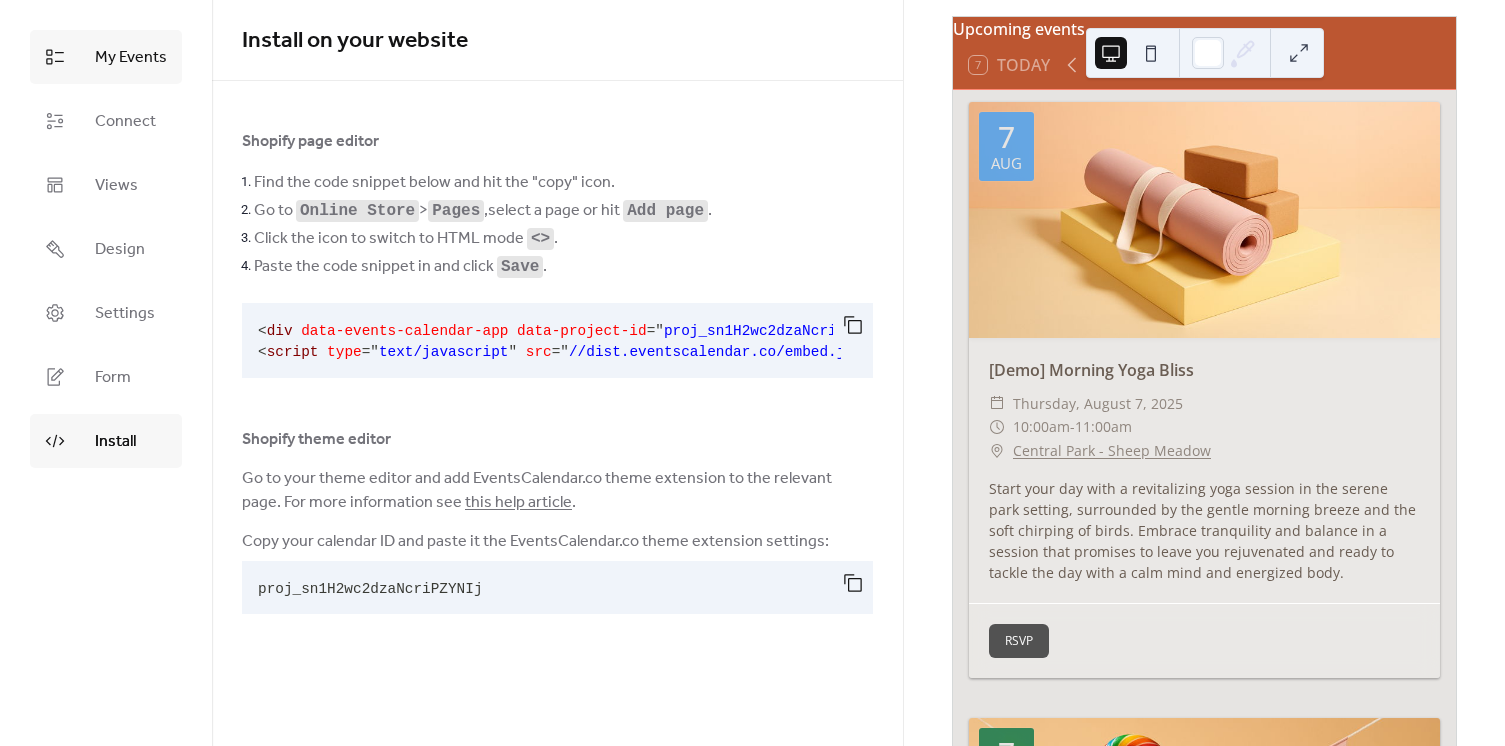 click on "My Events" at bounding box center (131, 58) 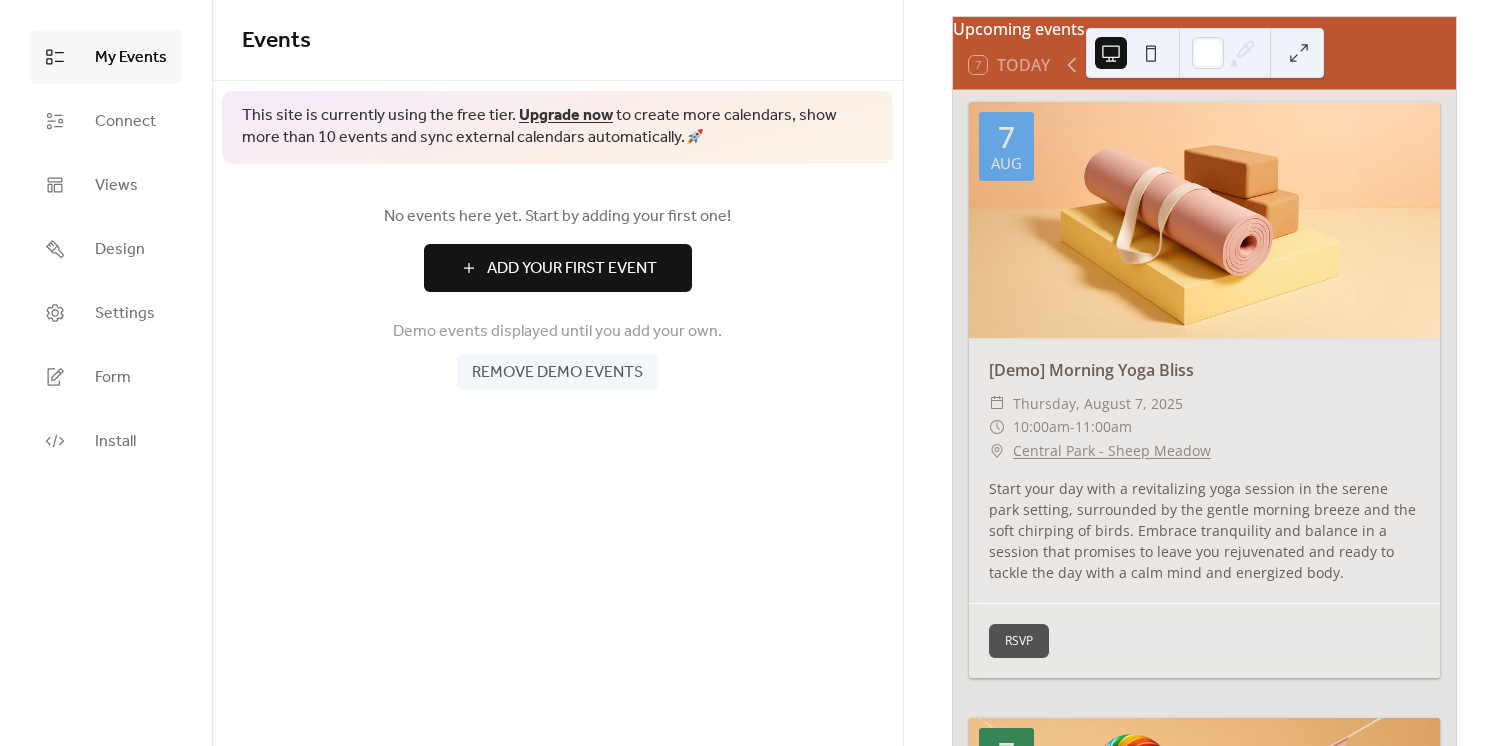 click on "Add Your First Event" at bounding box center [558, 268] 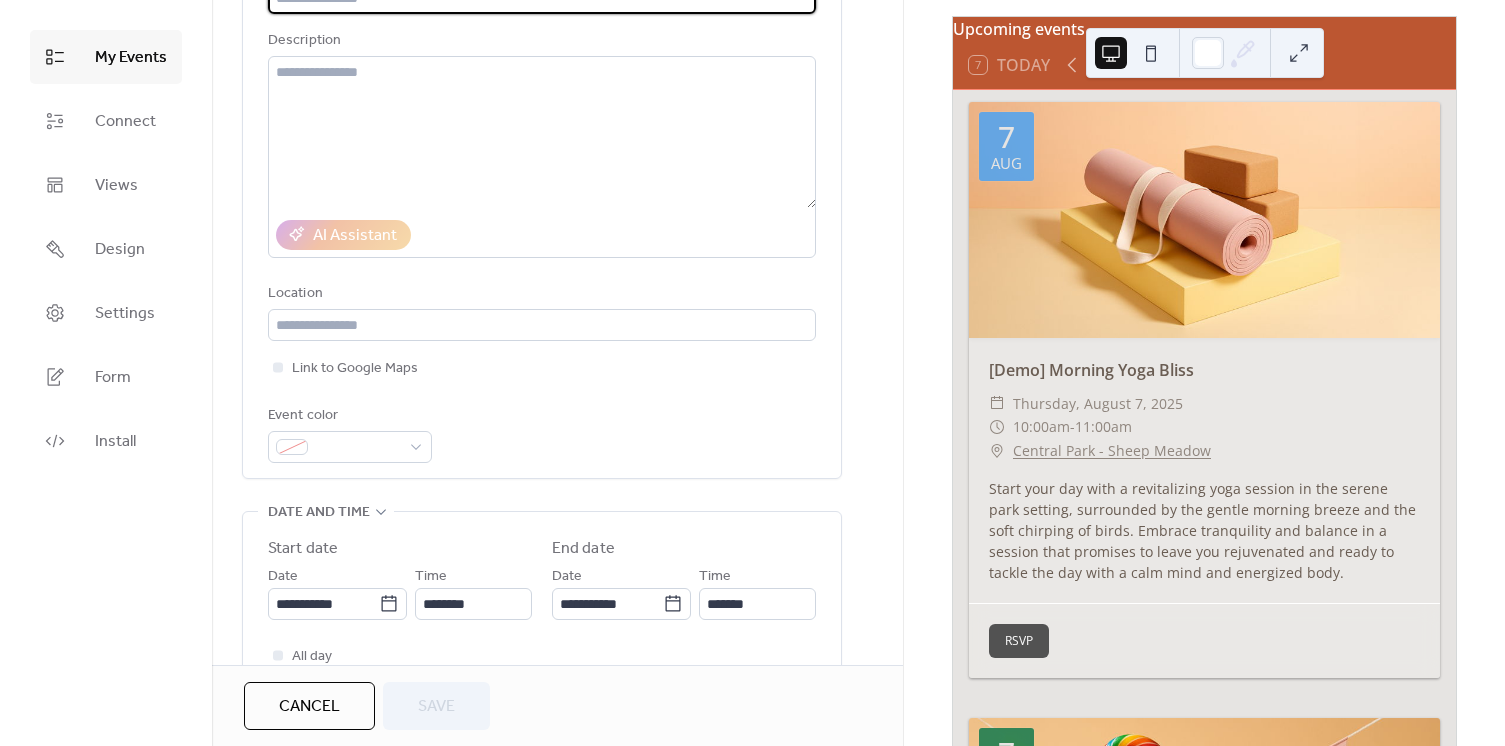 scroll, scrollTop: 0, scrollLeft: 0, axis: both 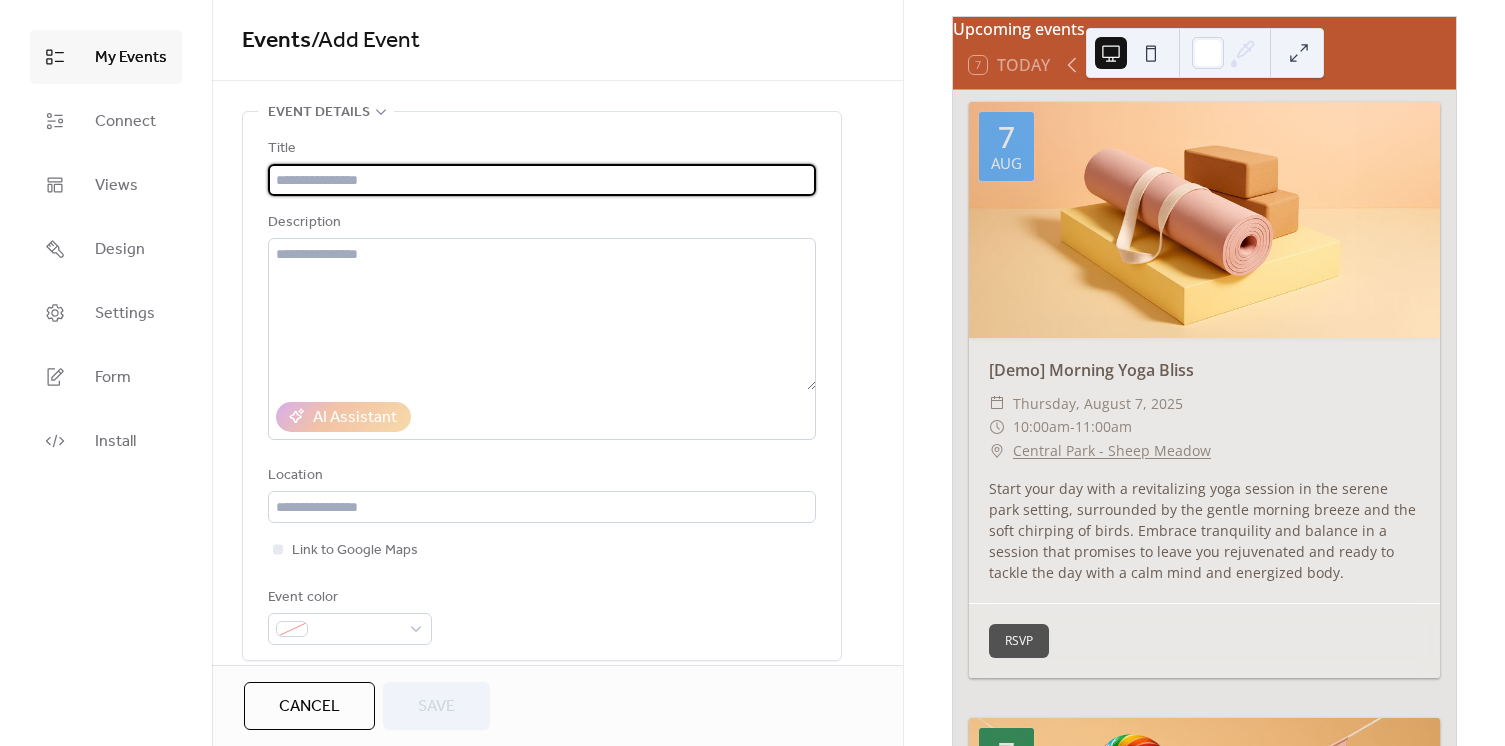 click at bounding box center [542, 180] 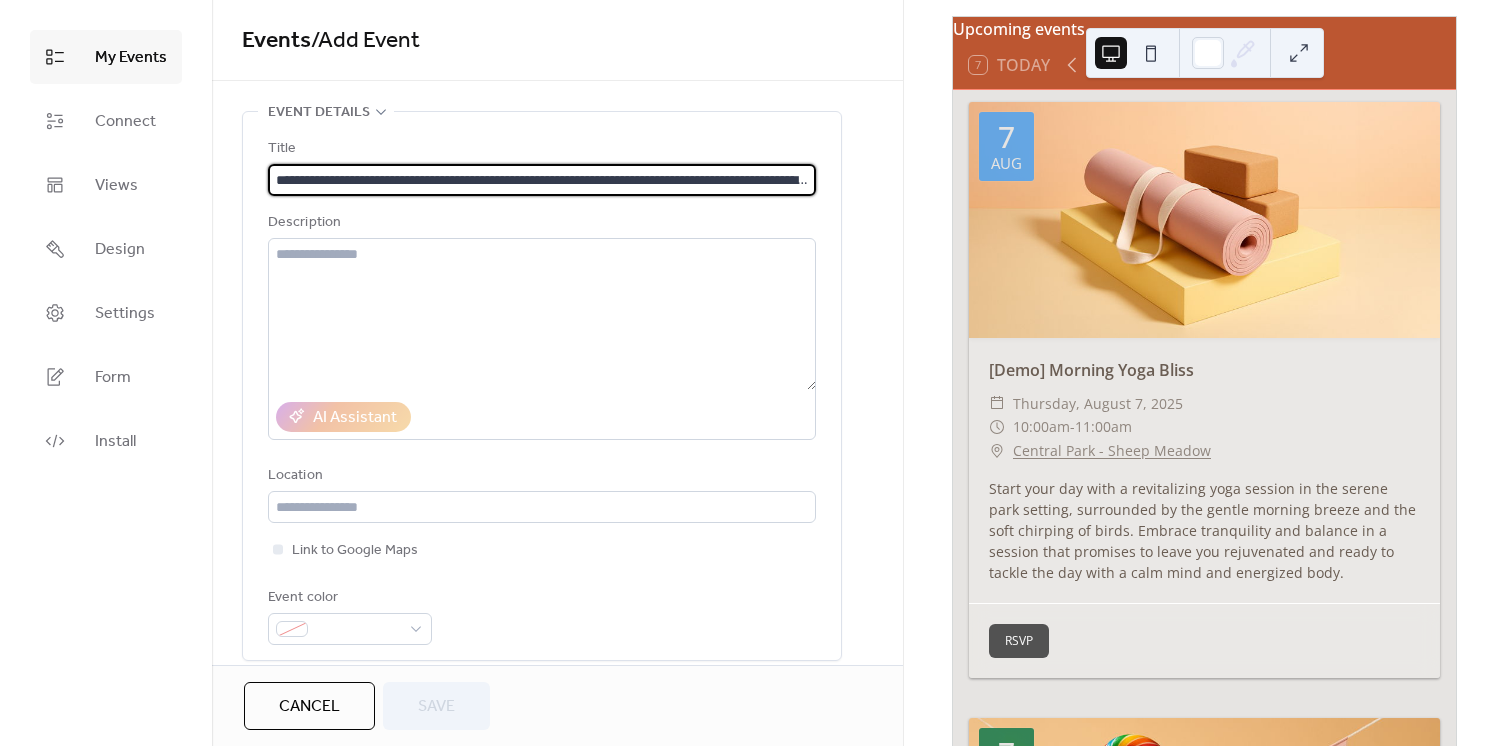 scroll, scrollTop: 0, scrollLeft: 915, axis: horizontal 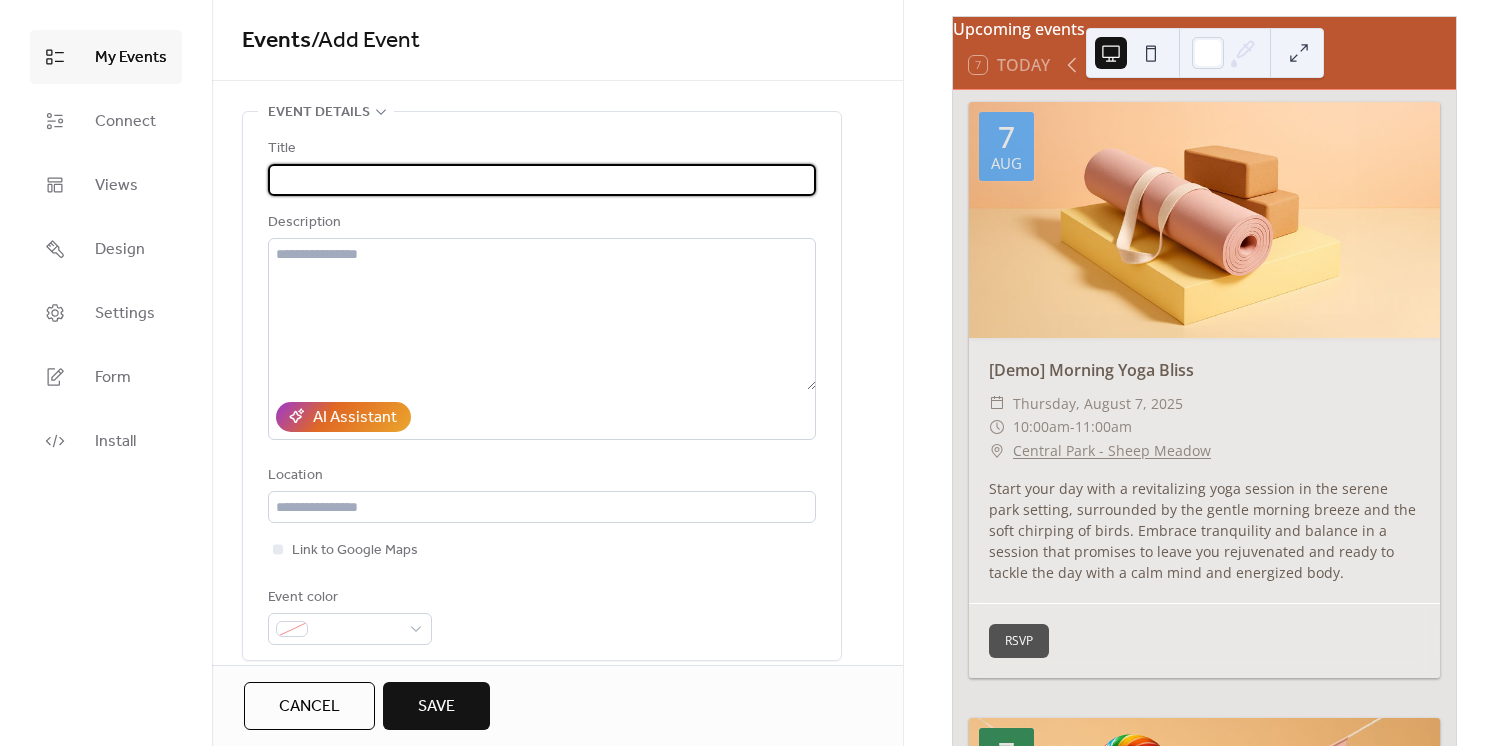 type on "*" 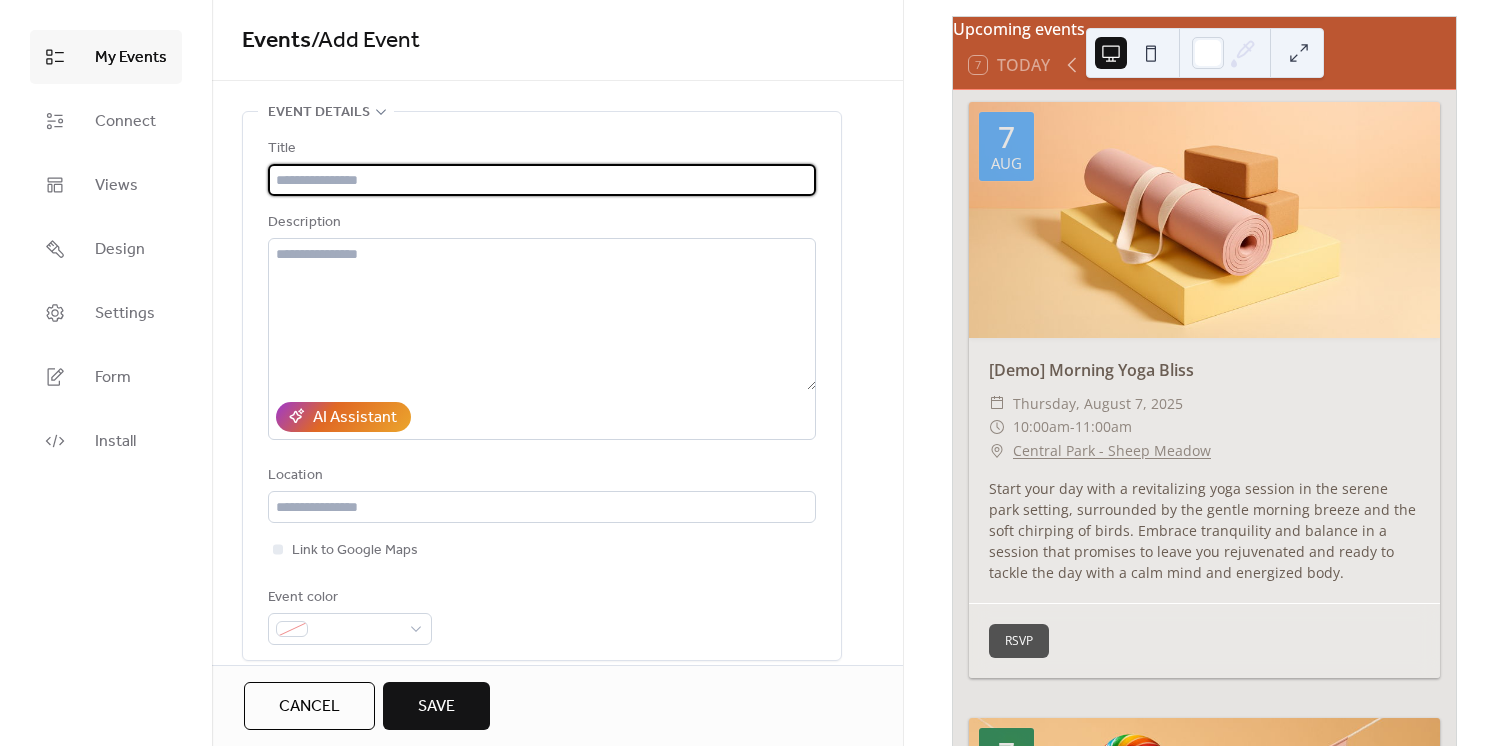 scroll, scrollTop: 0, scrollLeft: 0, axis: both 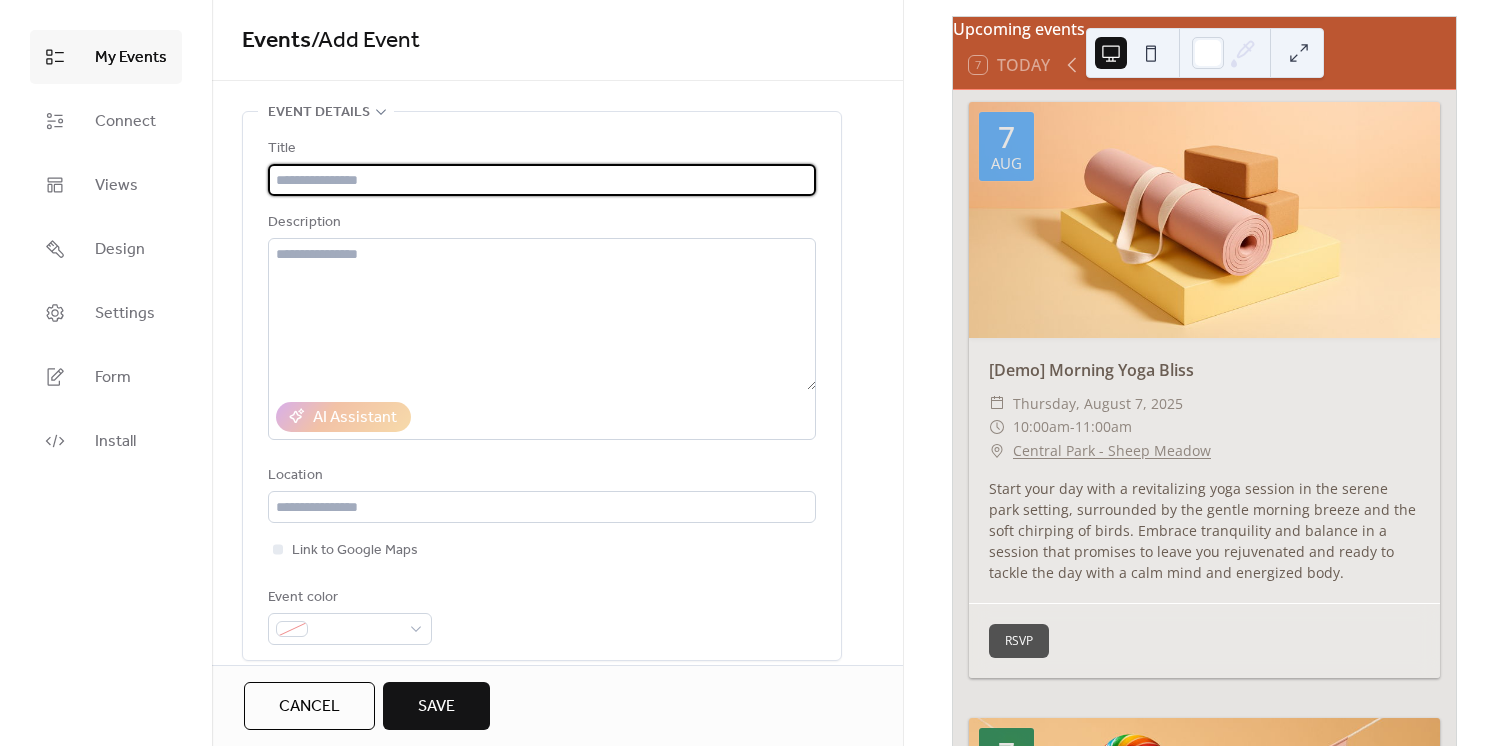 click at bounding box center (542, 180) 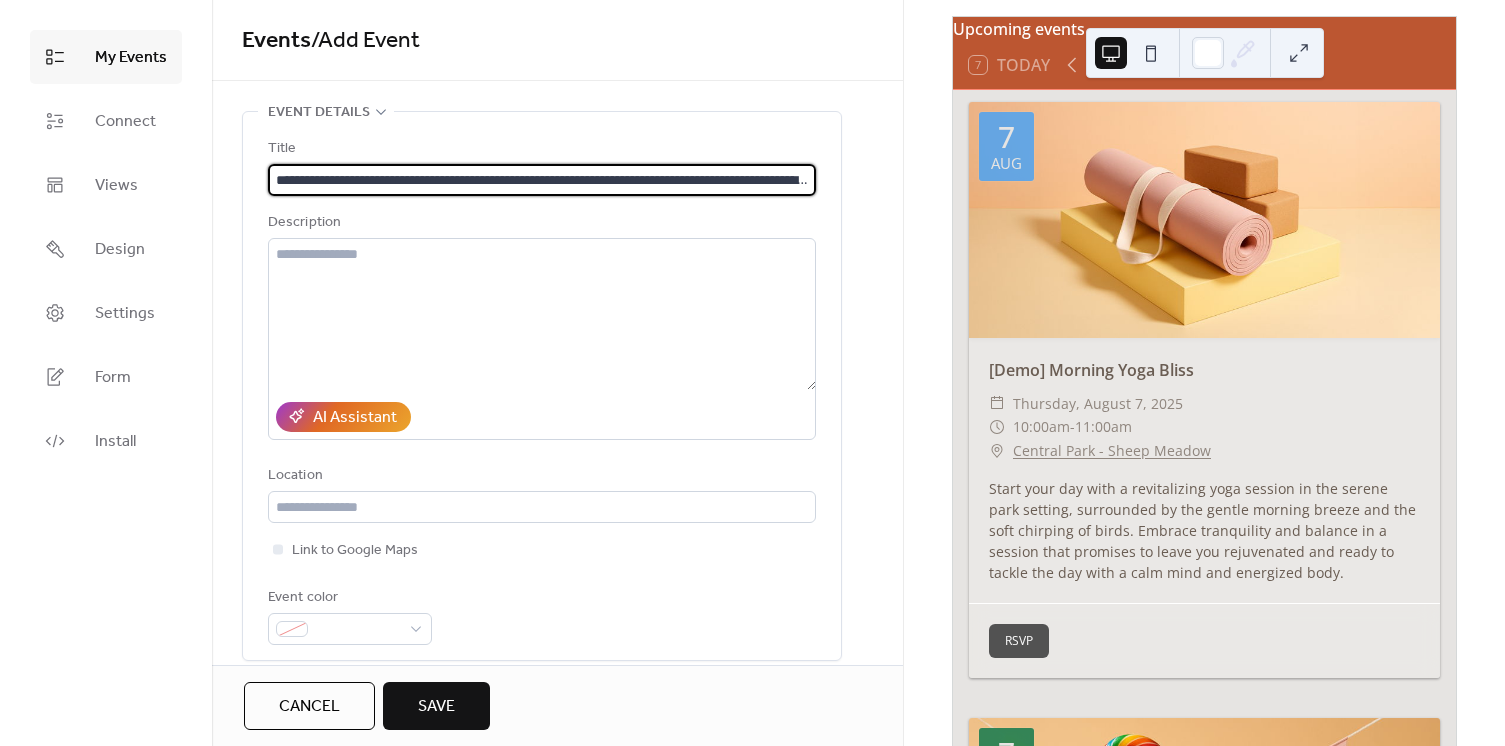 scroll, scrollTop: 0, scrollLeft: 915, axis: horizontal 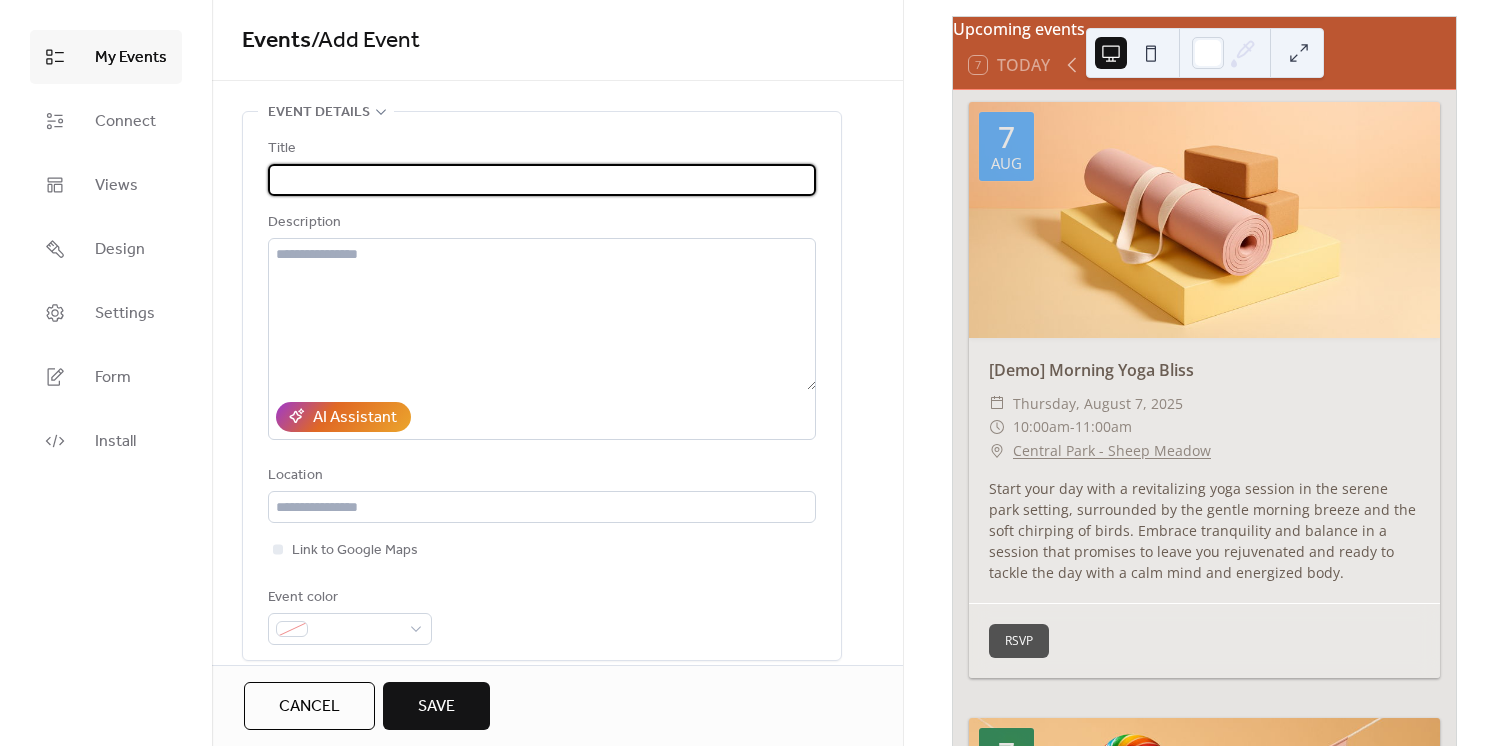 type on "**********" 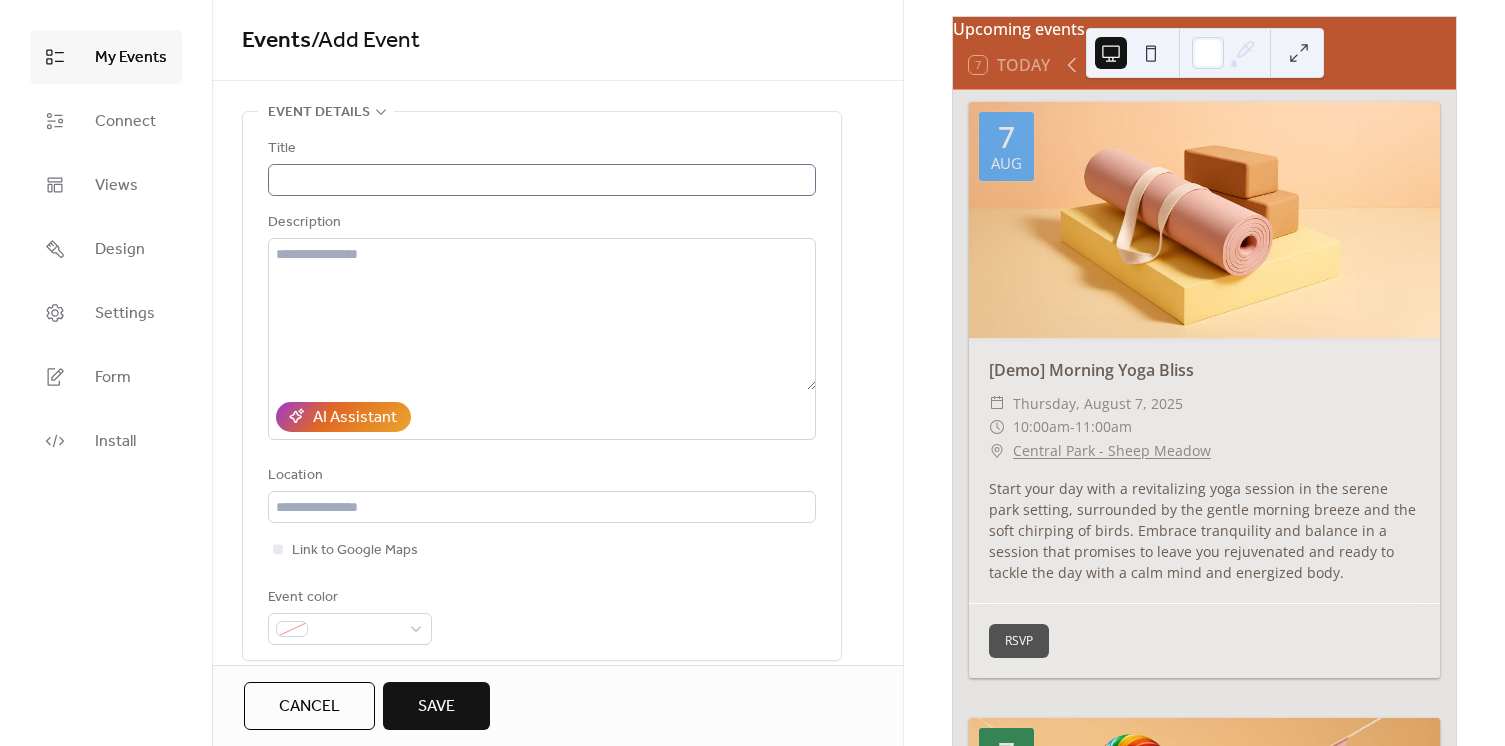 scroll, scrollTop: 0, scrollLeft: 0, axis: both 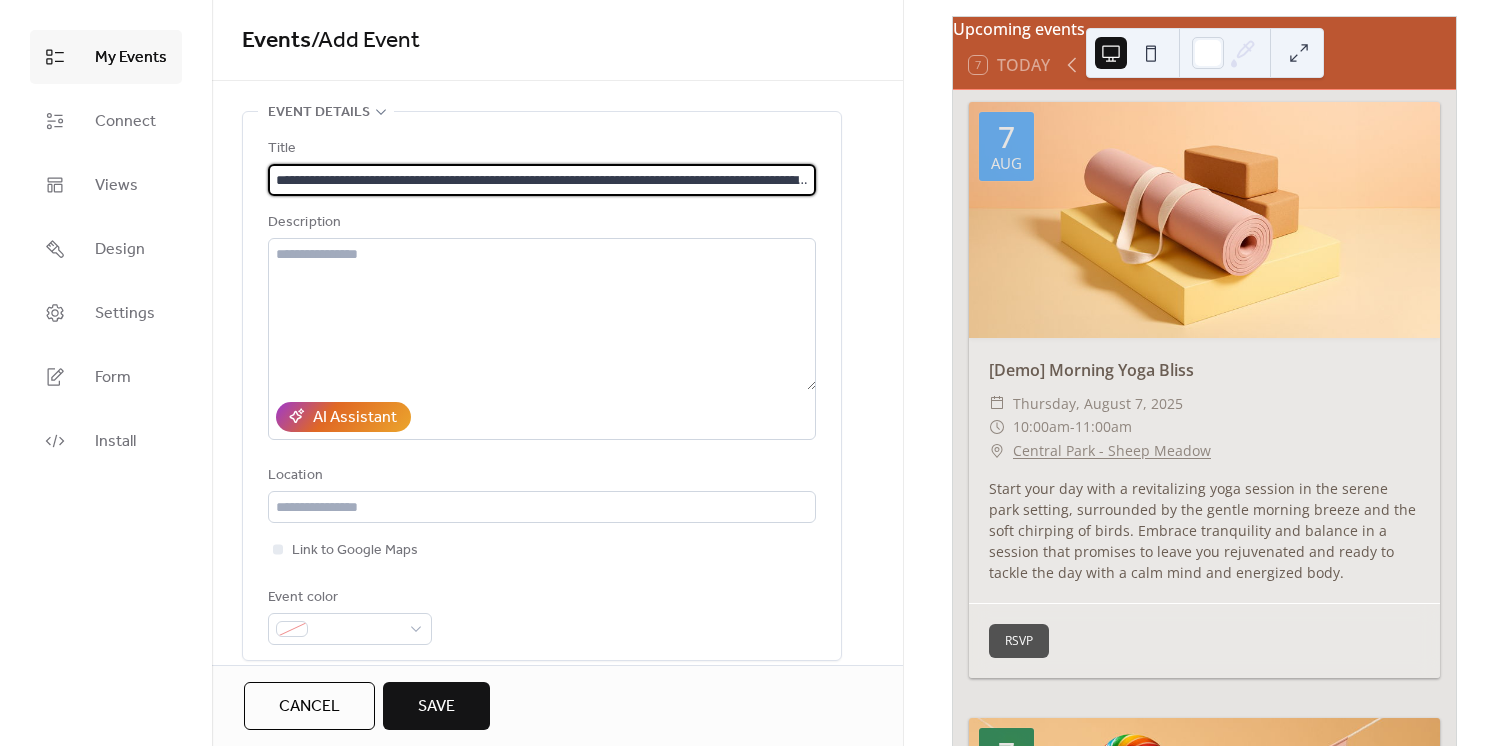 click on "**********" at bounding box center (542, 180) 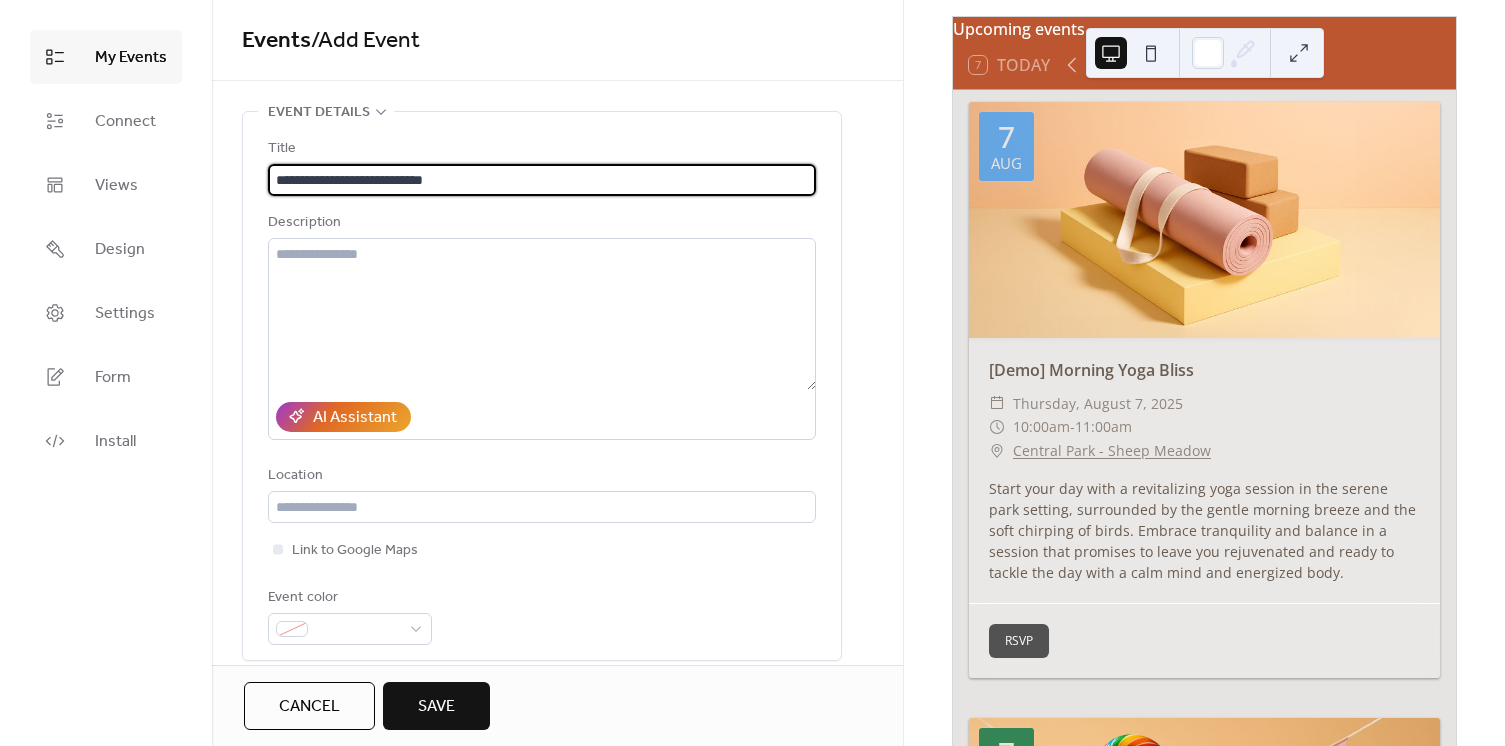 type on "**********" 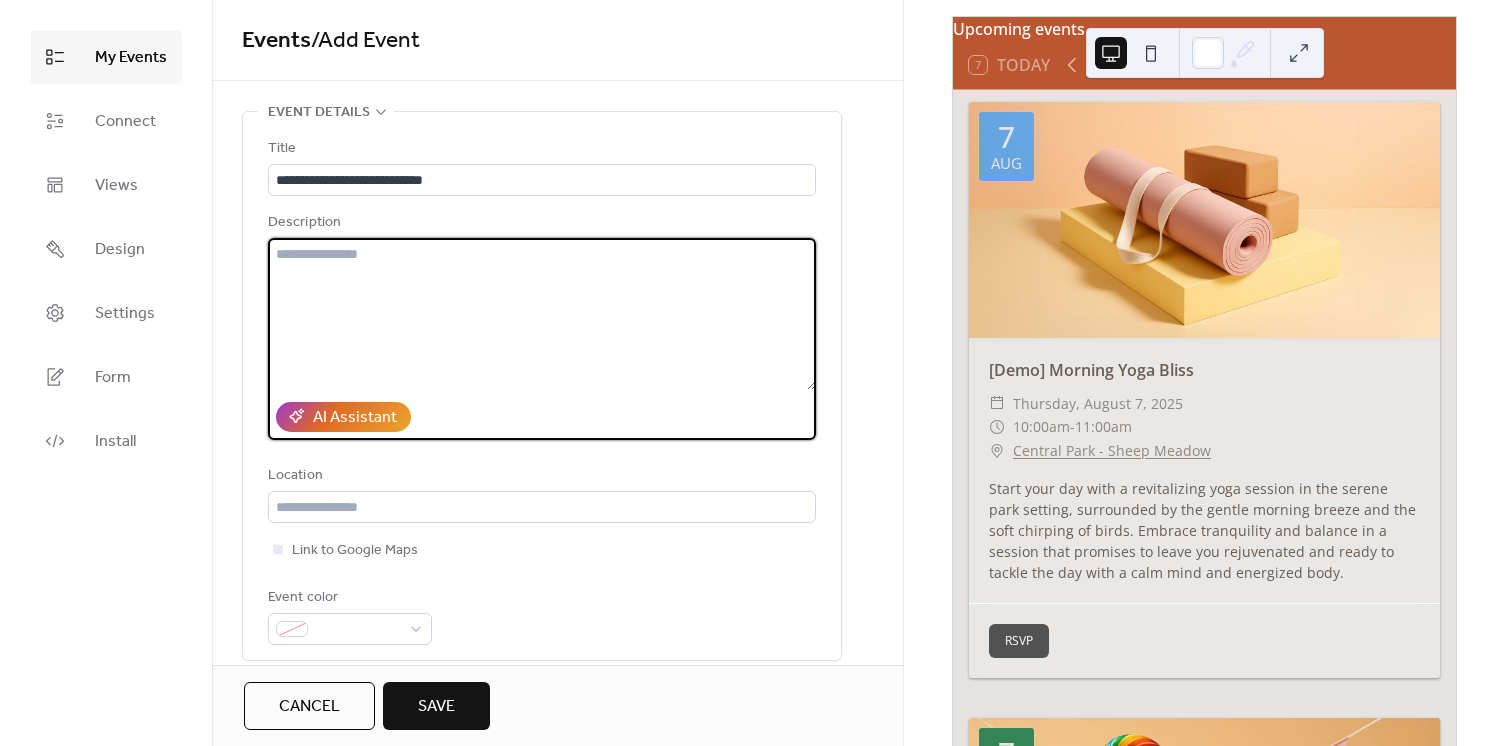 click at bounding box center [542, 314] 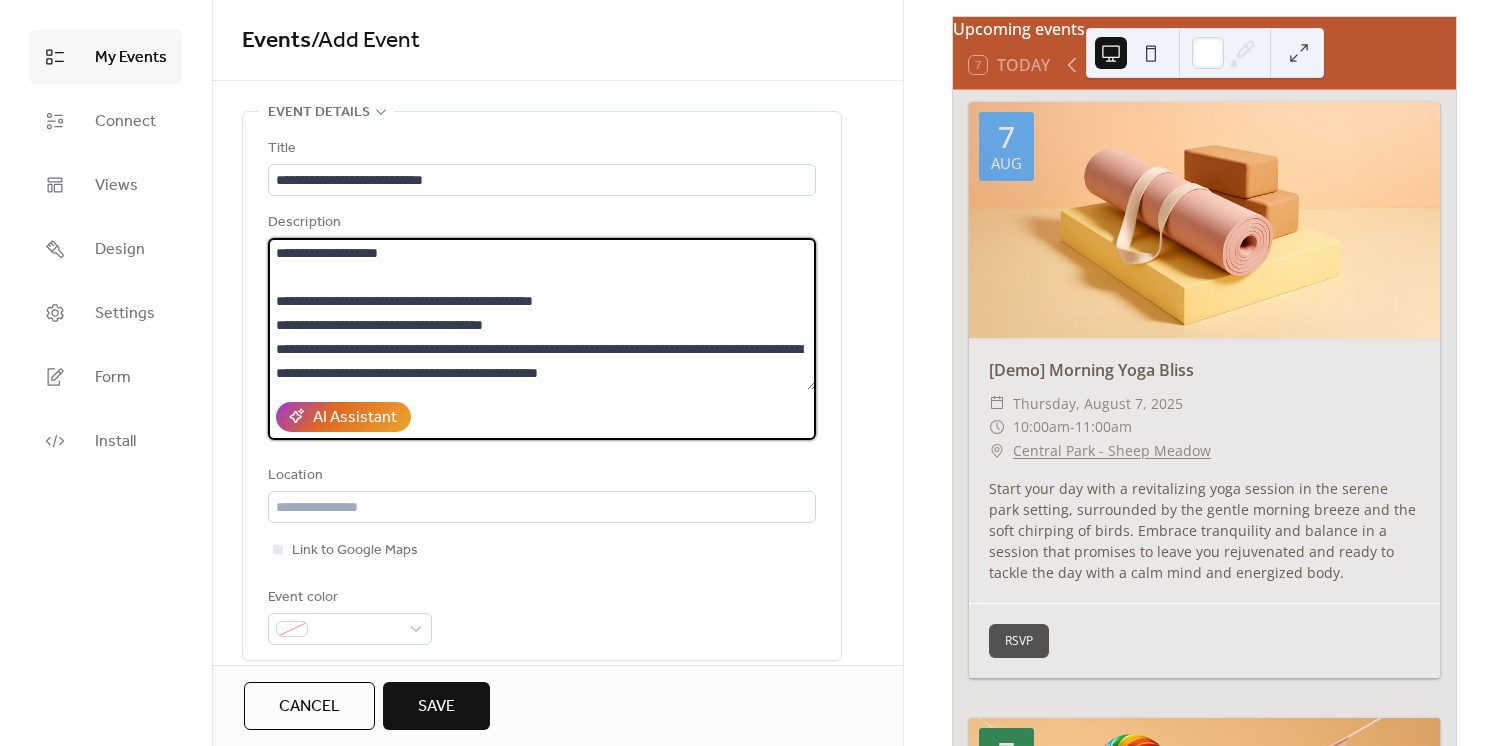 scroll, scrollTop: 0, scrollLeft: 0, axis: both 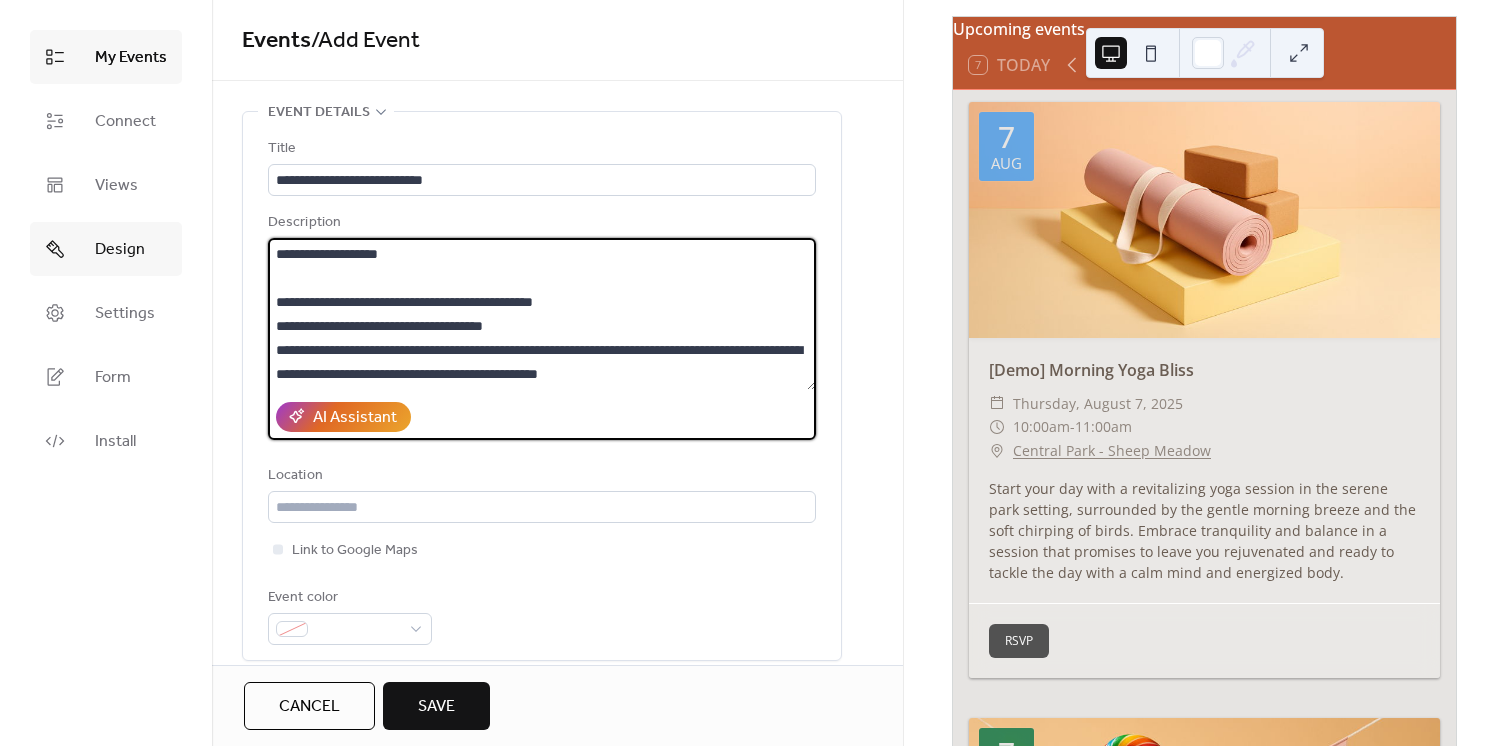 drag, startPoint x: 410, startPoint y: 252, endPoint x: 146, endPoint y: 250, distance: 264.00757 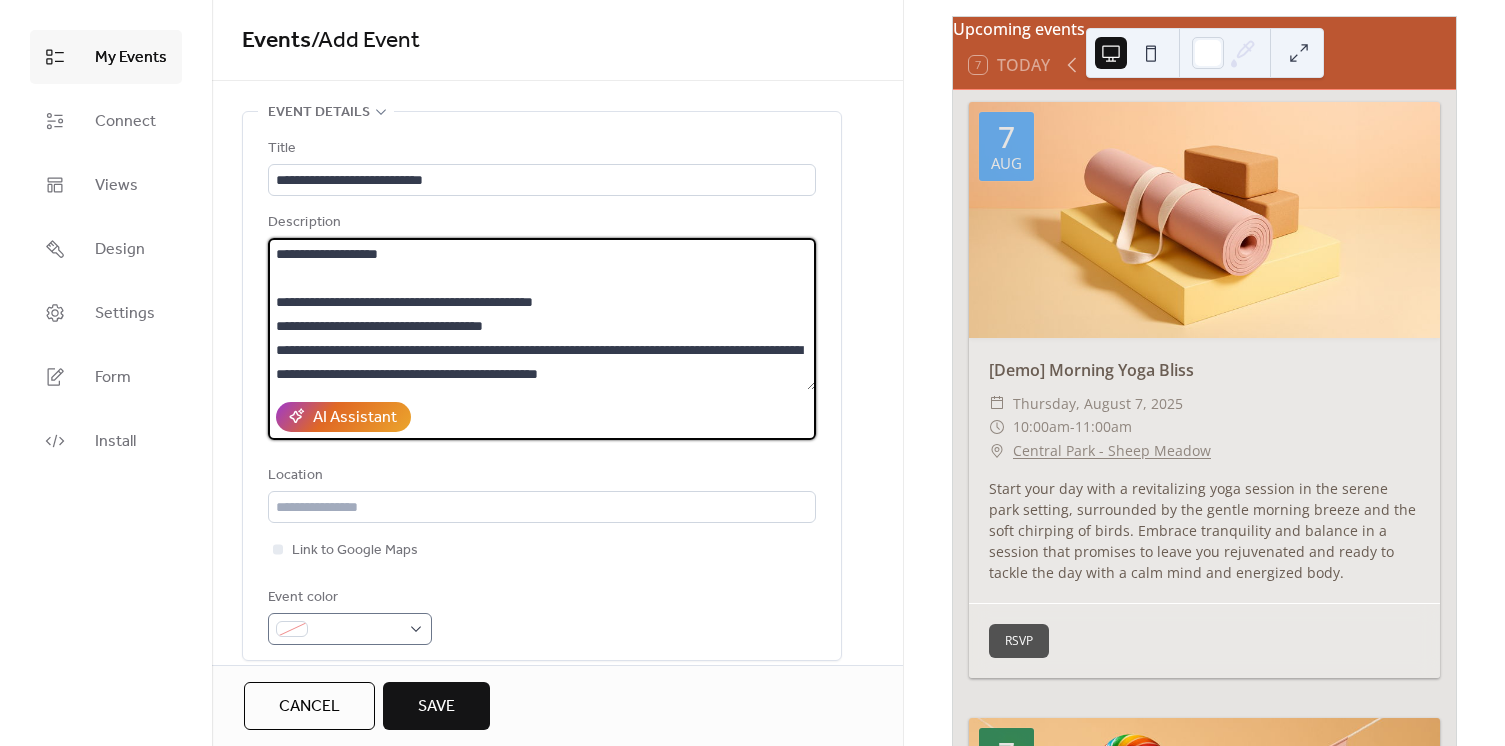 type on "**********" 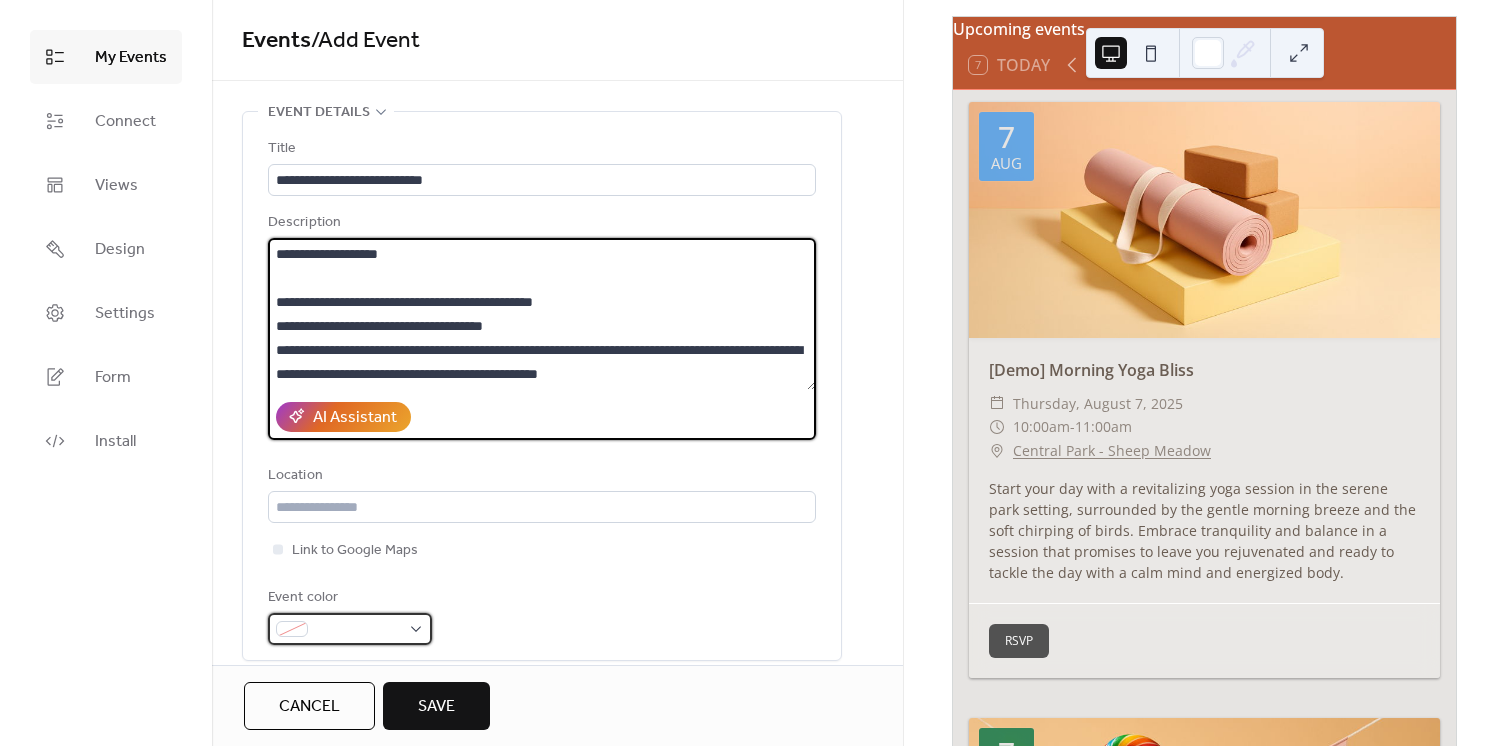 click at bounding box center [358, 630] 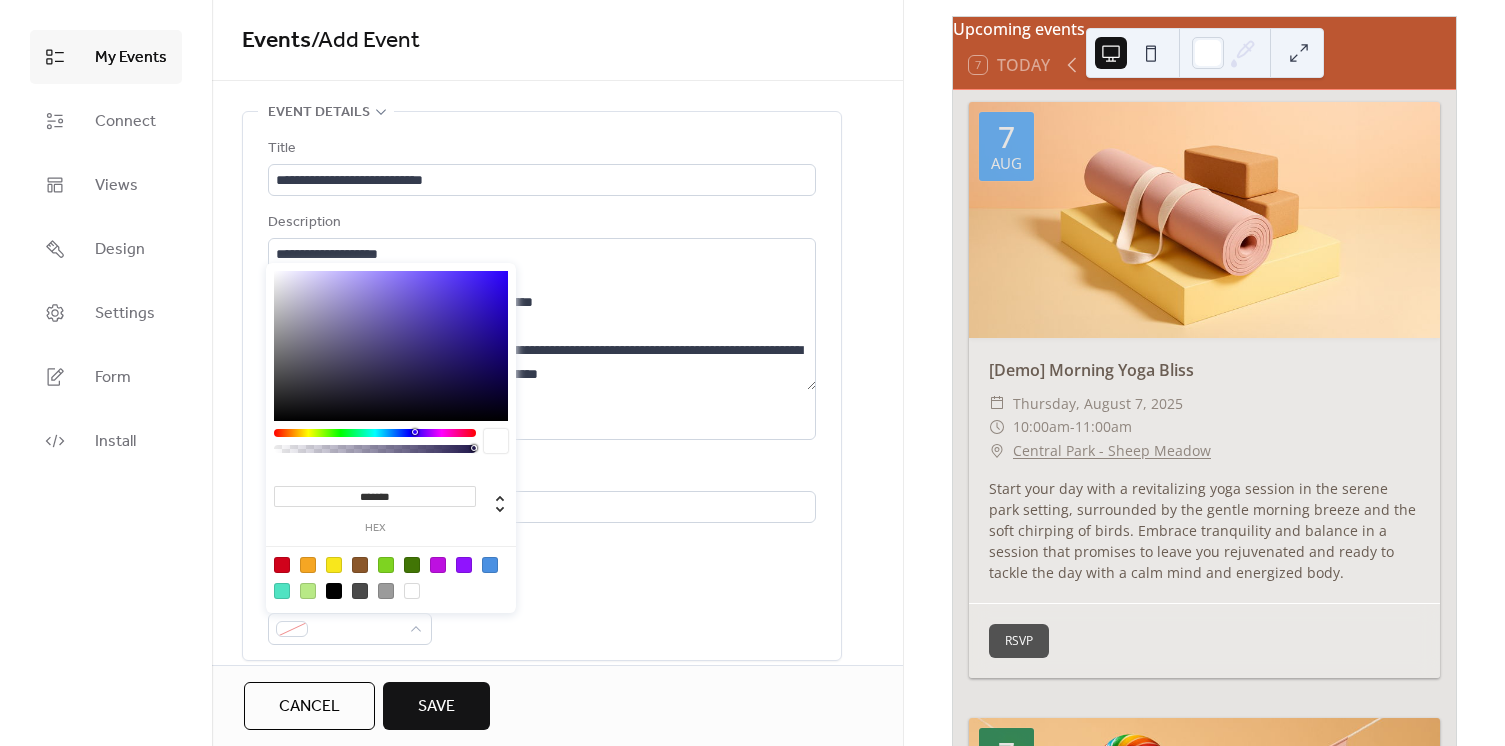 click at bounding box center (308, 565) 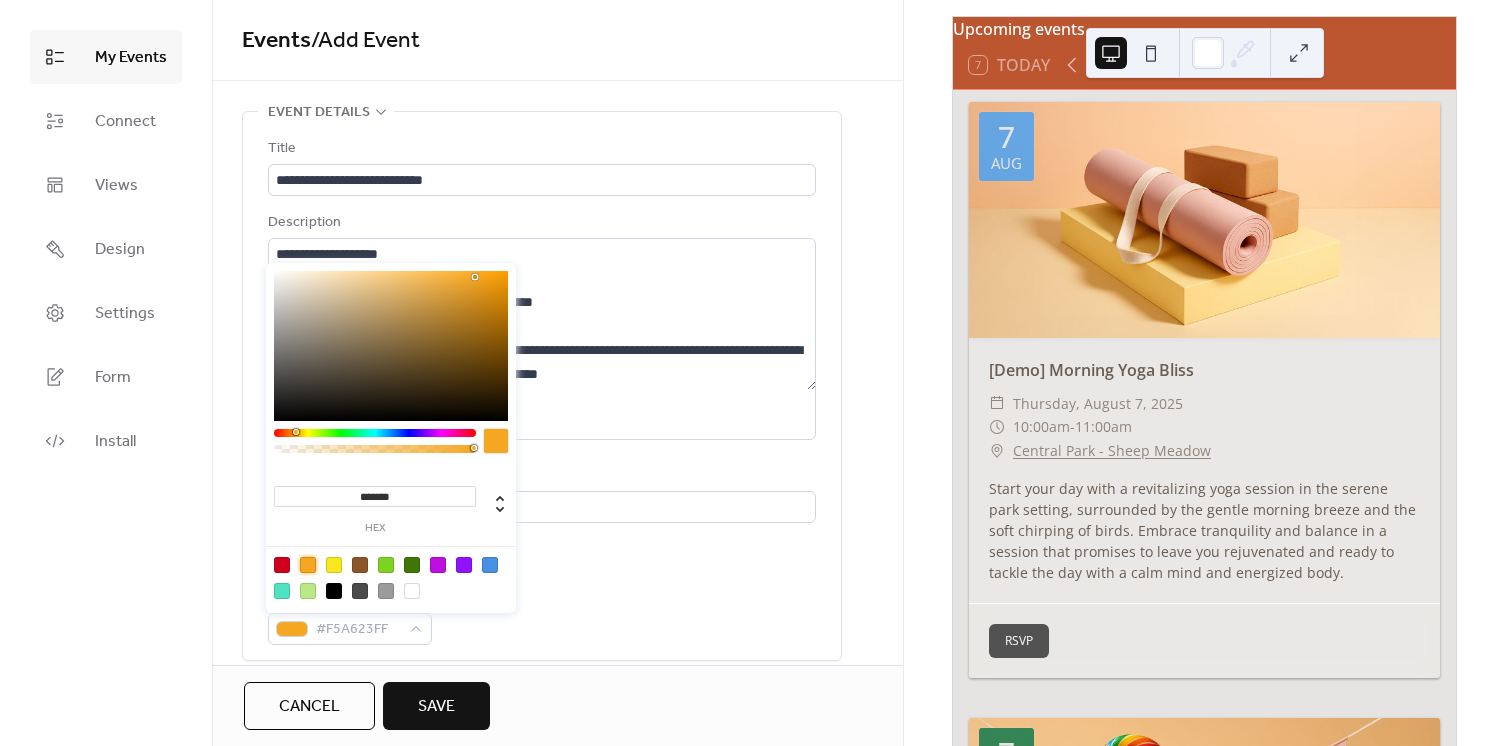 click on "**********" at bounding box center (557, 752) 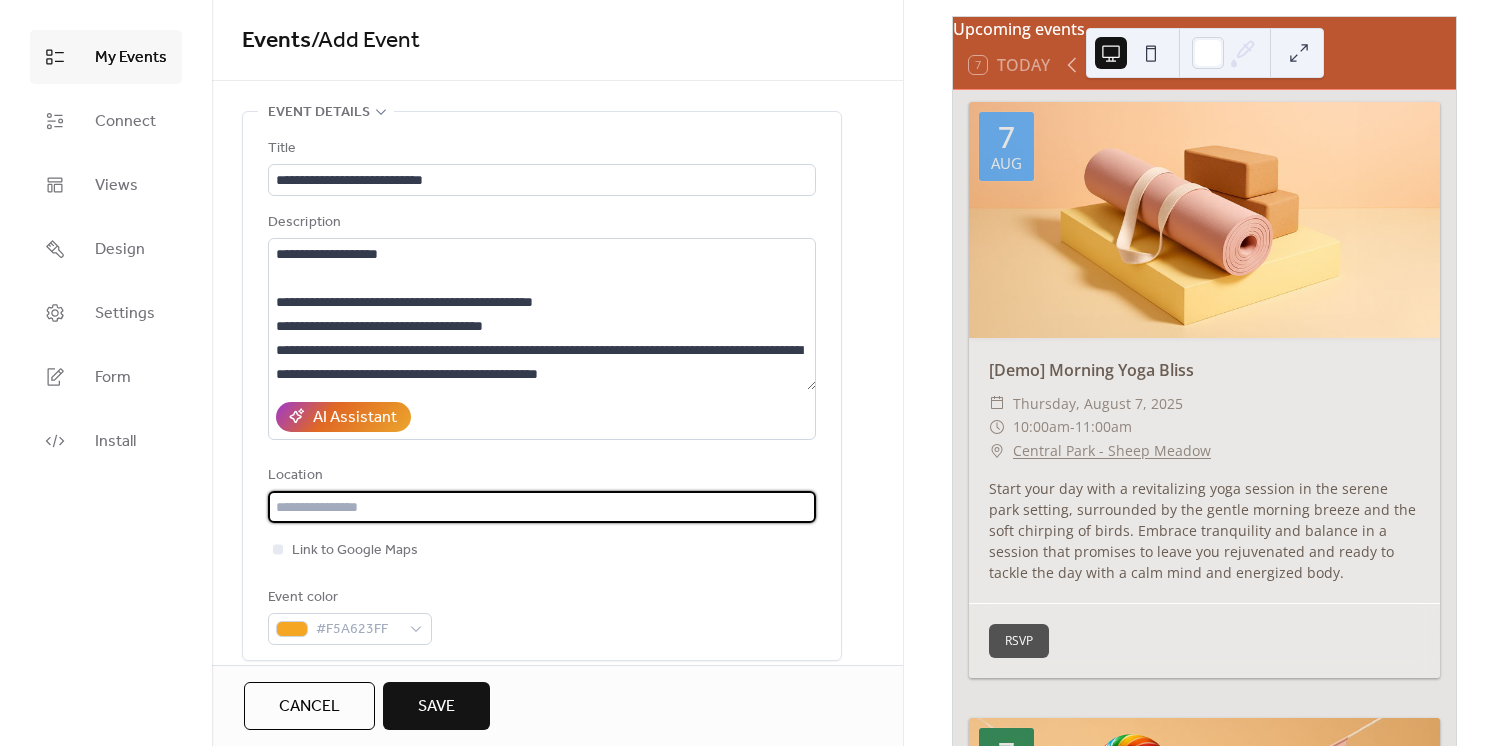 click at bounding box center (542, 507) 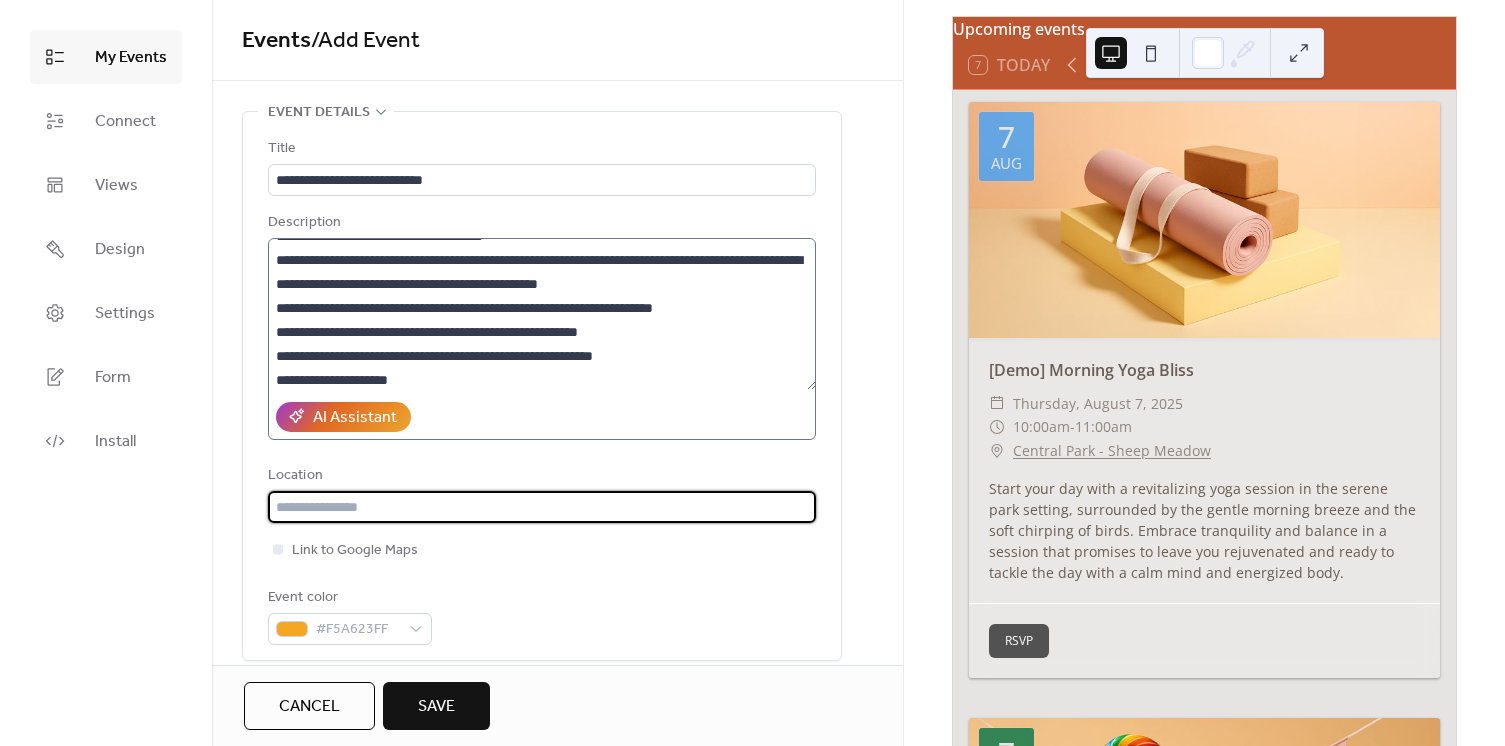 scroll, scrollTop: 95, scrollLeft: 0, axis: vertical 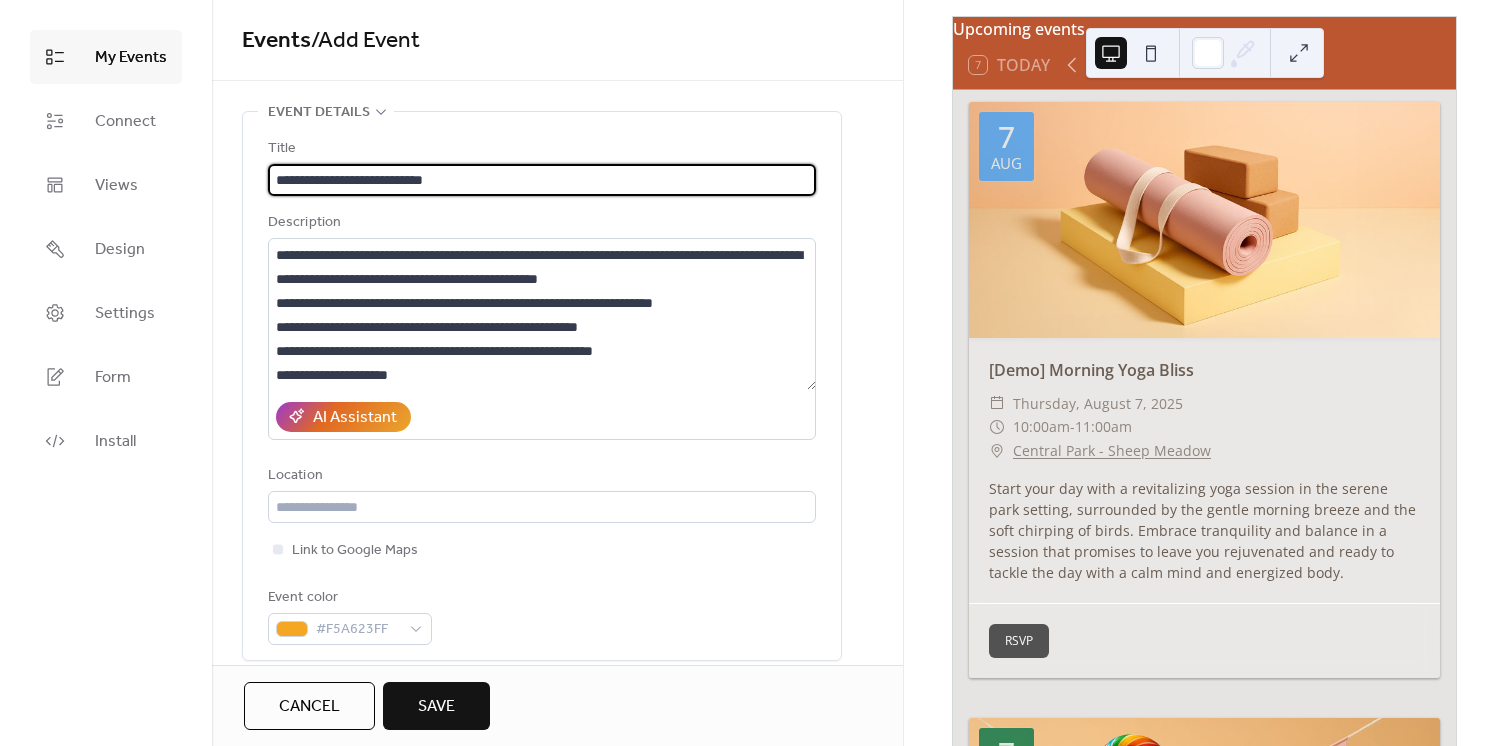 click on "**********" at bounding box center (542, 180) 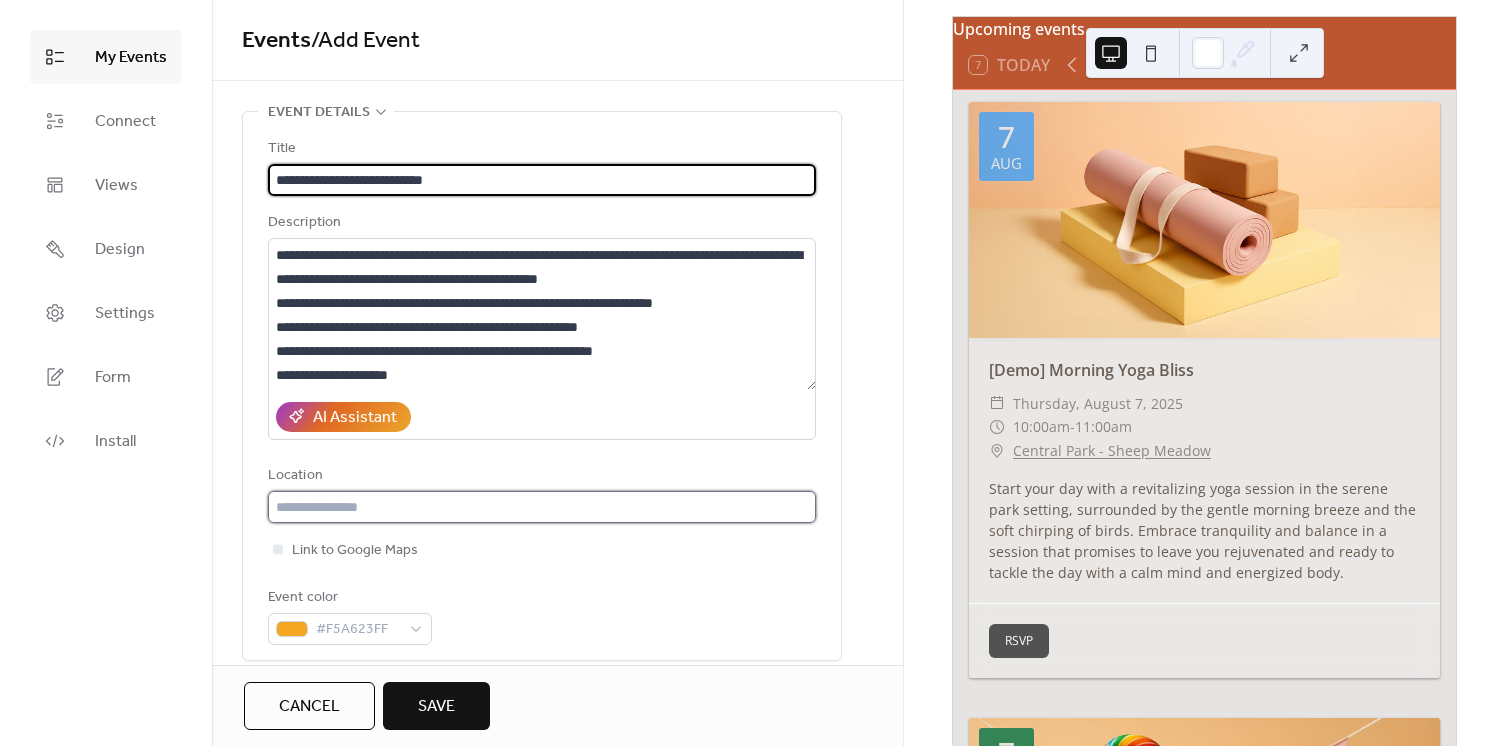 click at bounding box center (542, 507) 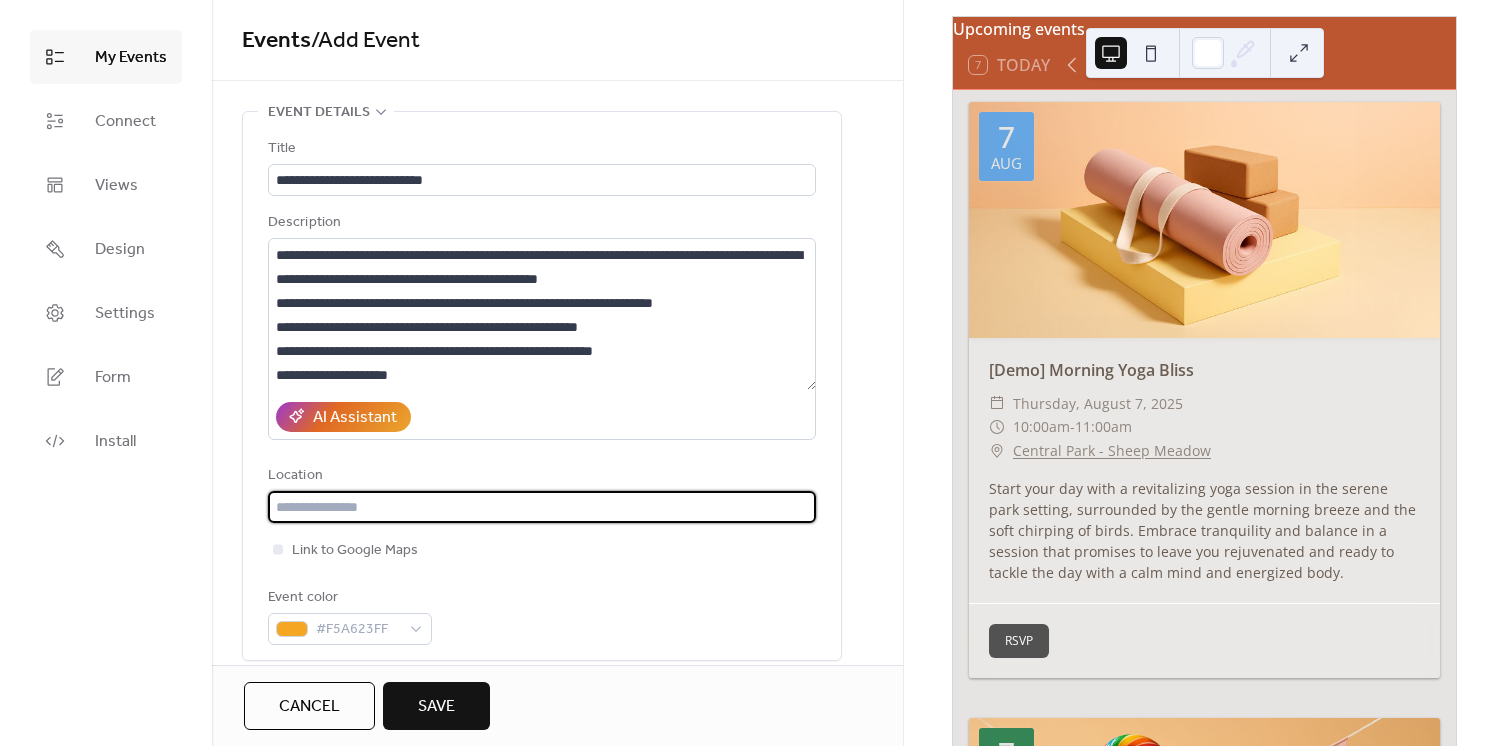 paste on "**********" 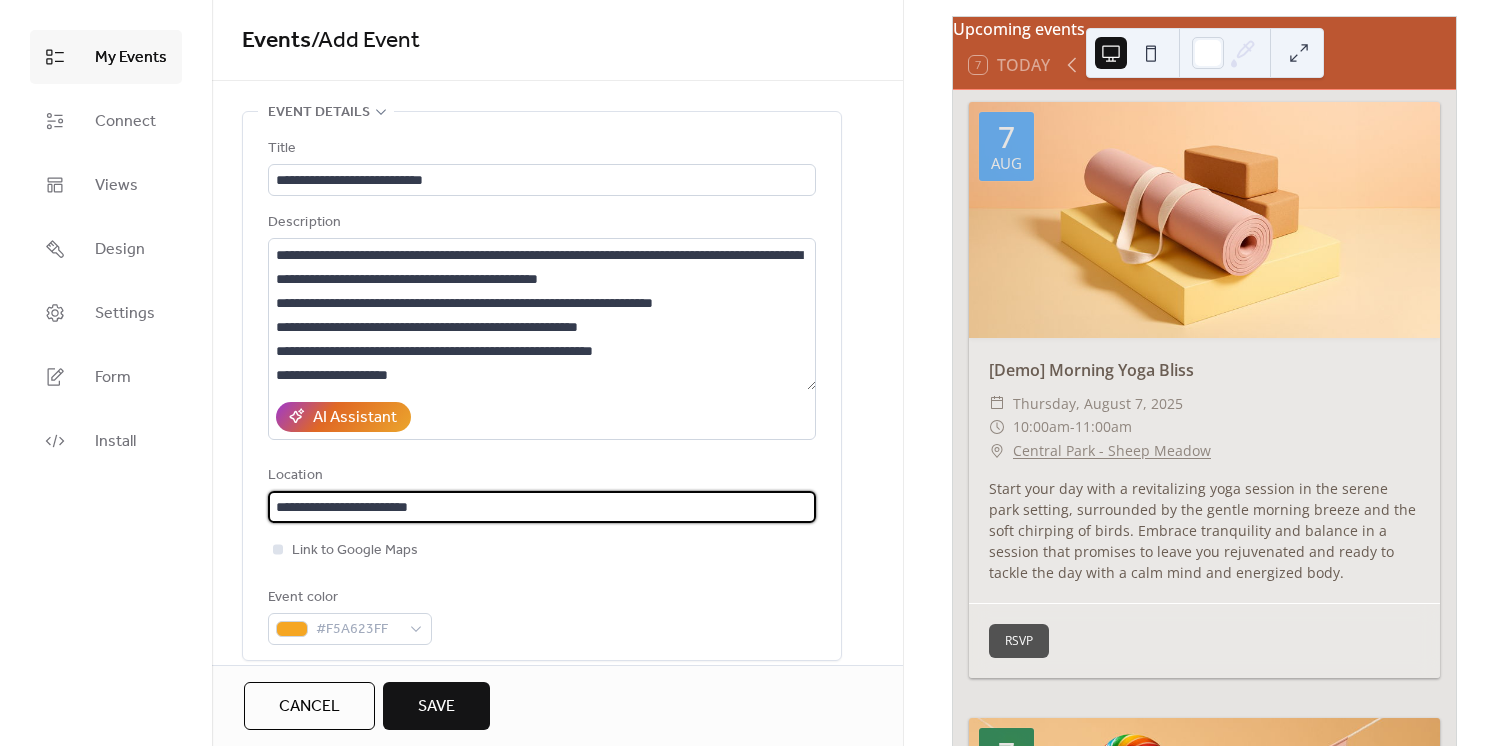 type on "**********" 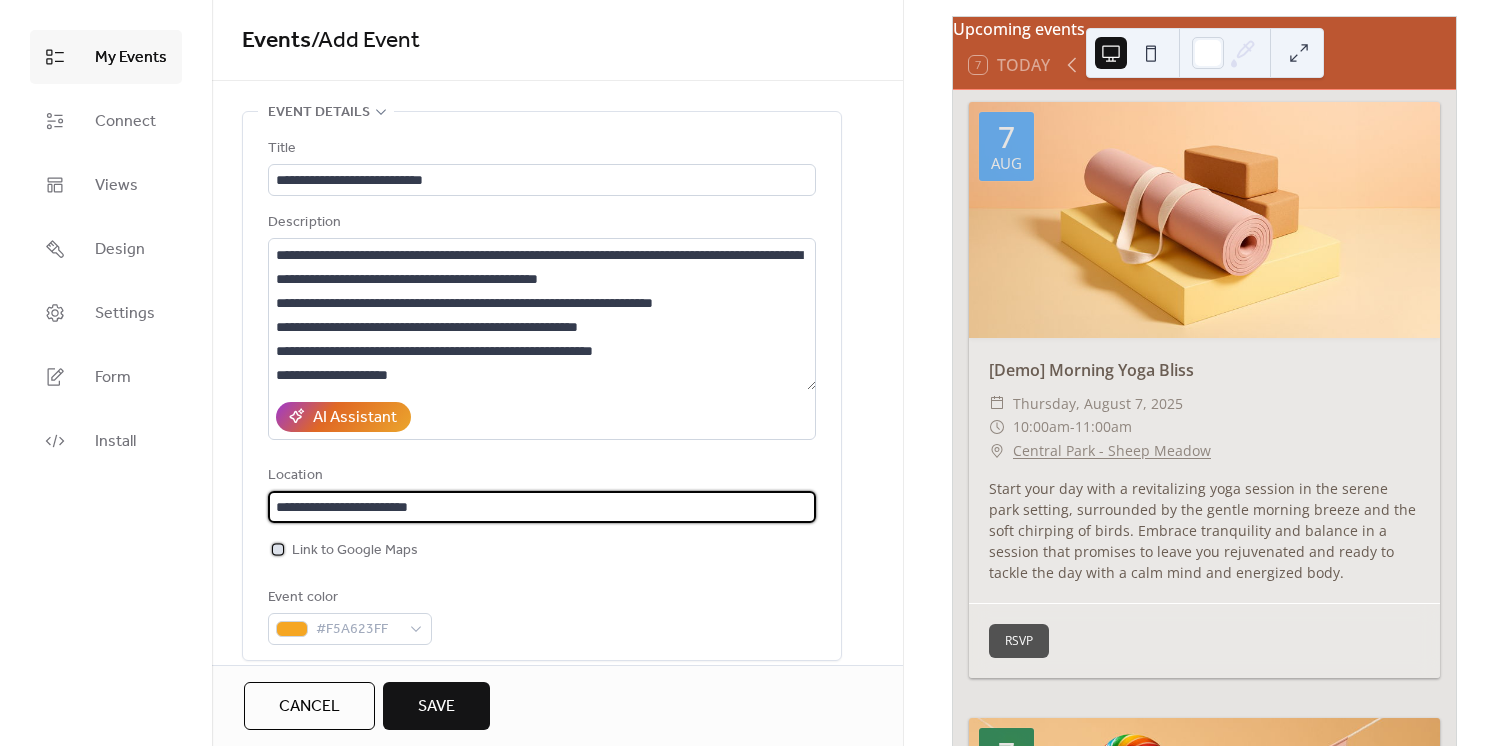 click on "Link to Google Maps" at bounding box center (355, 551) 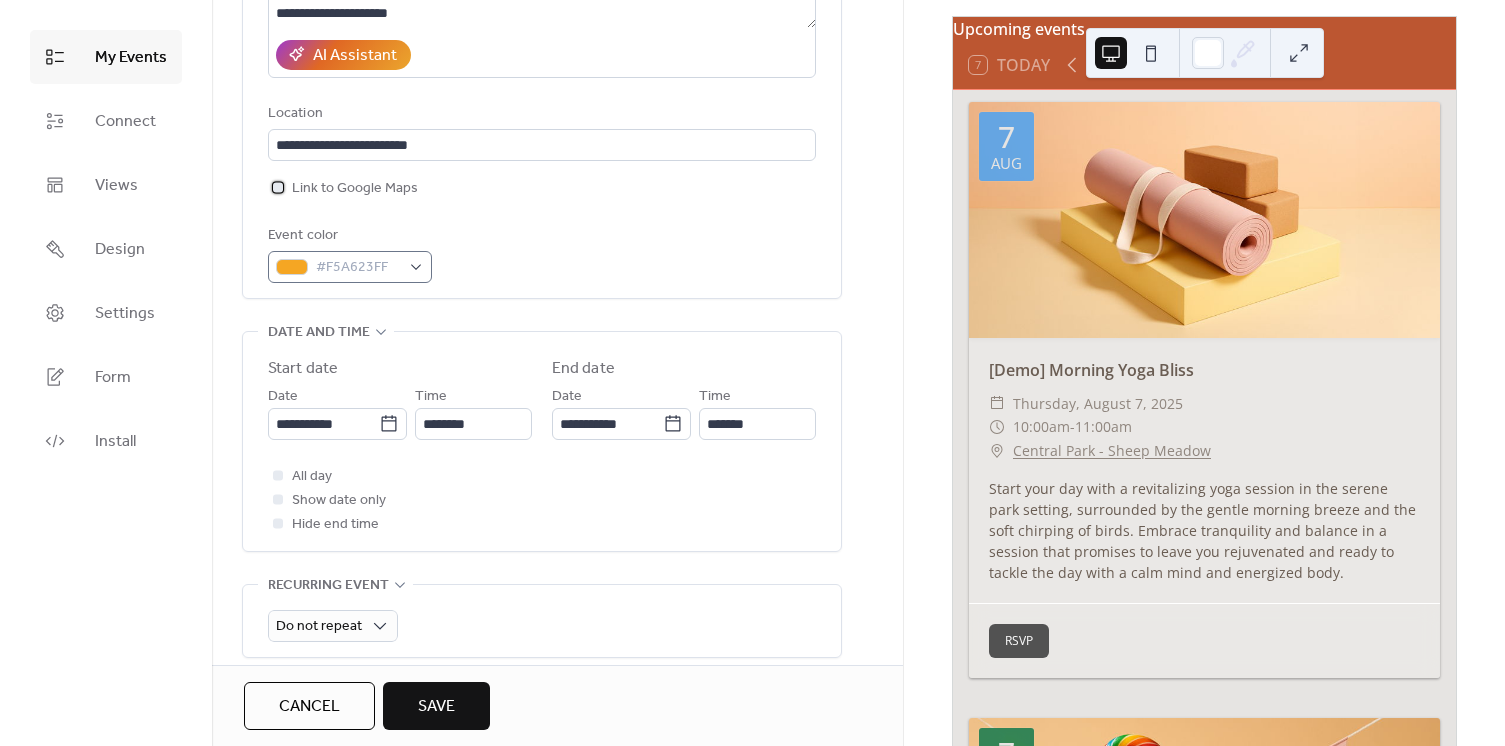 scroll, scrollTop: 363, scrollLeft: 0, axis: vertical 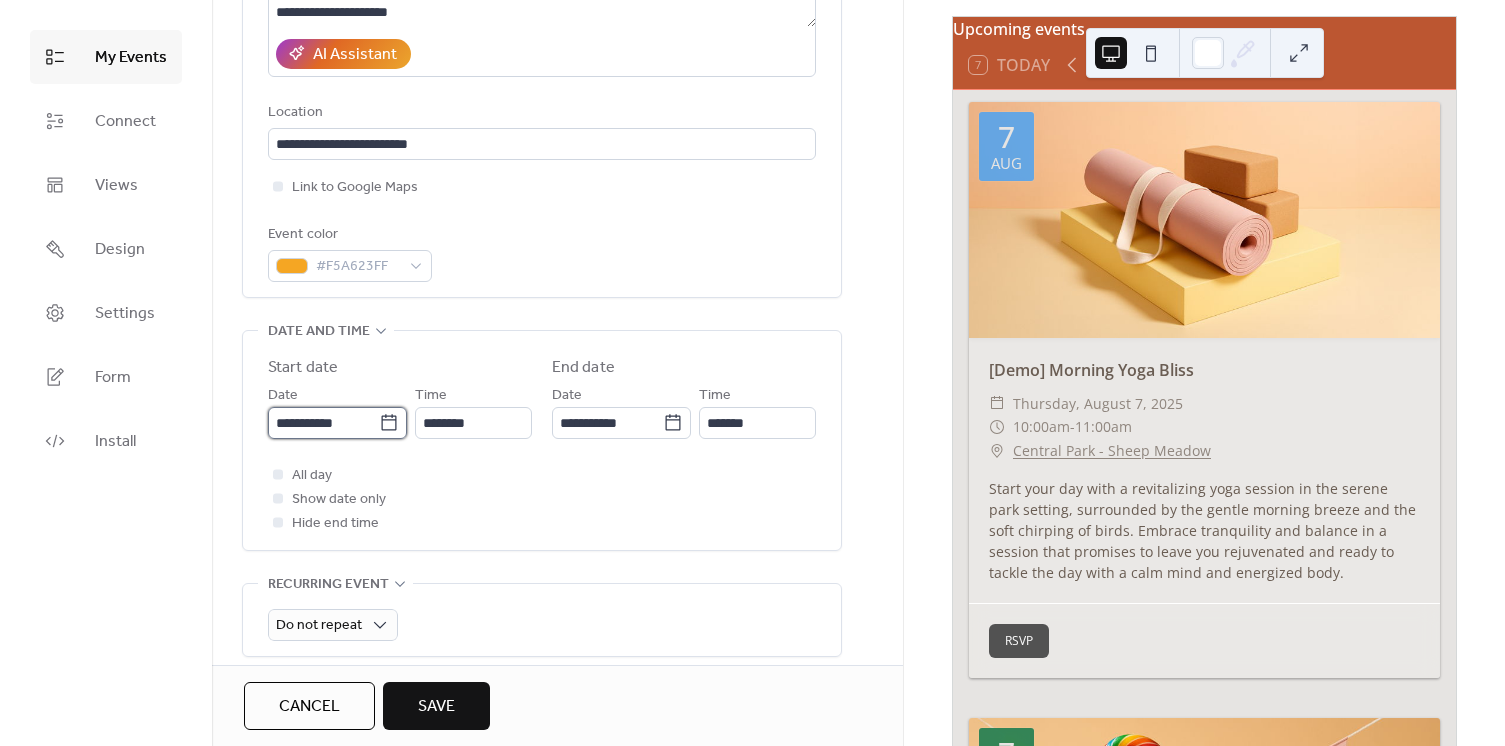 click on "**********" at bounding box center [323, 423] 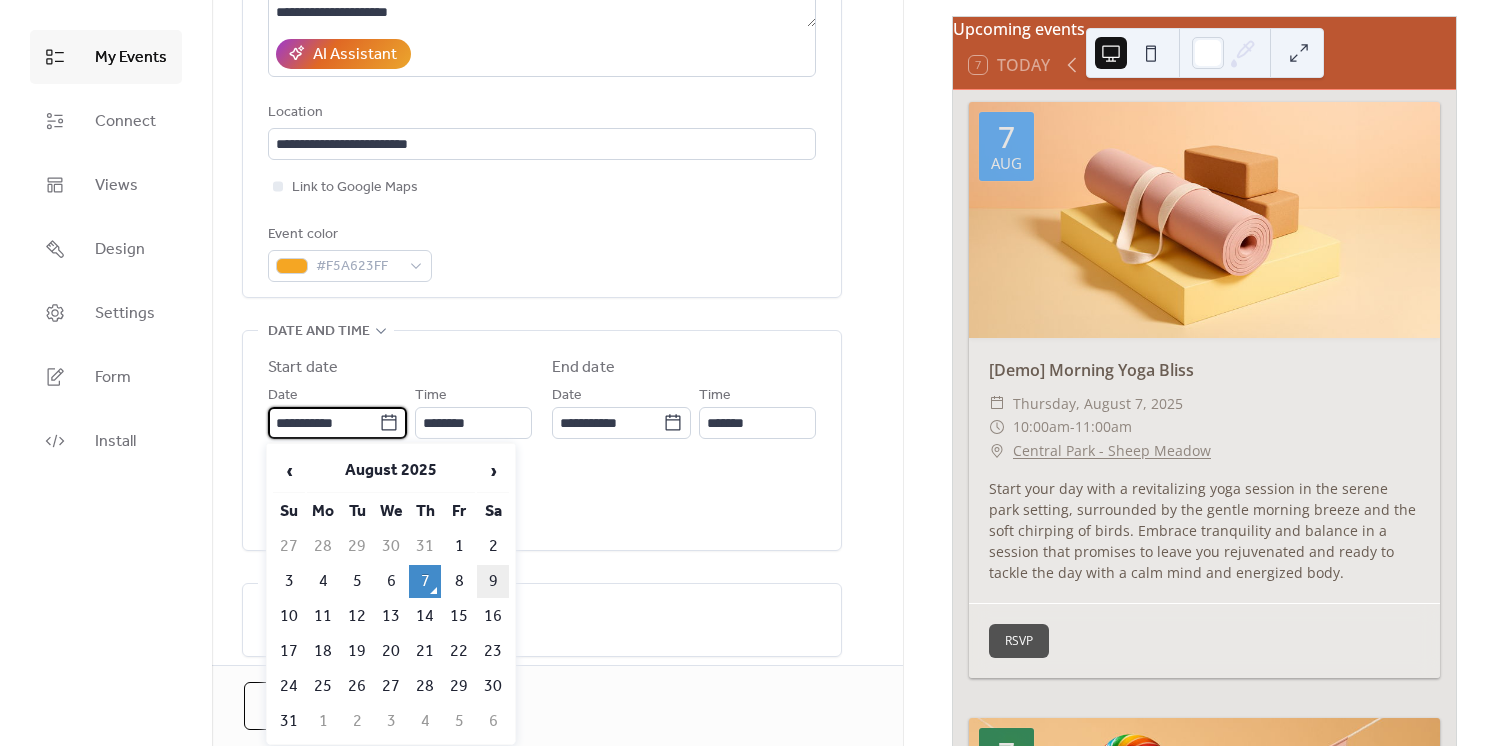 click on "9" at bounding box center (493, 581) 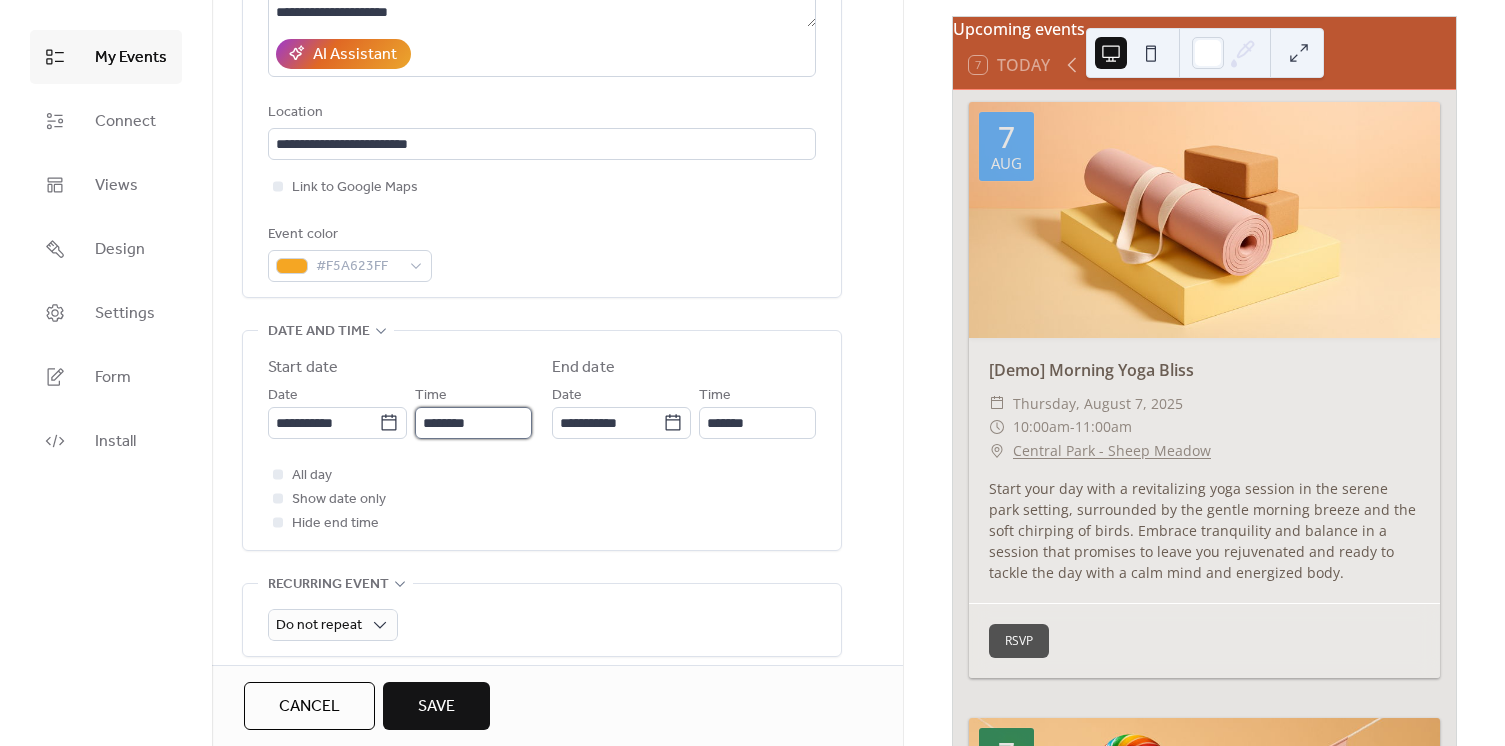 click on "********" at bounding box center [473, 423] 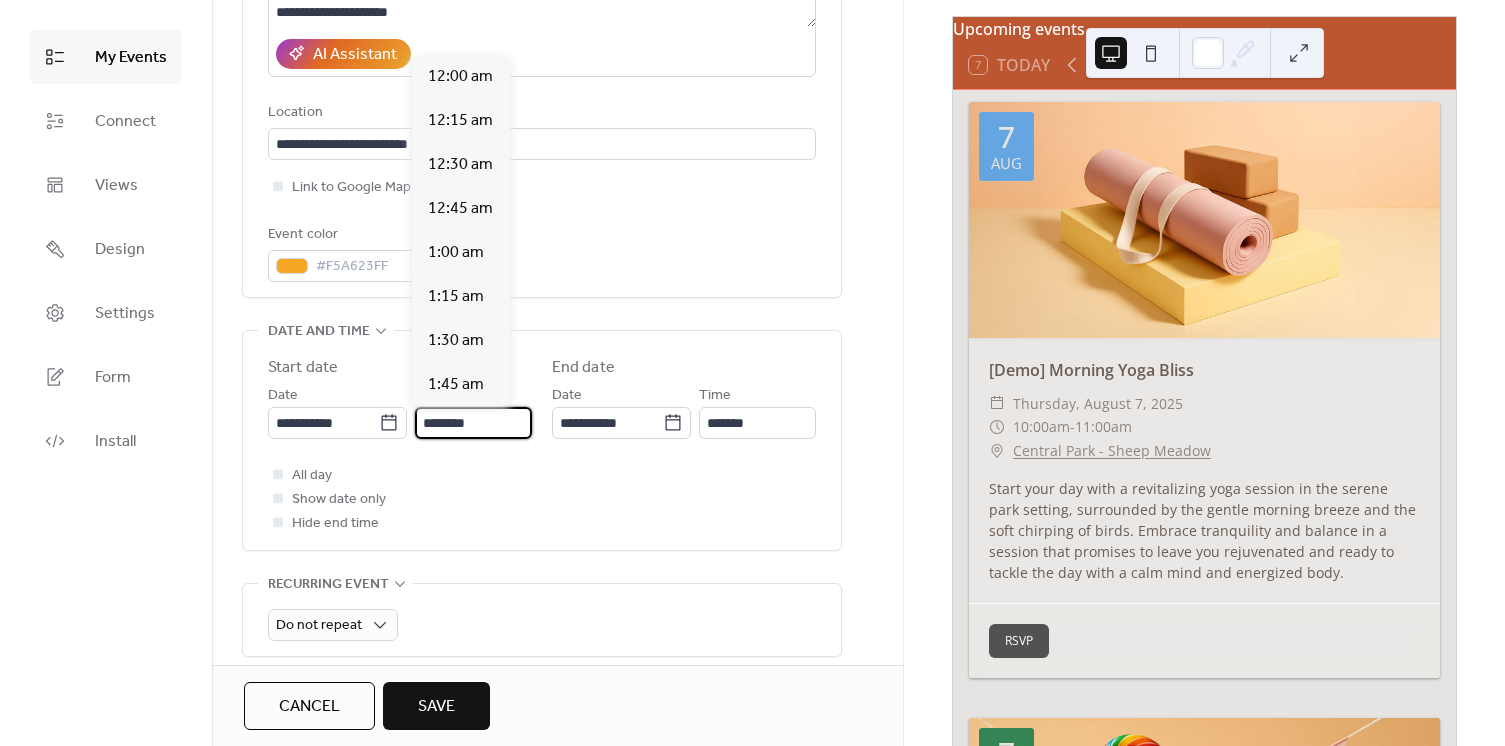 scroll, scrollTop: 2138, scrollLeft: 0, axis: vertical 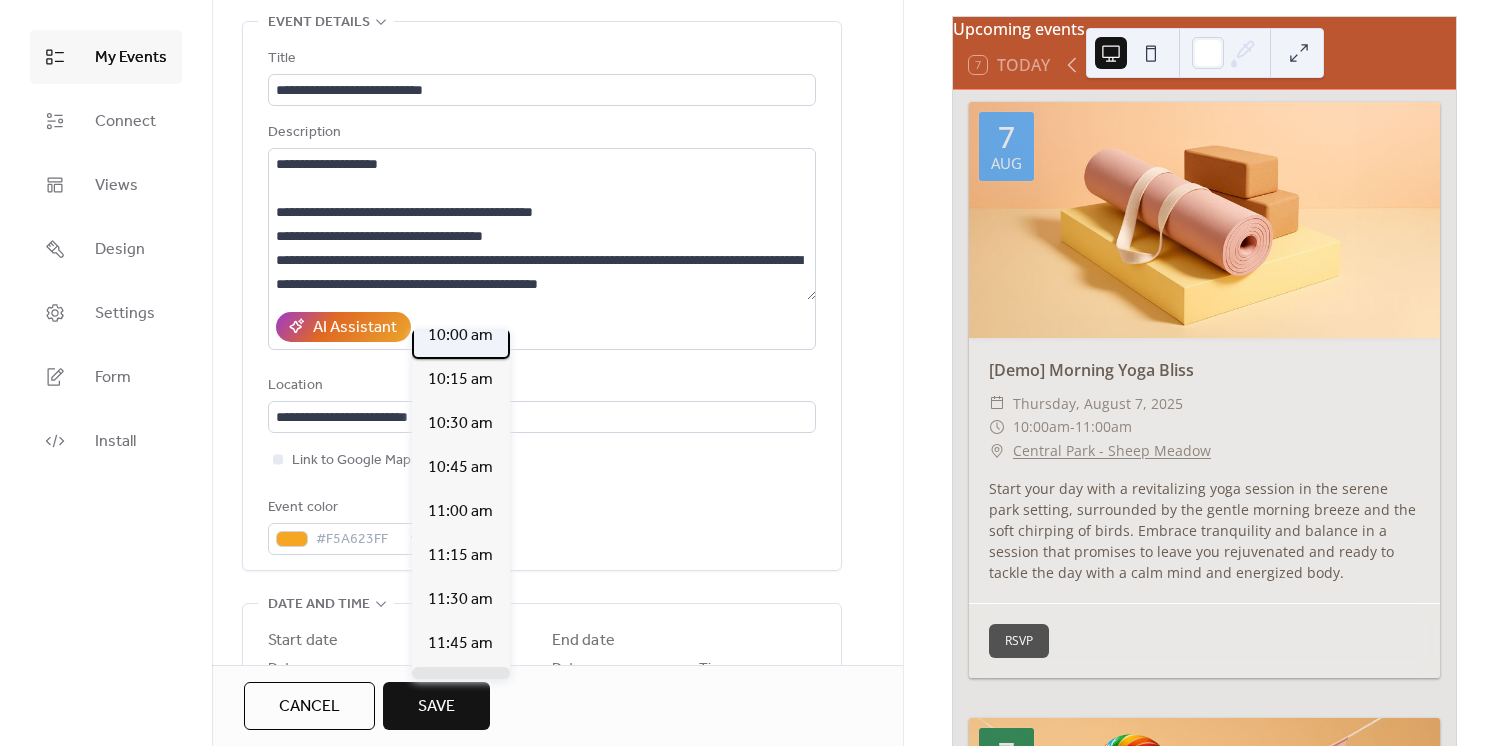 click on "10:00 am" at bounding box center [460, 336] 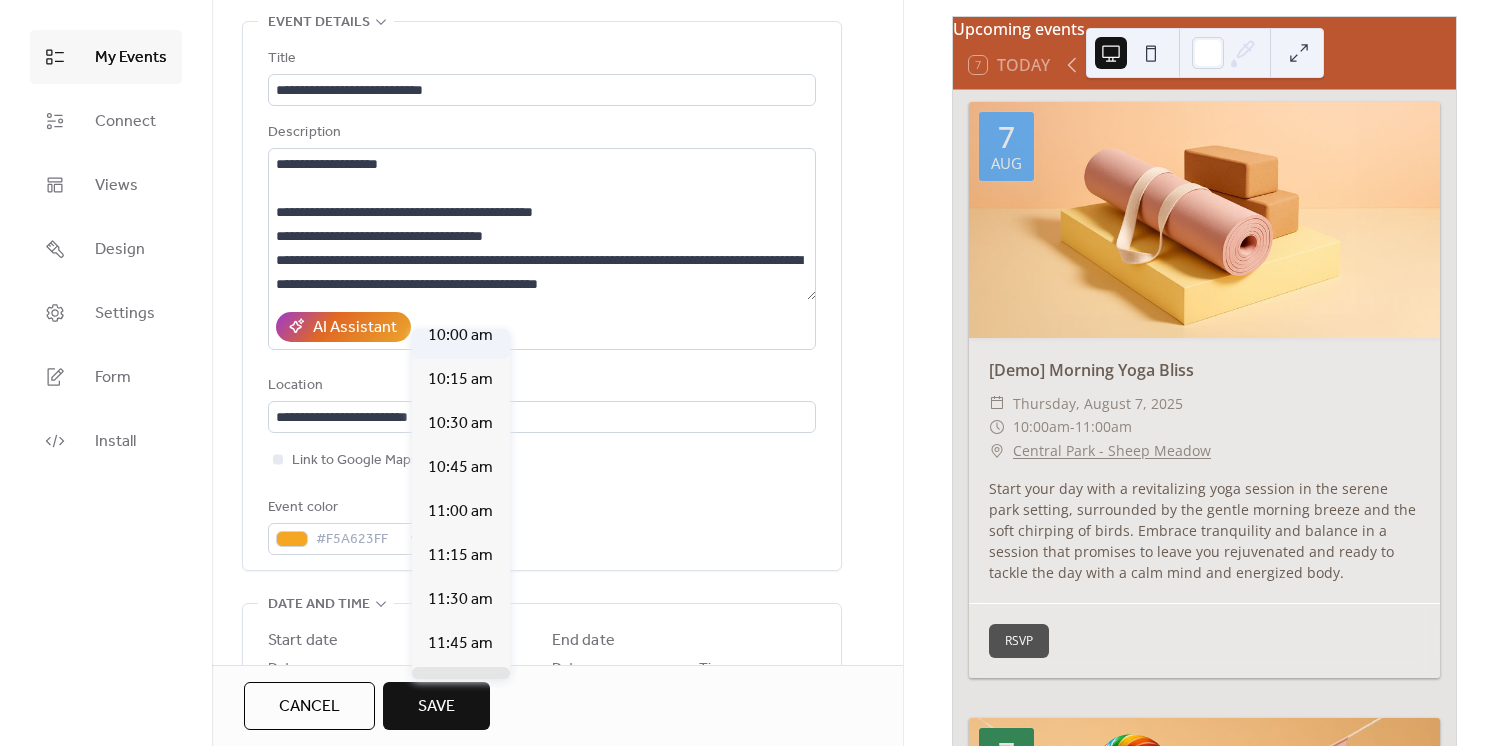 type on "********" 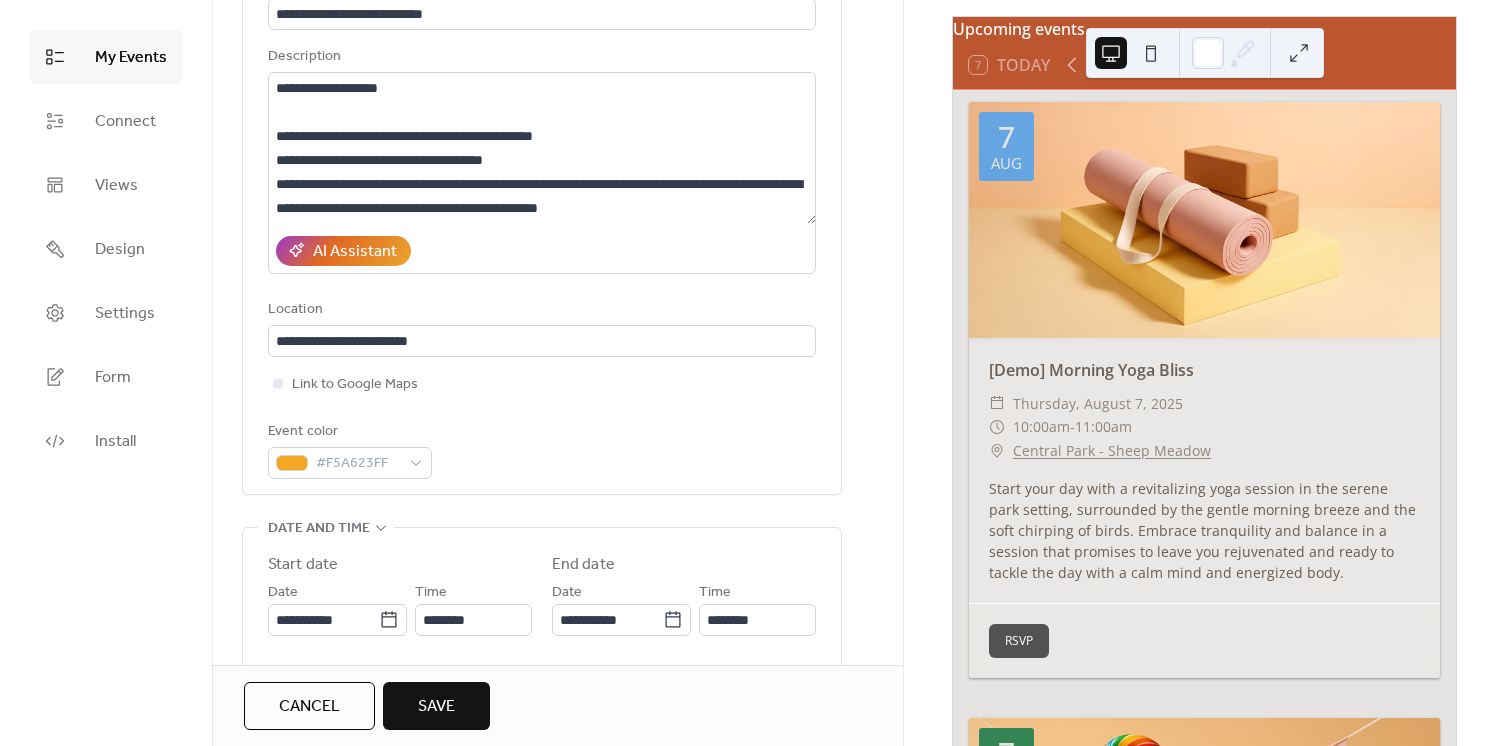 scroll, scrollTop: 272, scrollLeft: 0, axis: vertical 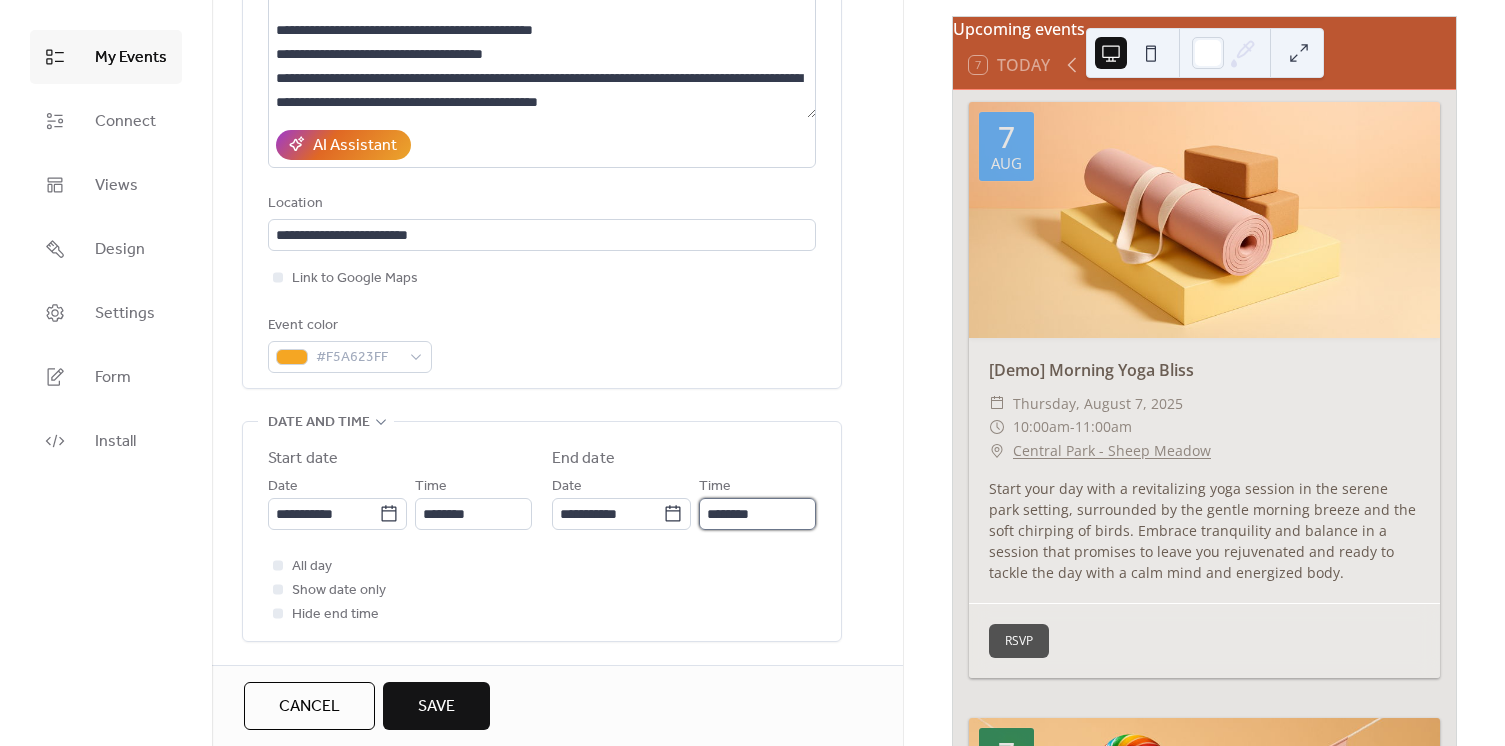 click on "********" at bounding box center (757, 514) 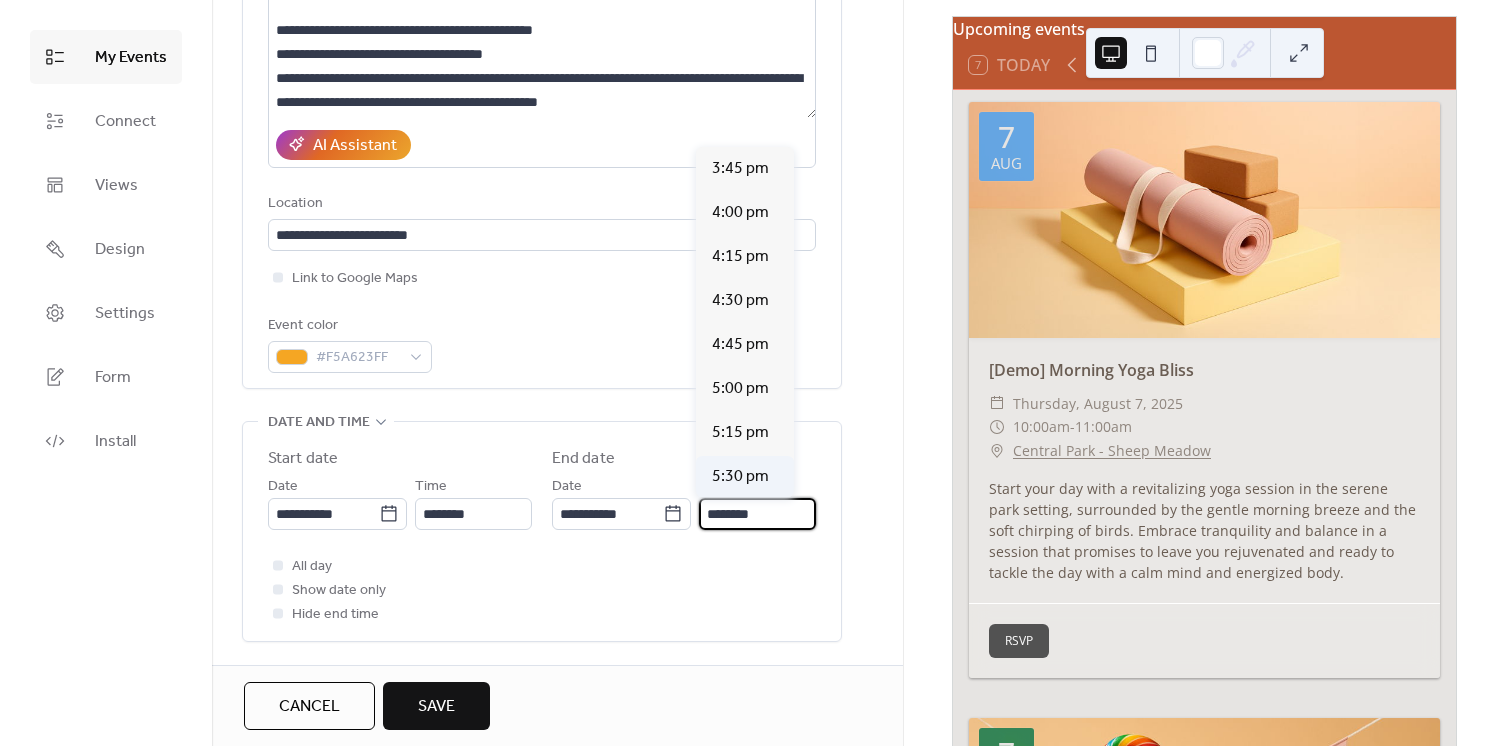 scroll, scrollTop: 1000, scrollLeft: 0, axis: vertical 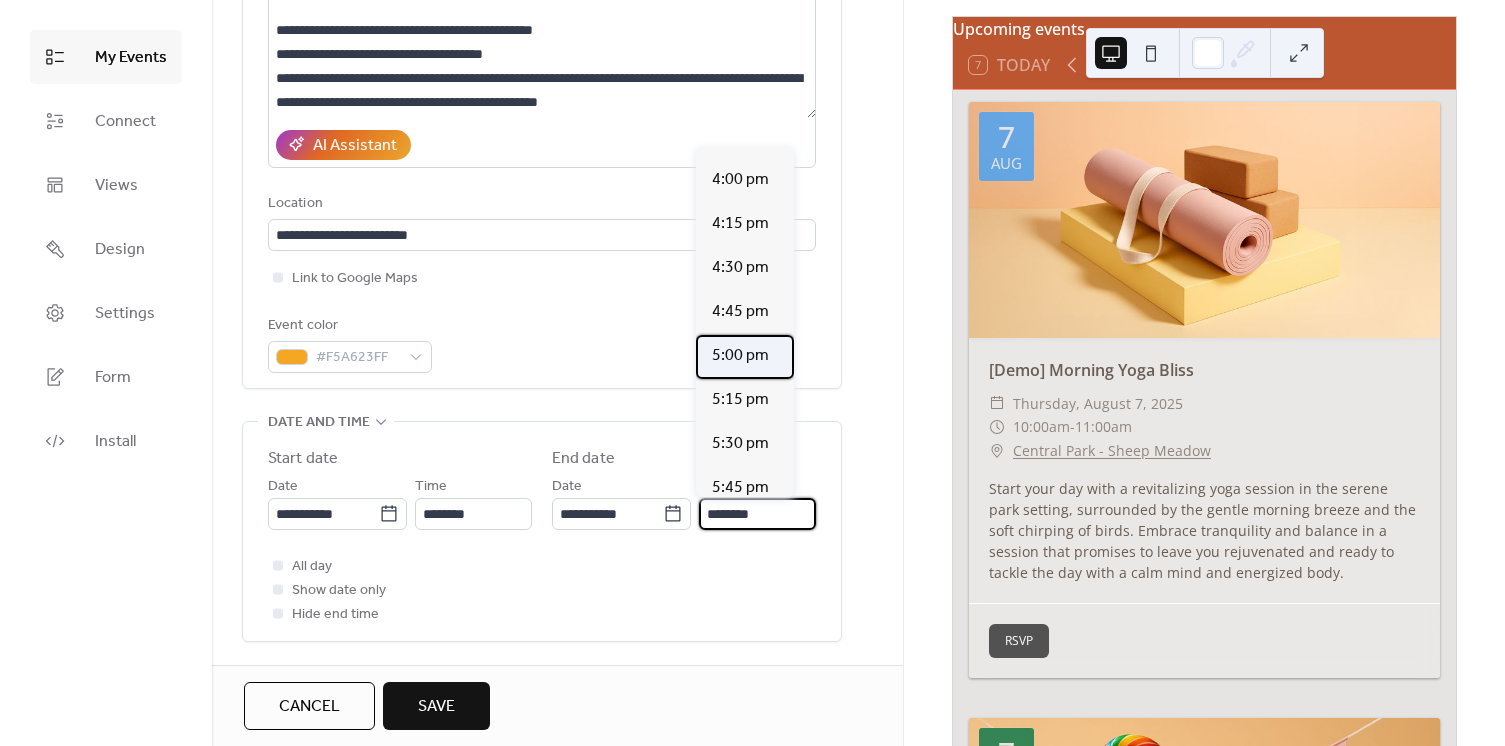click on "5:00 pm" at bounding box center (740, 356) 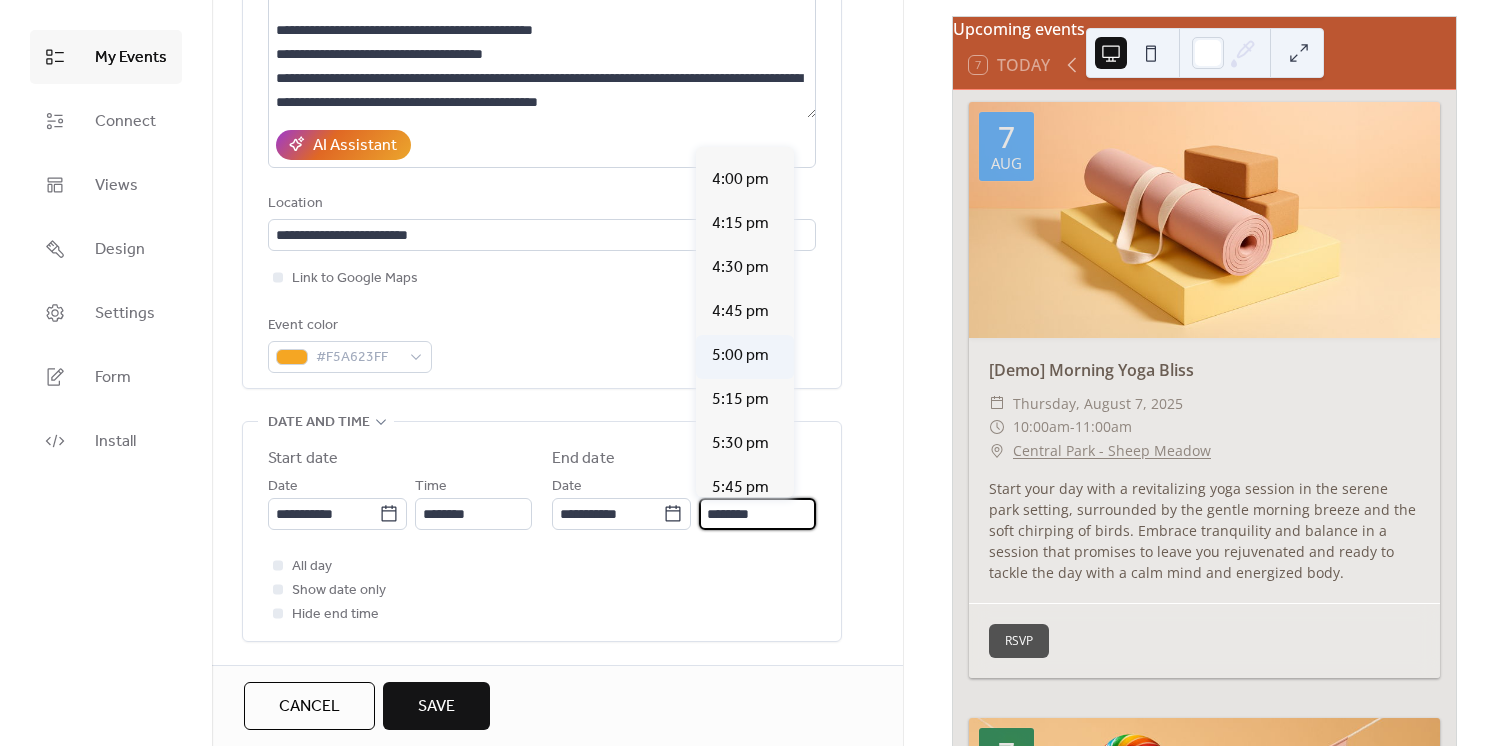 type on "*******" 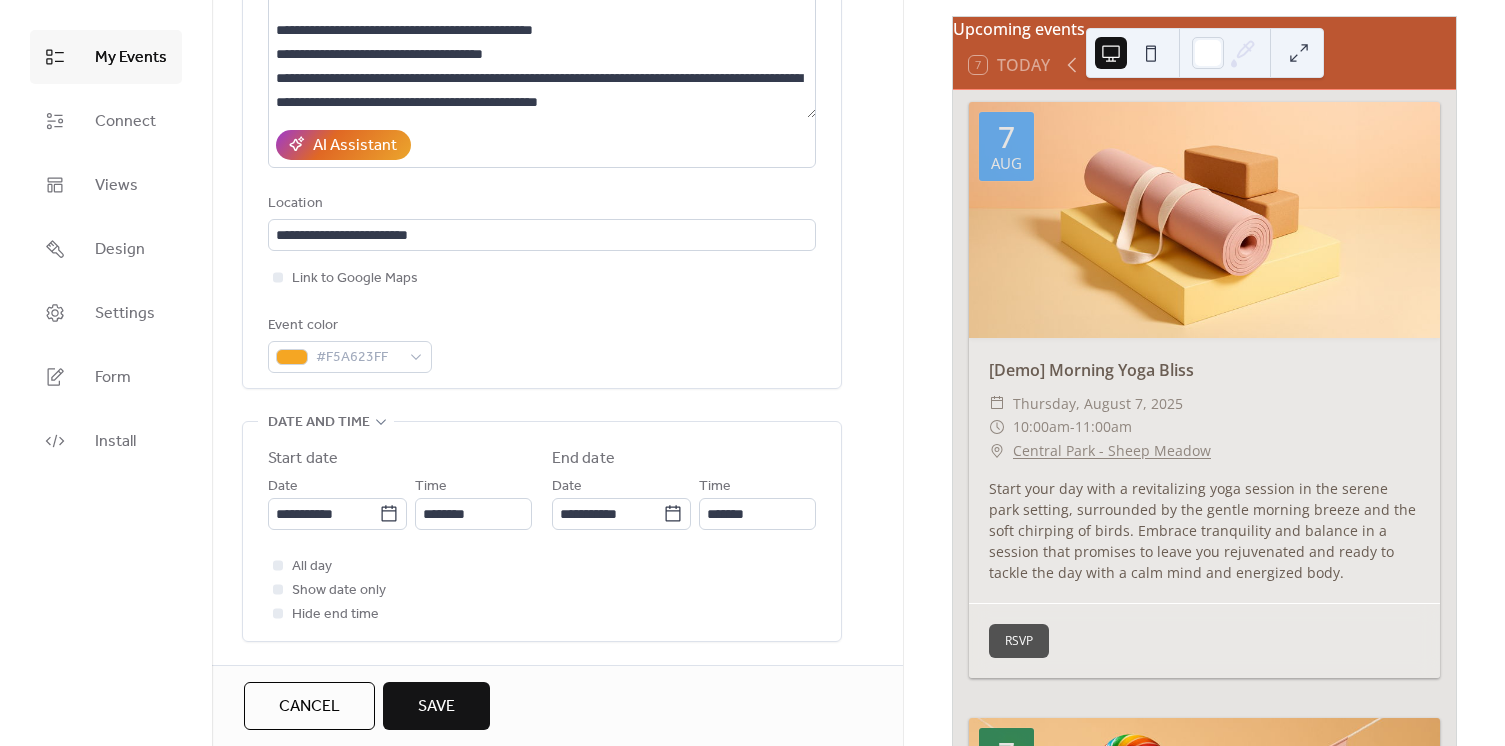 click on "All day Show date only Hide end time" at bounding box center [542, 590] 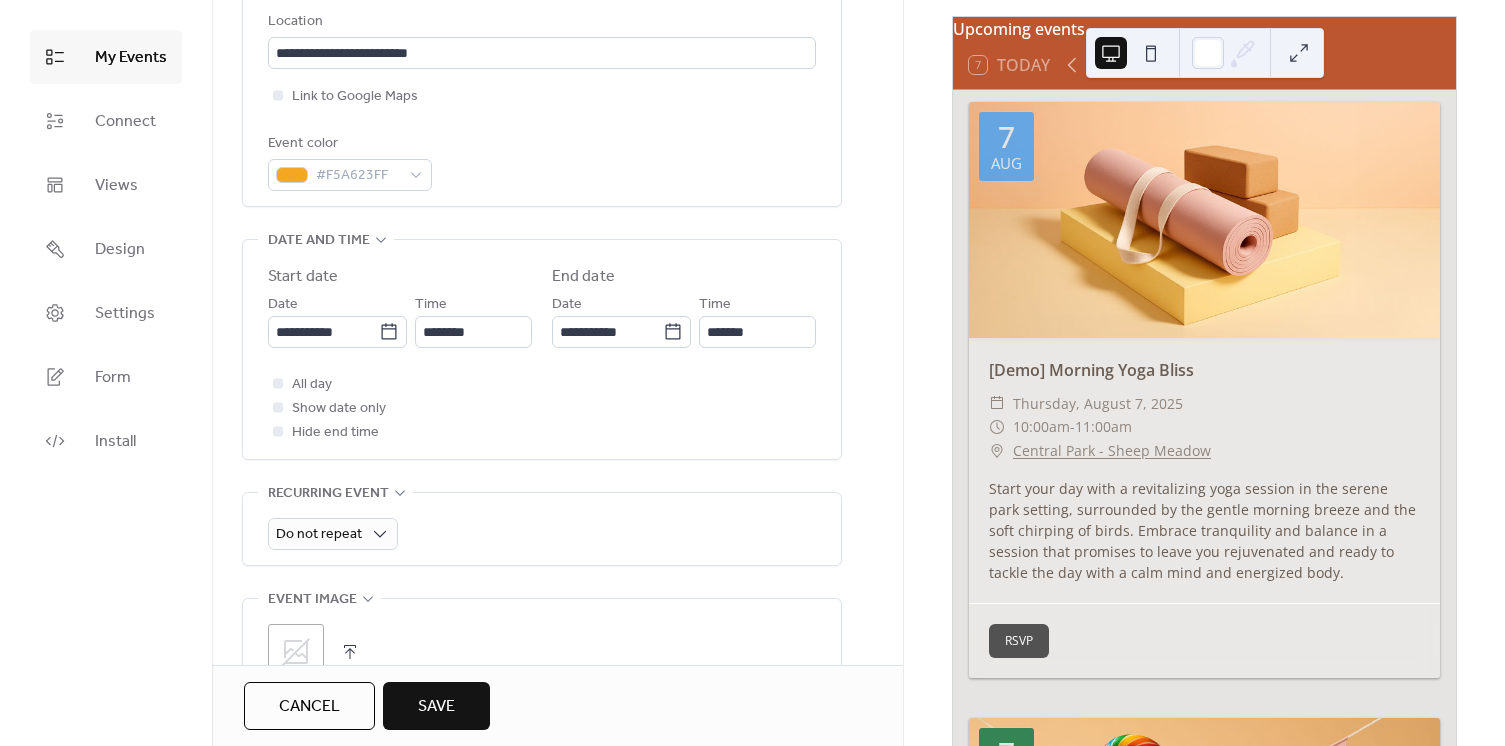 scroll, scrollTop: 545, scrollLeft: 0, axis: vertical 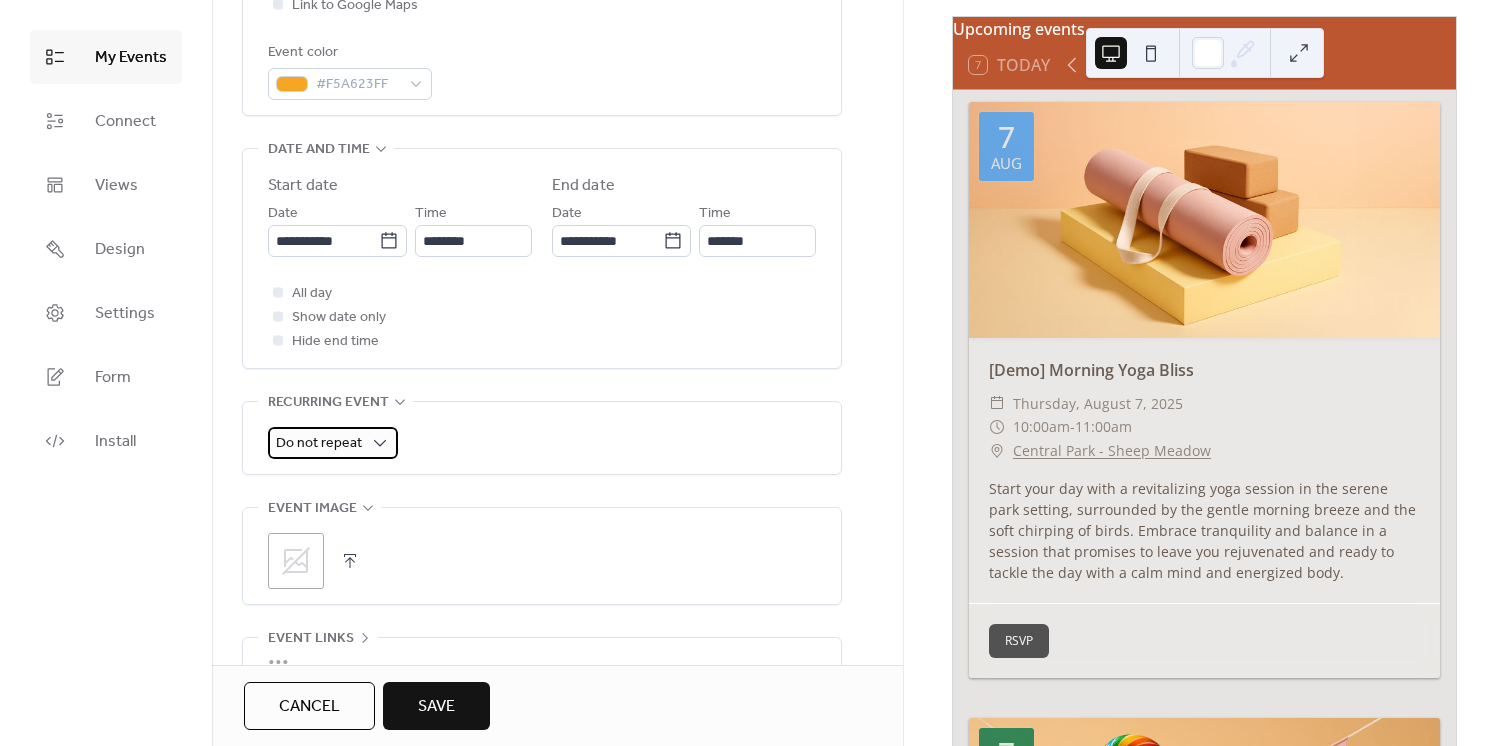 click on "Do not repeat" at bounding box center (319, 443) 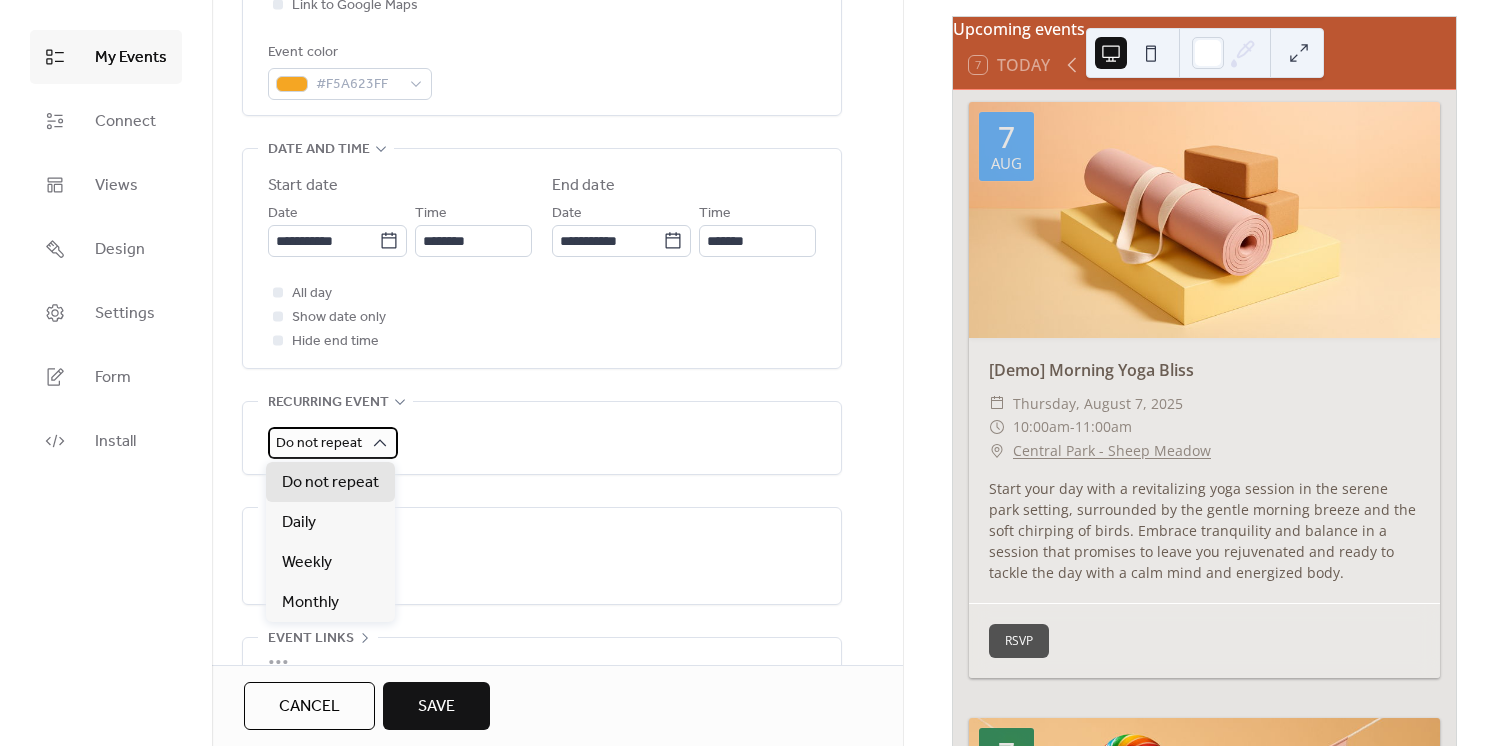 click on "Do not repeat" at bounding box center [319, 443] 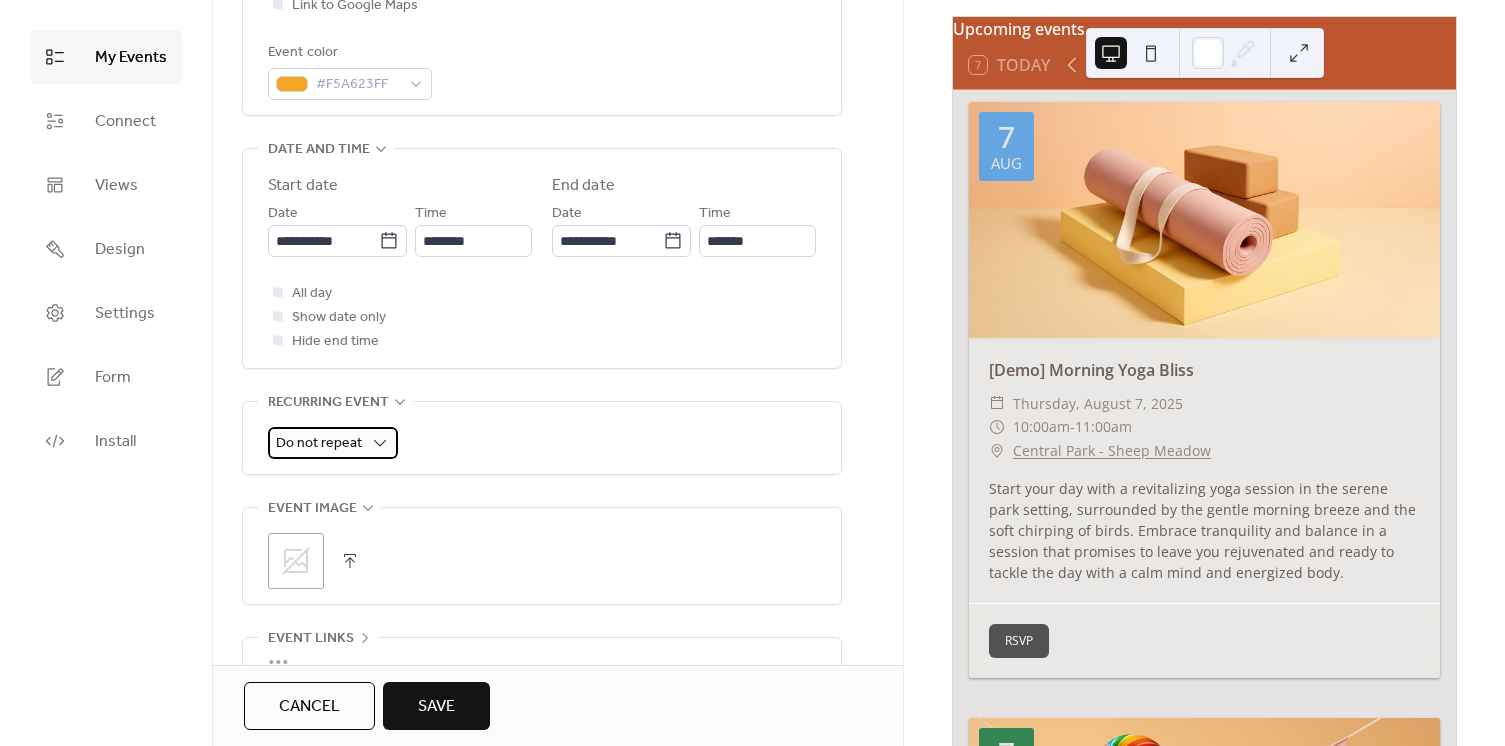 click on "Do not repeat" at bounding box center [319, 443] 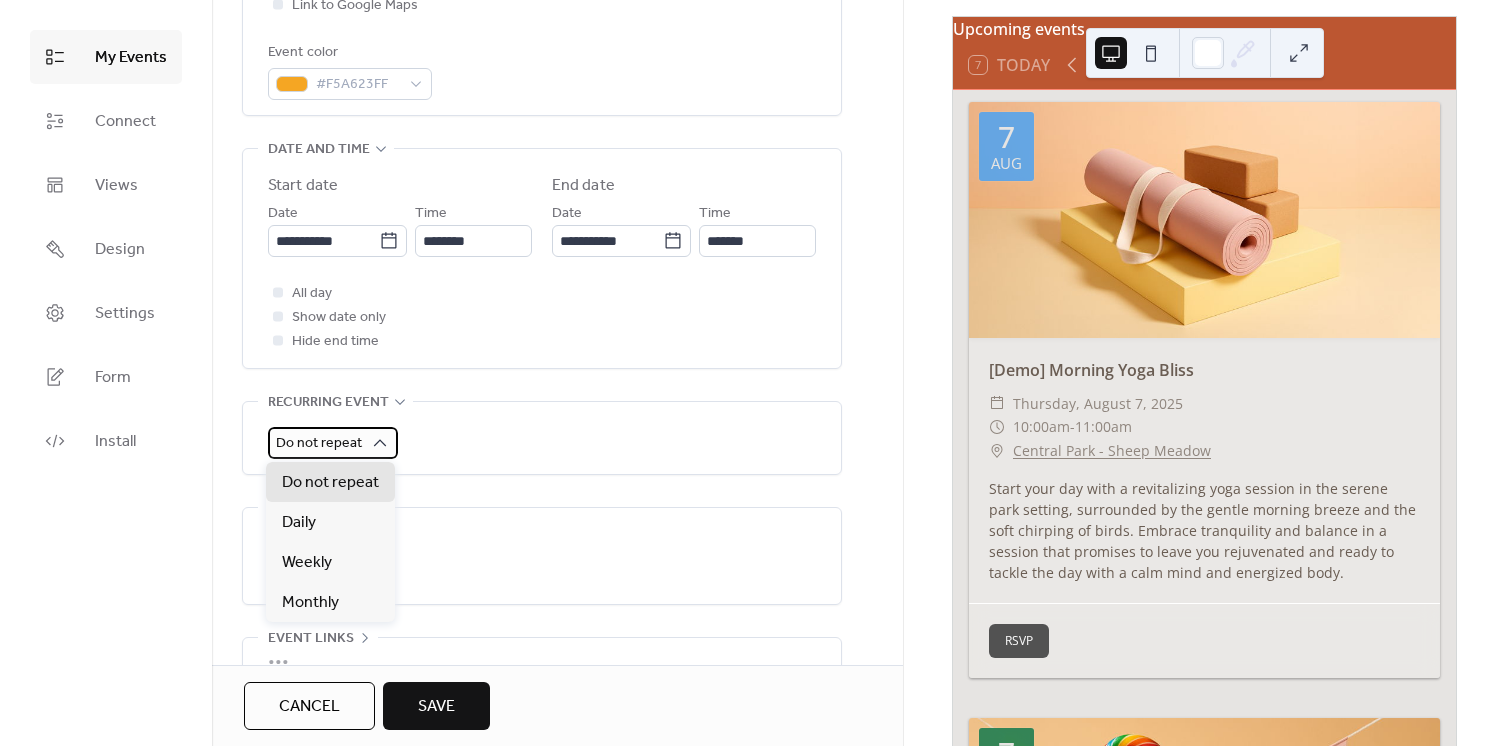 click on "Do not repeat" at bounding box center (319, 443) 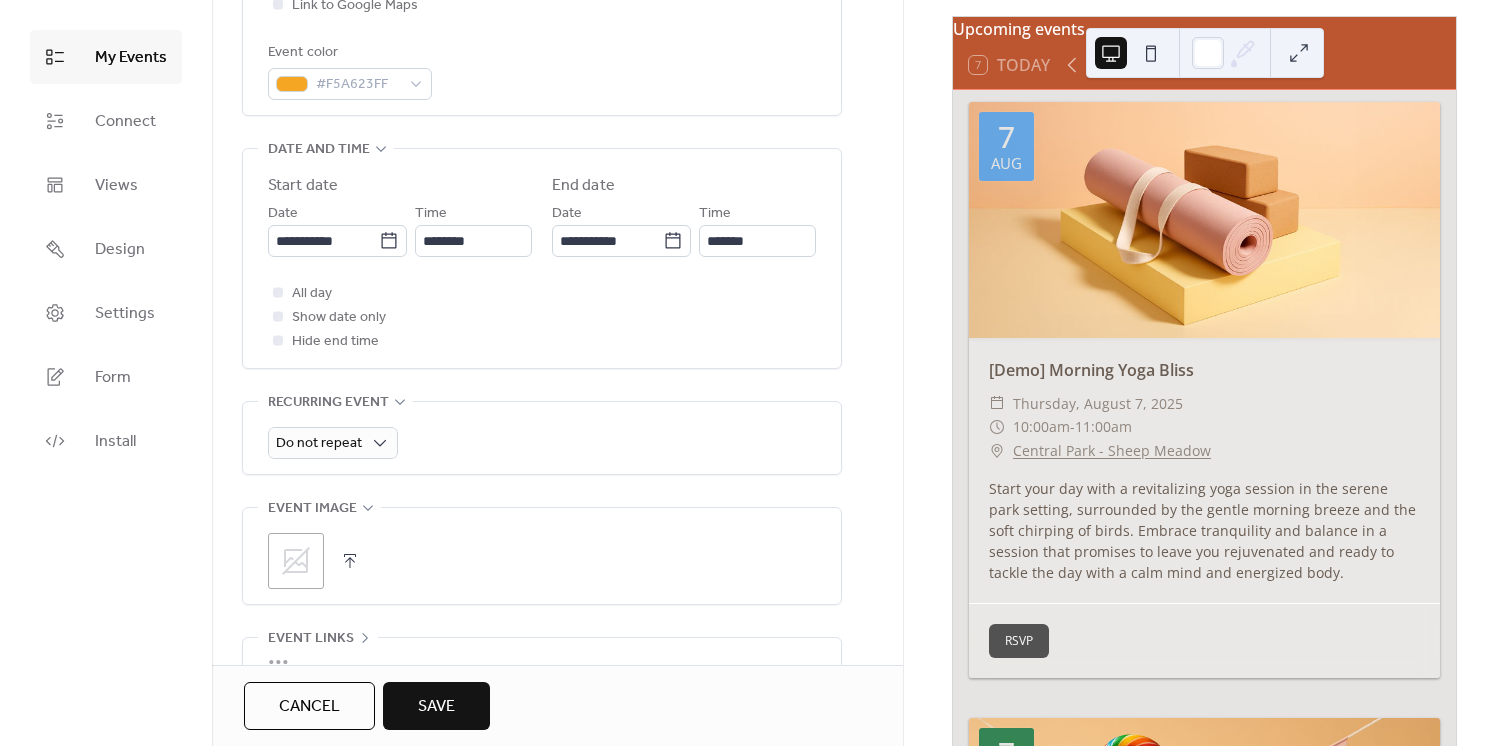 click on "Do not repeat" at bounding box center [542, 443] 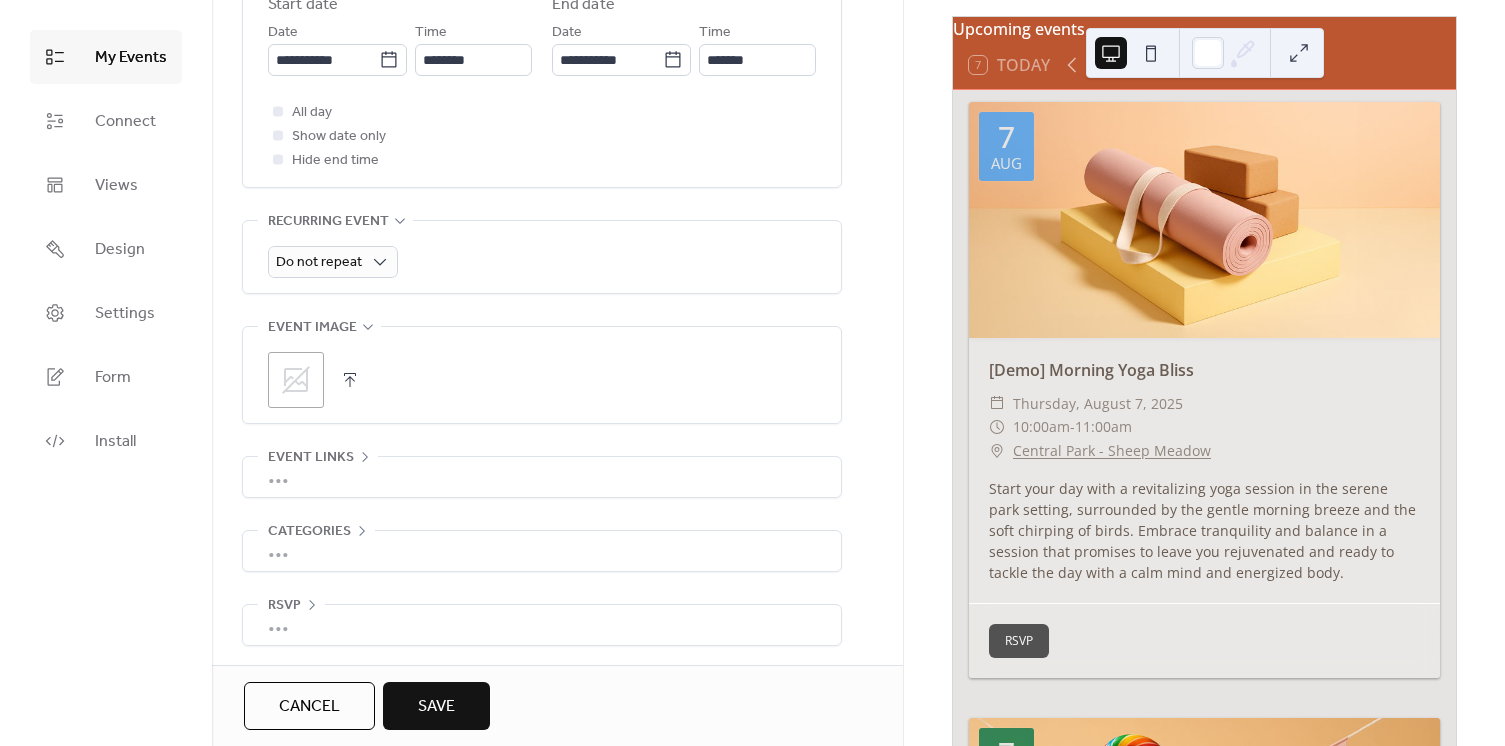 scroll, scrollTop: 728, scrollLeft: 0, axis: vertical 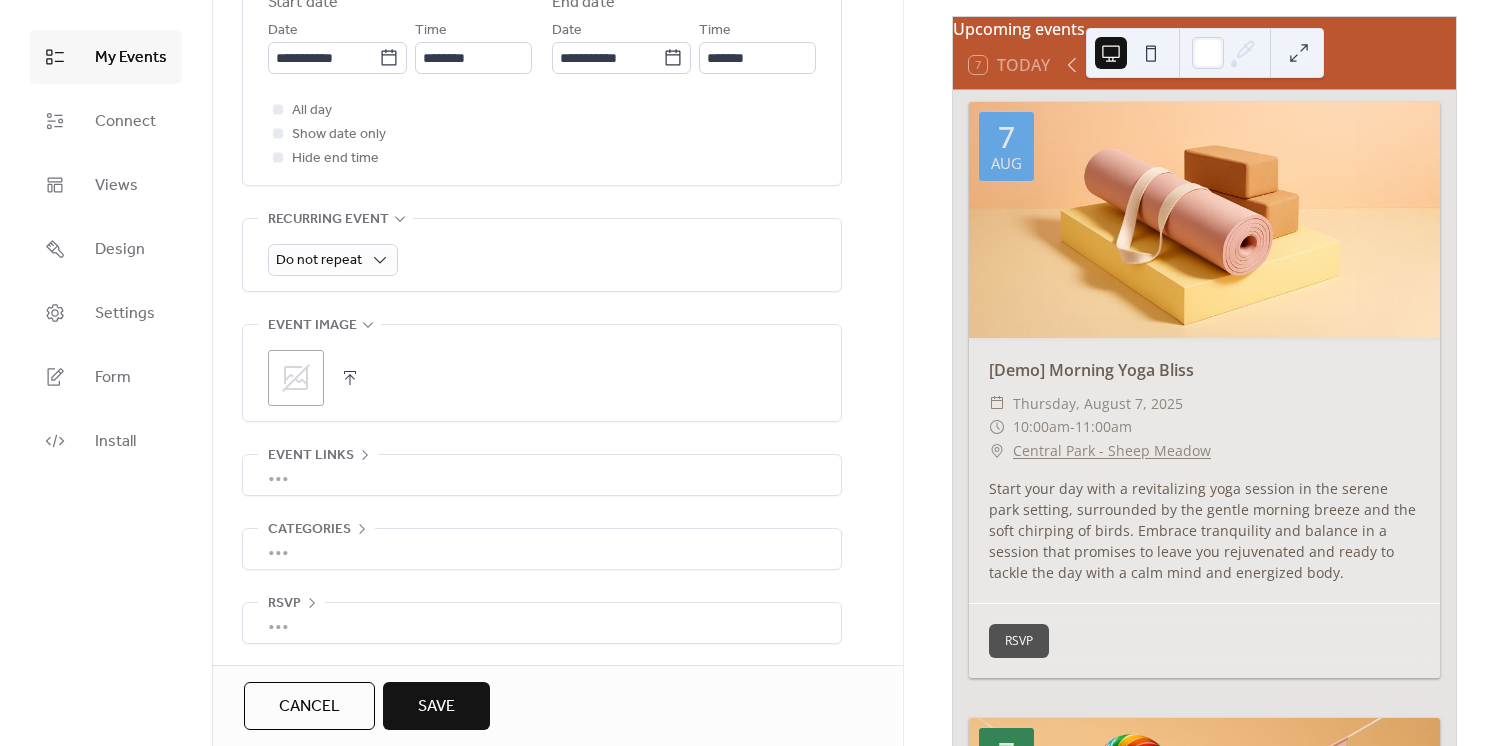 click 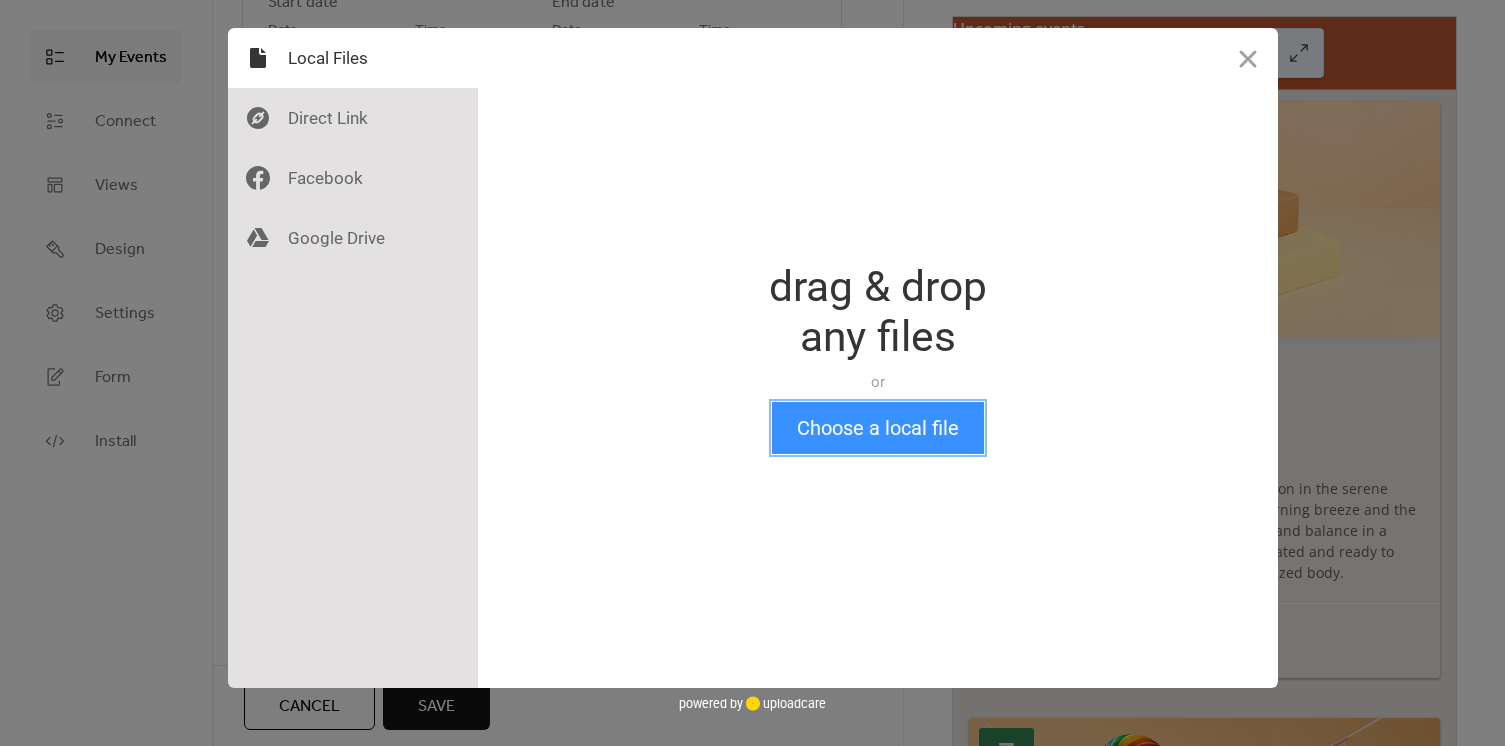 click on "Choose a local file" at bounding box center (878, 428) 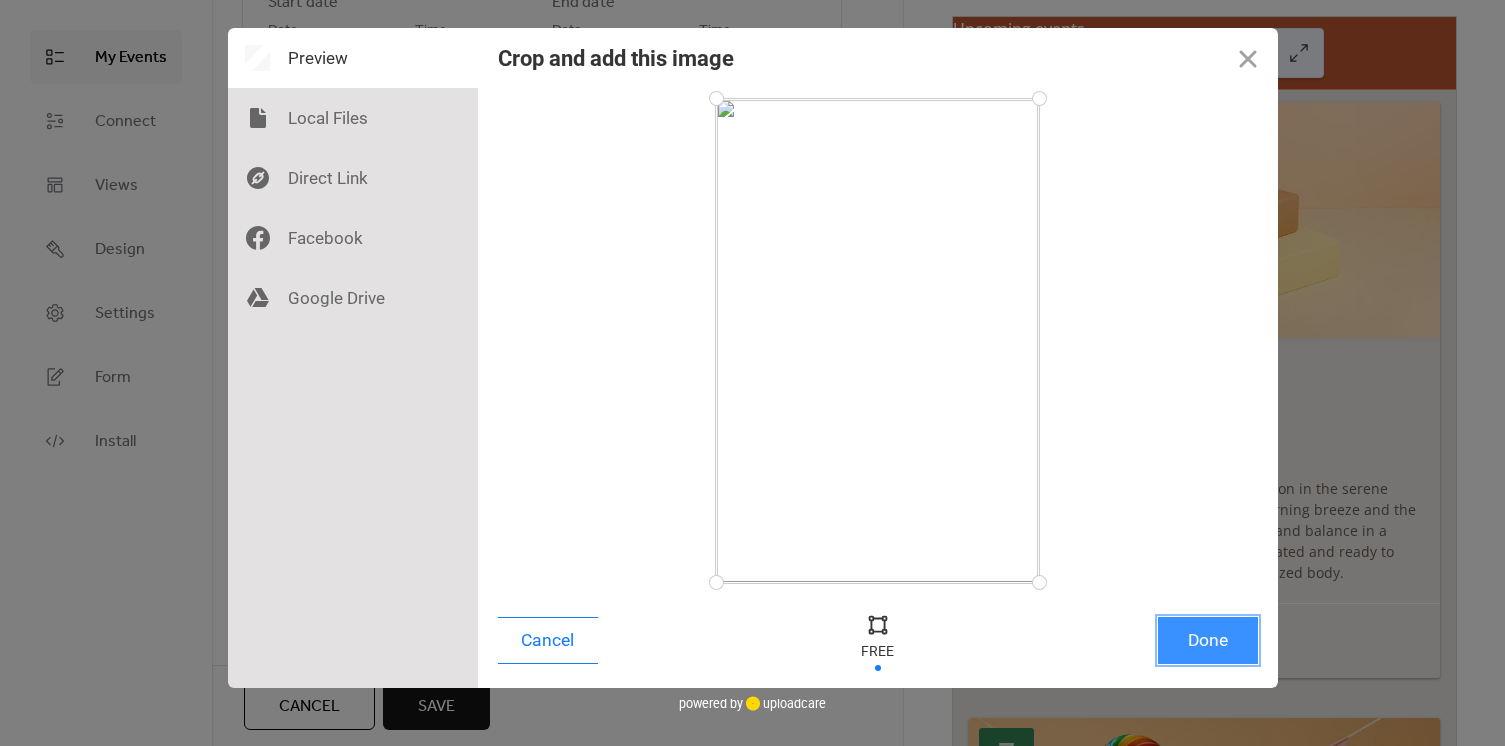 click on "Done" at bounding box center (1208, 640) 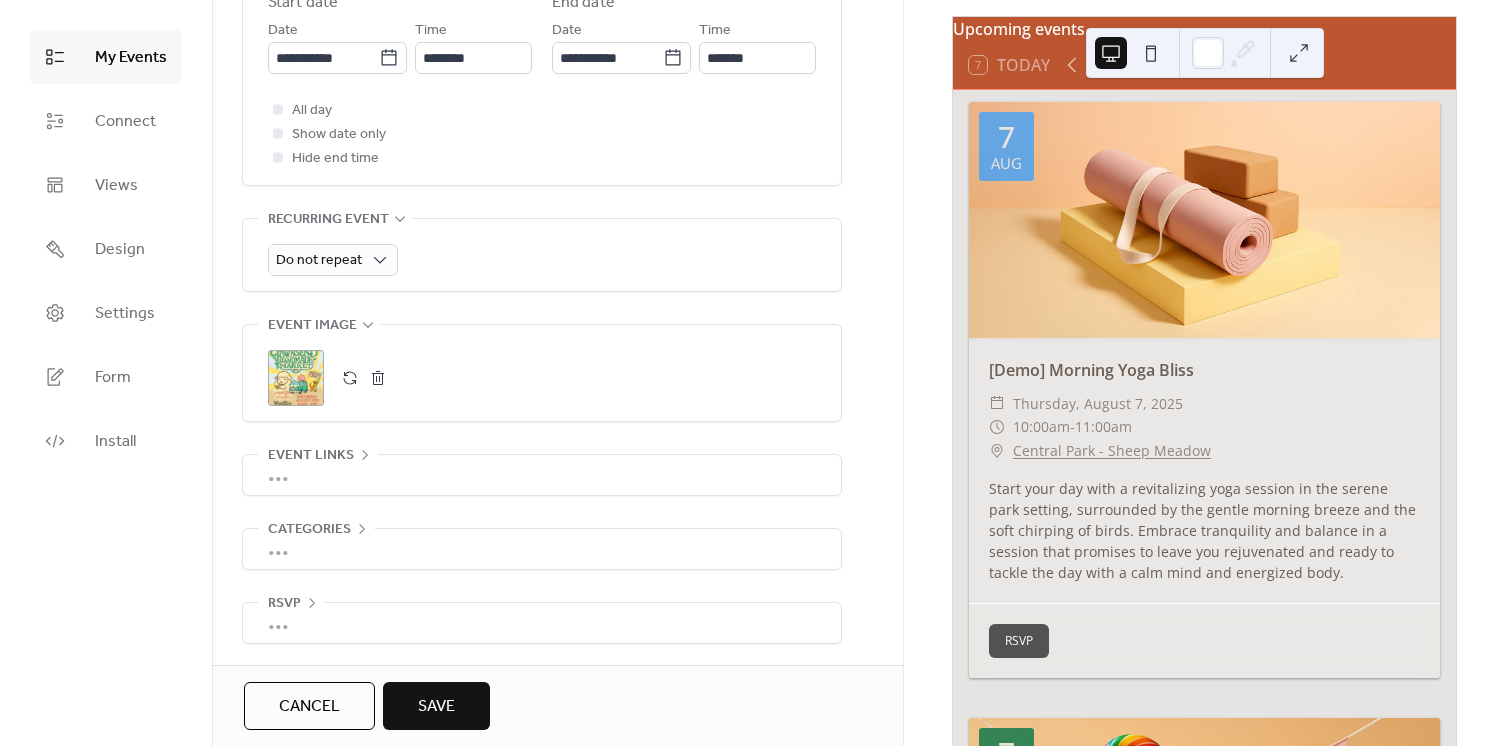 click on "•••" at bounding box center (542, 475) 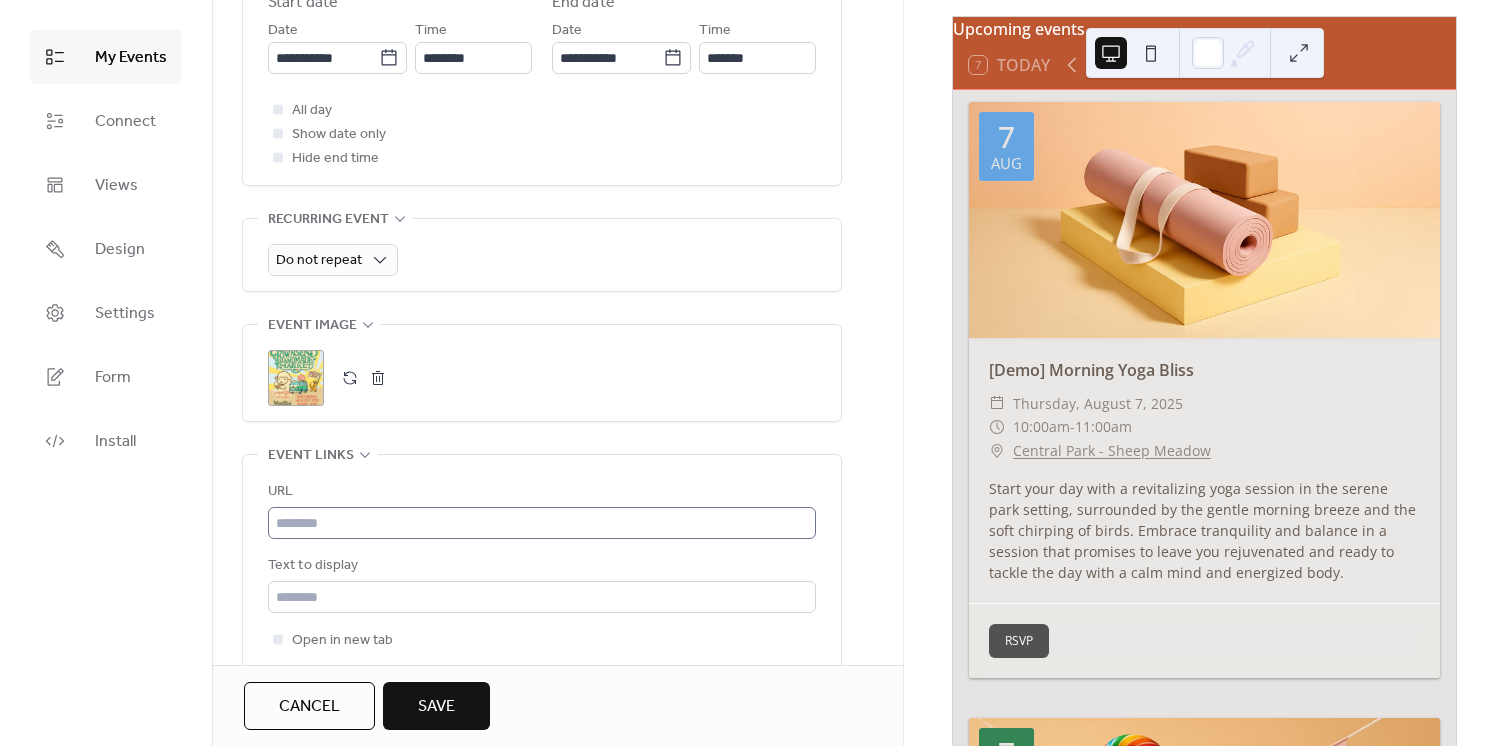 scroll, scrollTop: 900, scrollLeft: 0, axis: vertical 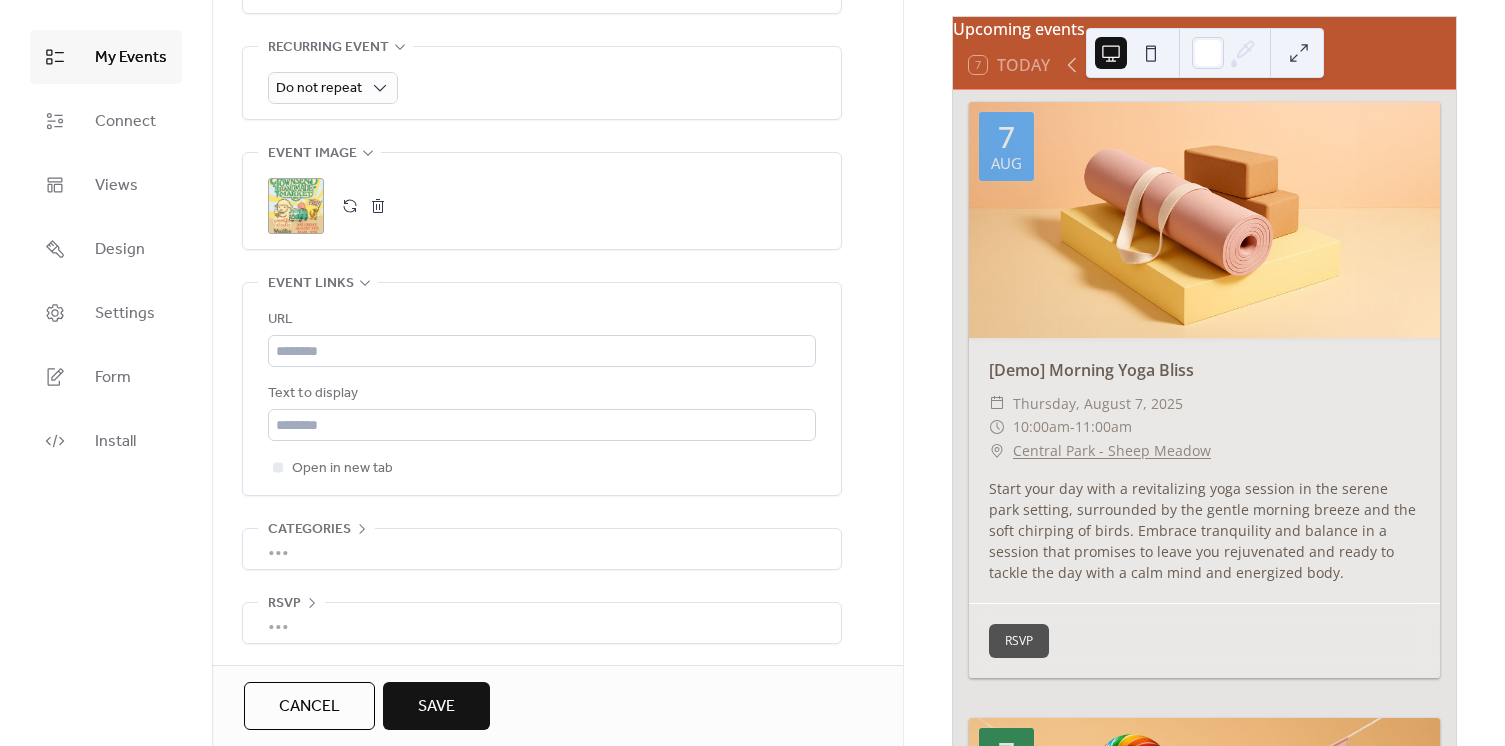 click on "Save" at bounding box center [436, 706] 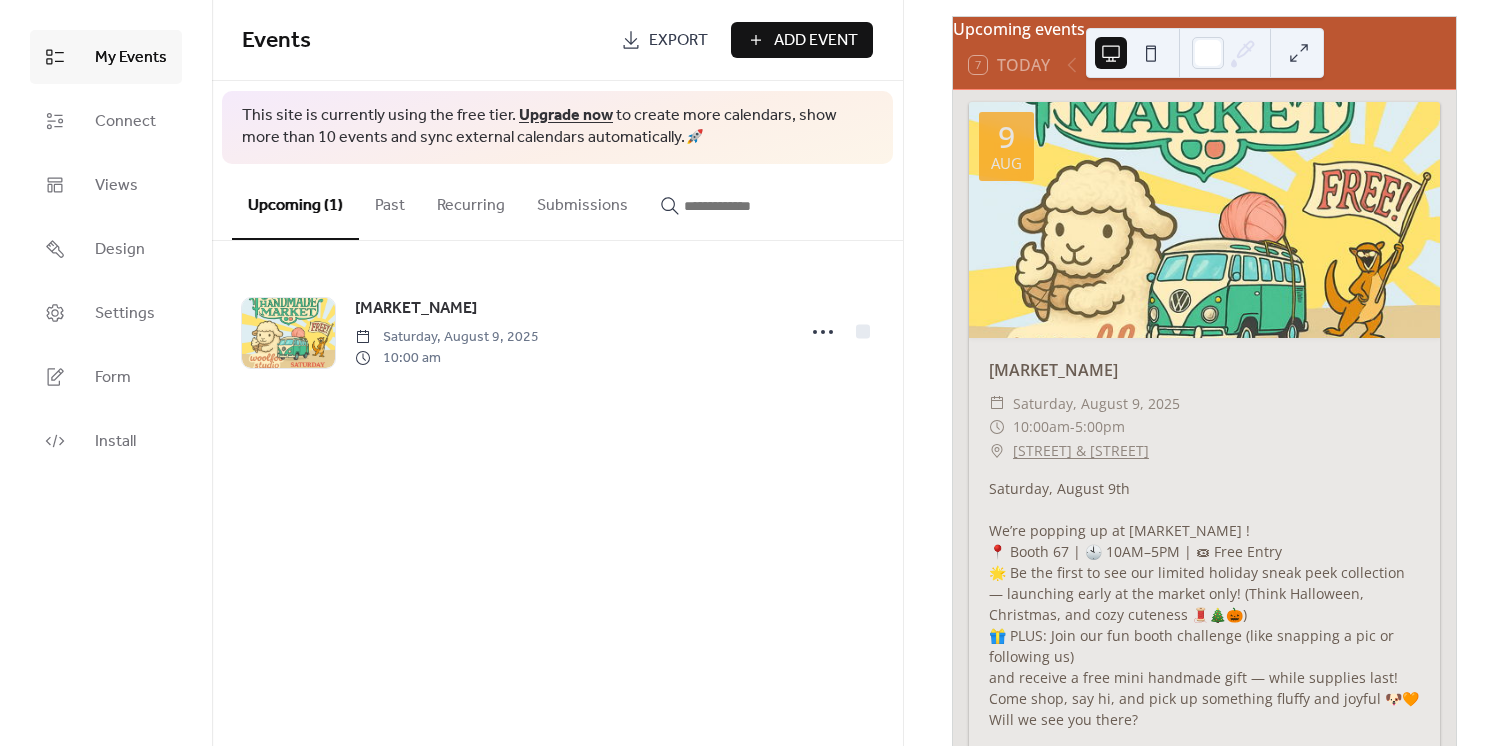 click on "Events Export Add Event This site is currently using the free tier.   Upgrade now   to create more calendars, show more than 10 events and sync external calendars automatically. 🚀 Upcoming (1) Past Recurring Submissions Port Townsend Handmade Market Saturday, August 9, 2025 10:00 am Cancel" at bounding box center (557, 373) 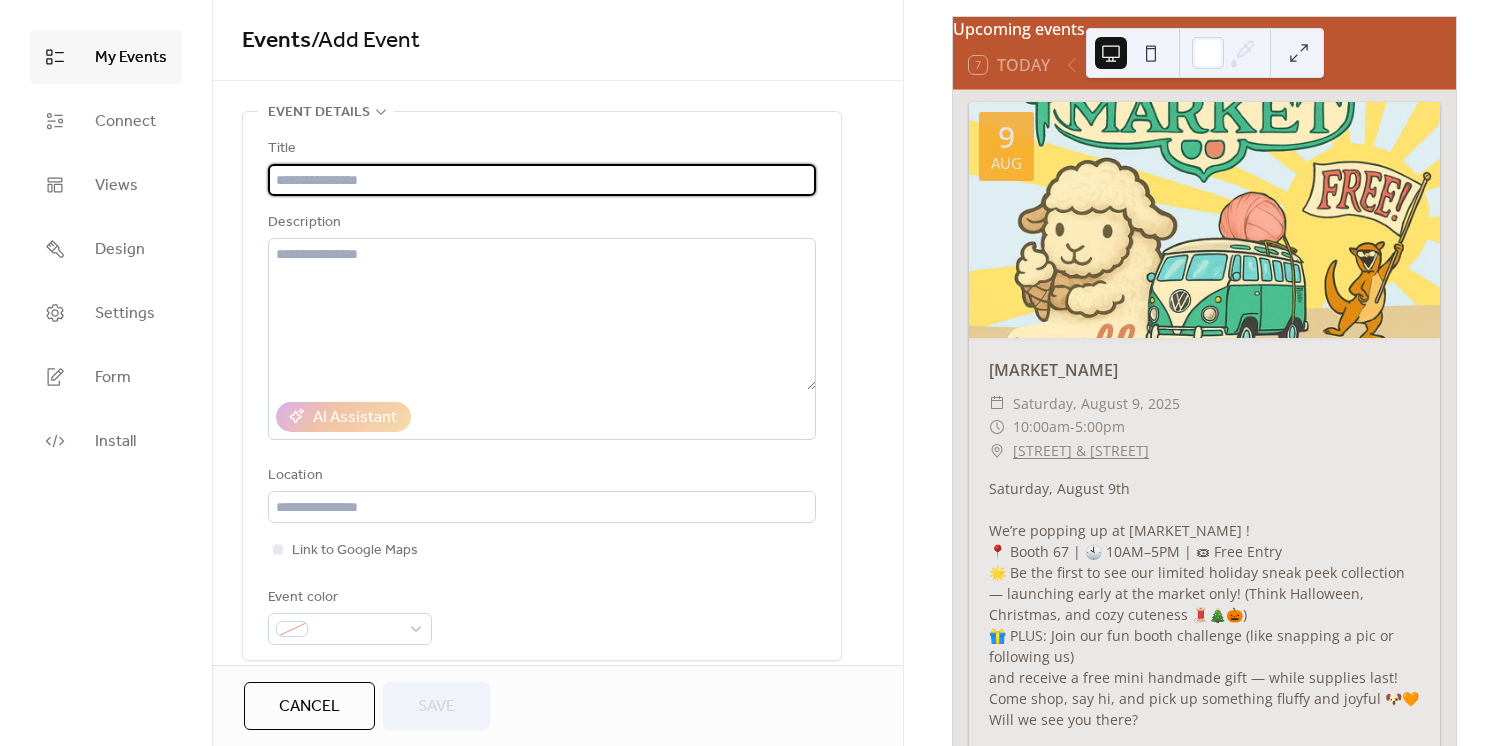 click at bounding box center [542, 180] 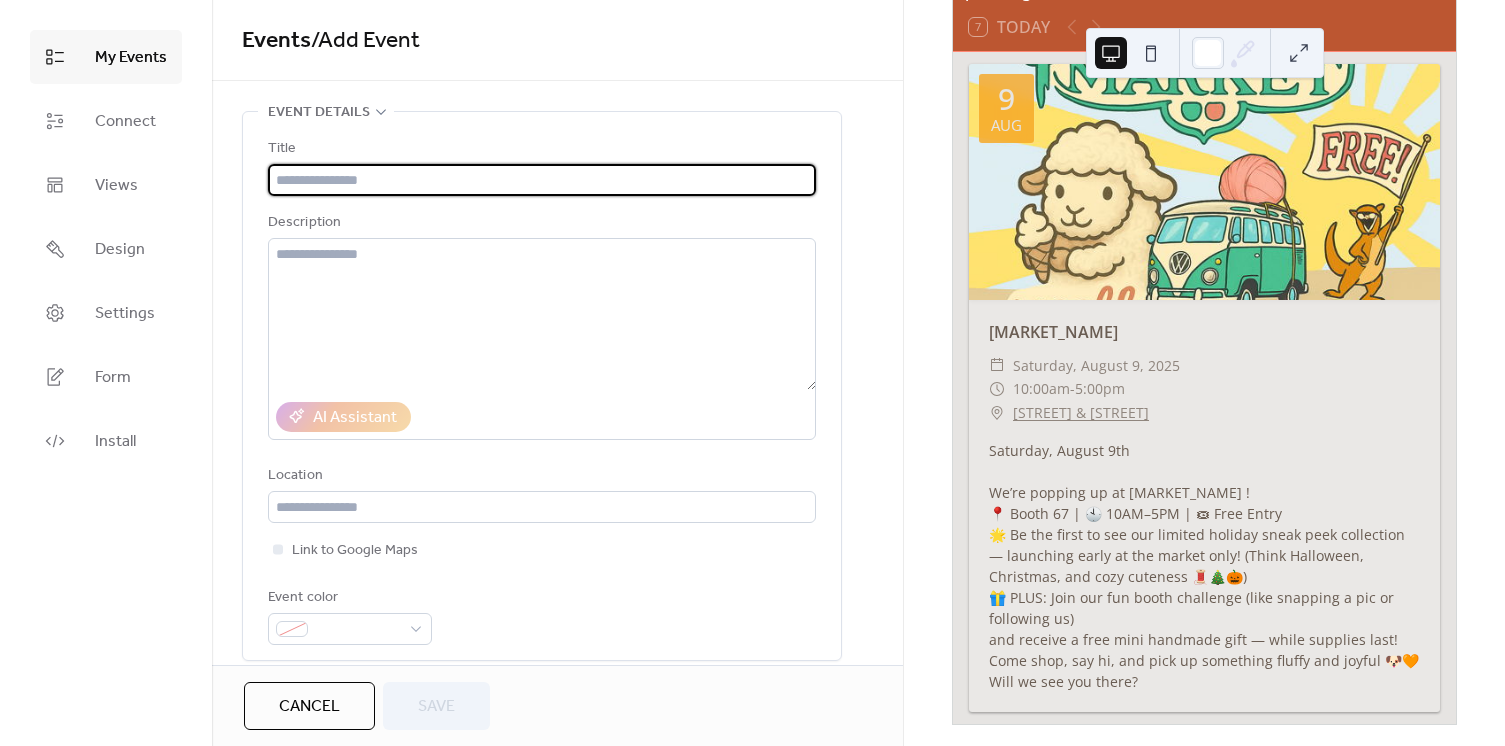 scroll, scrollTop: 148, scrollLeft: 0, axis: vertical 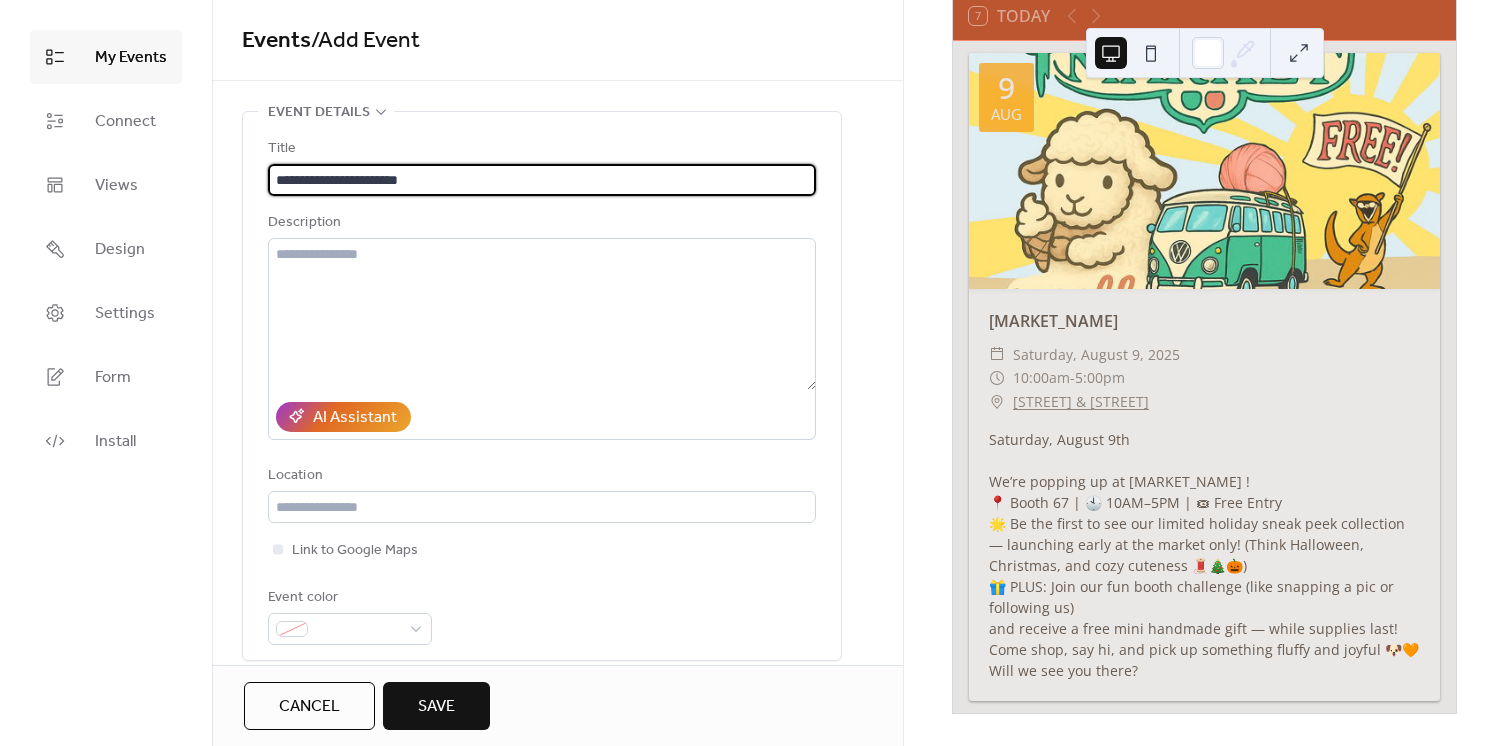 drag, startPoint x: 441, startPoint y: 178, endPoint x: 246, endPoint y: 180, distance: 195.01025 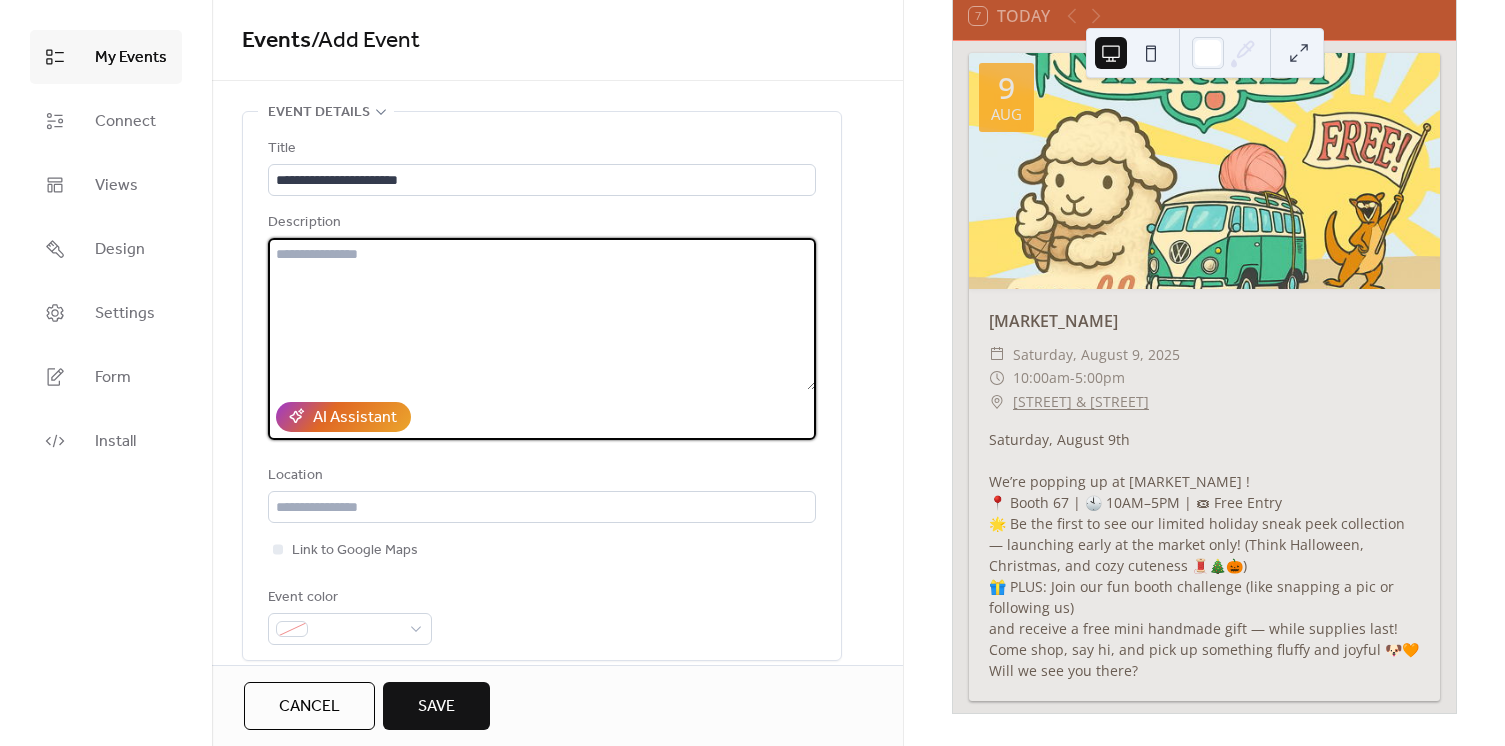 click at bounding box center (542, 314) 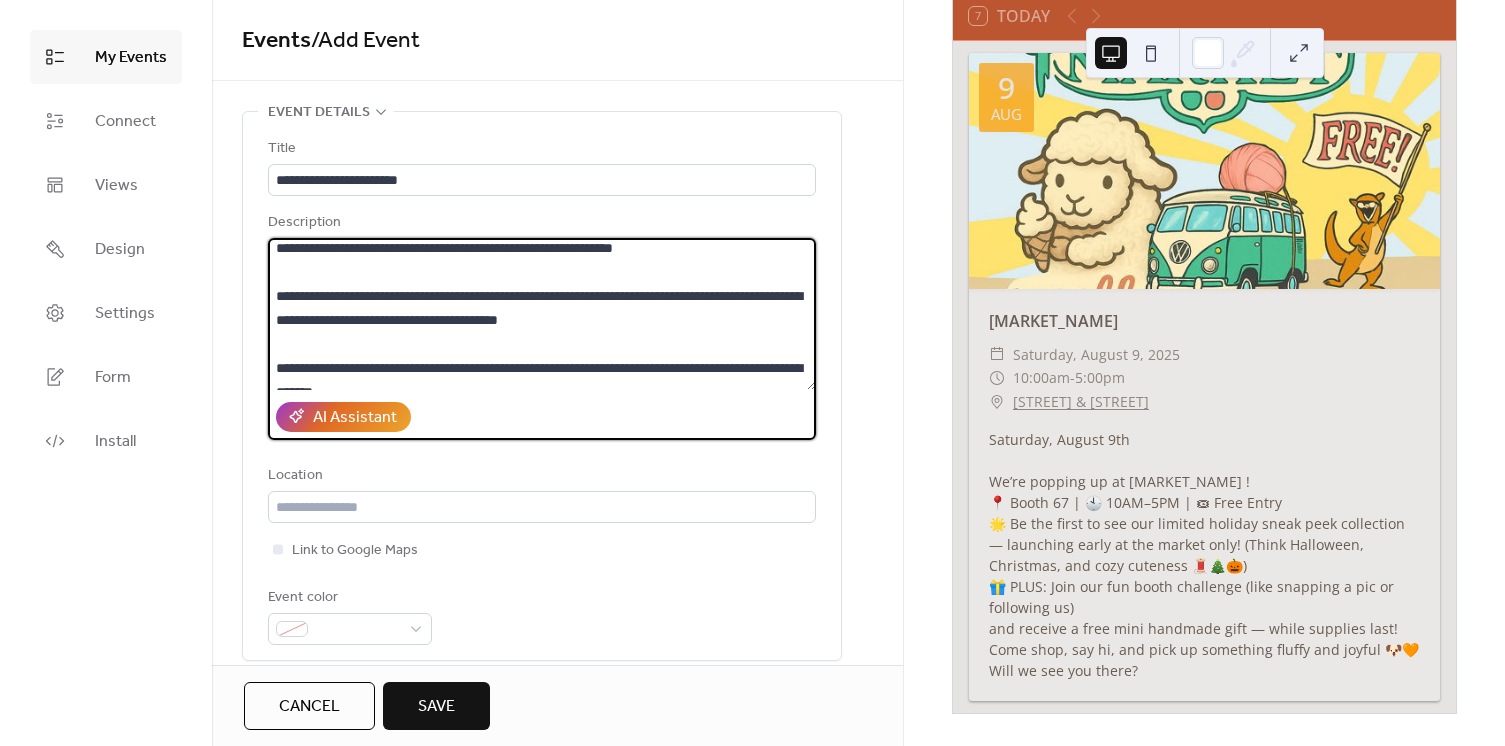 scroll, scrollTop: 0, scrollLeft: 0, axis: both 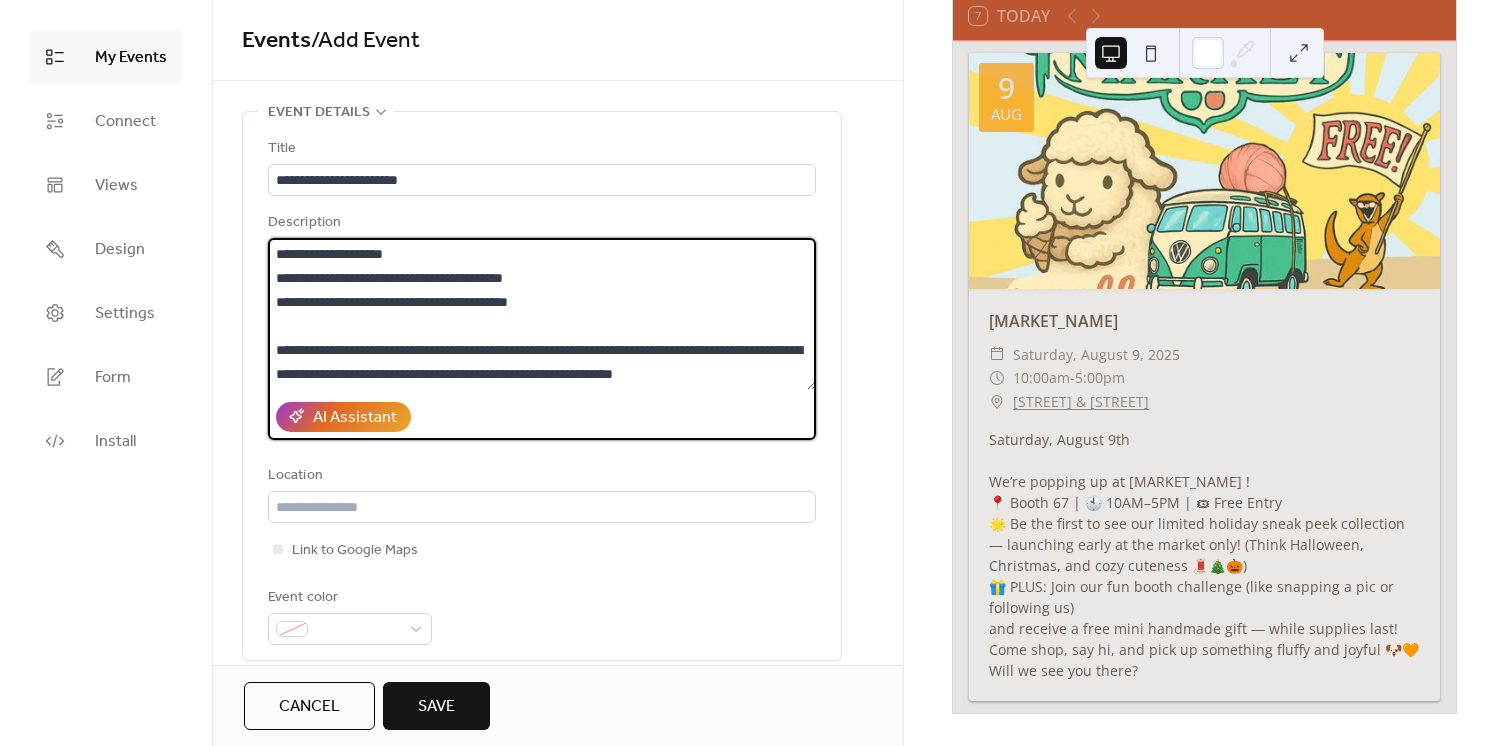 click on "**********" at bounding box center (542, 314) 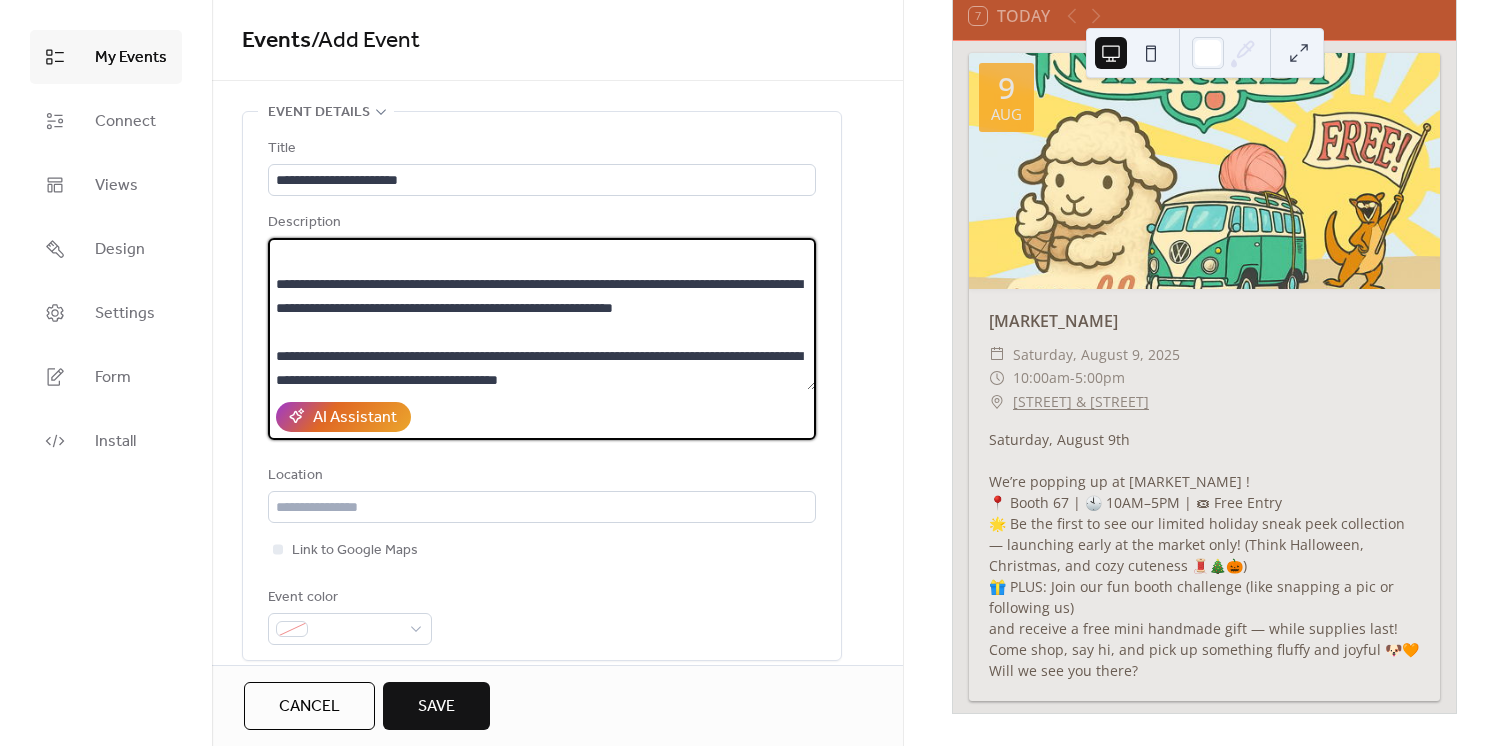 scroll, scrollTop: 0, scrollLeft: 0, axis: both 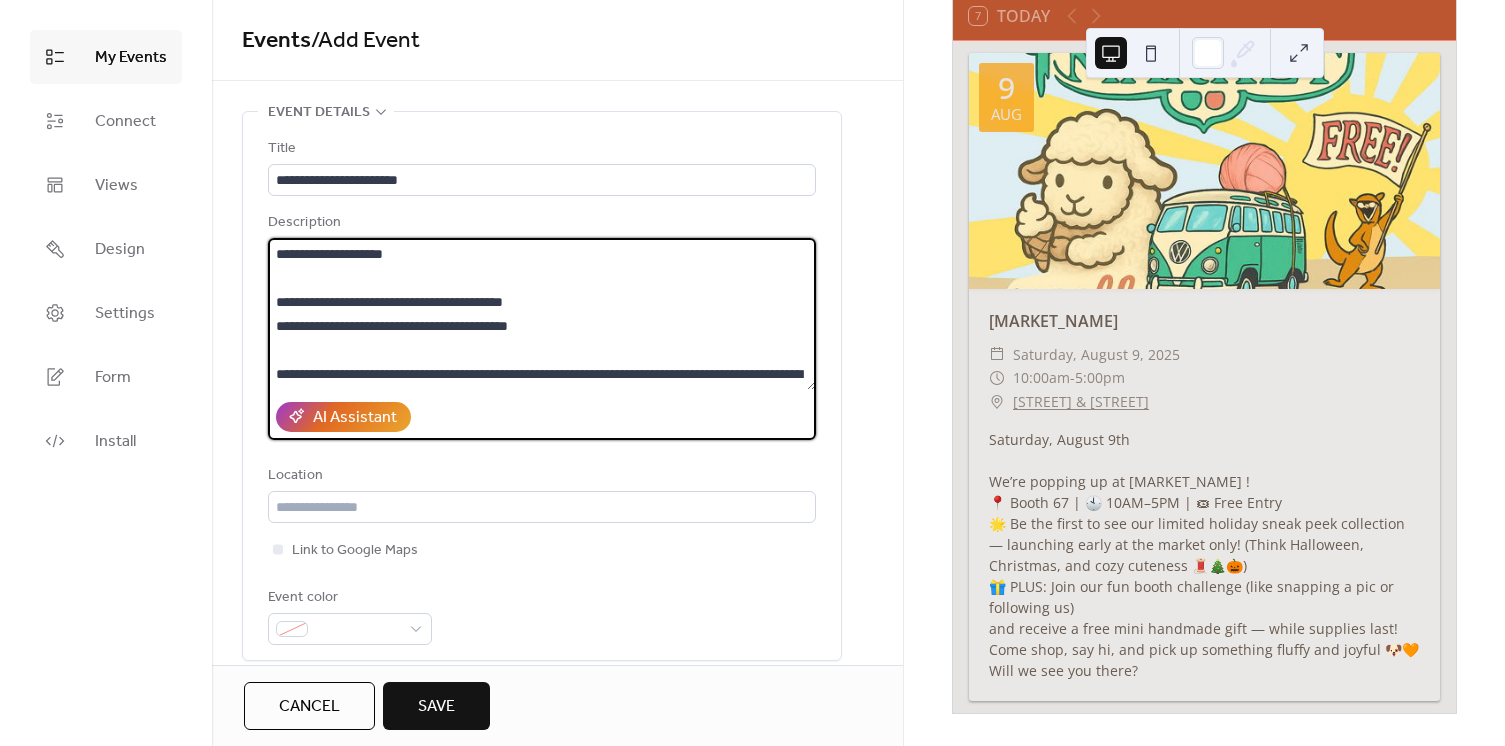 click on "**********" at bounding box center (542, 314) 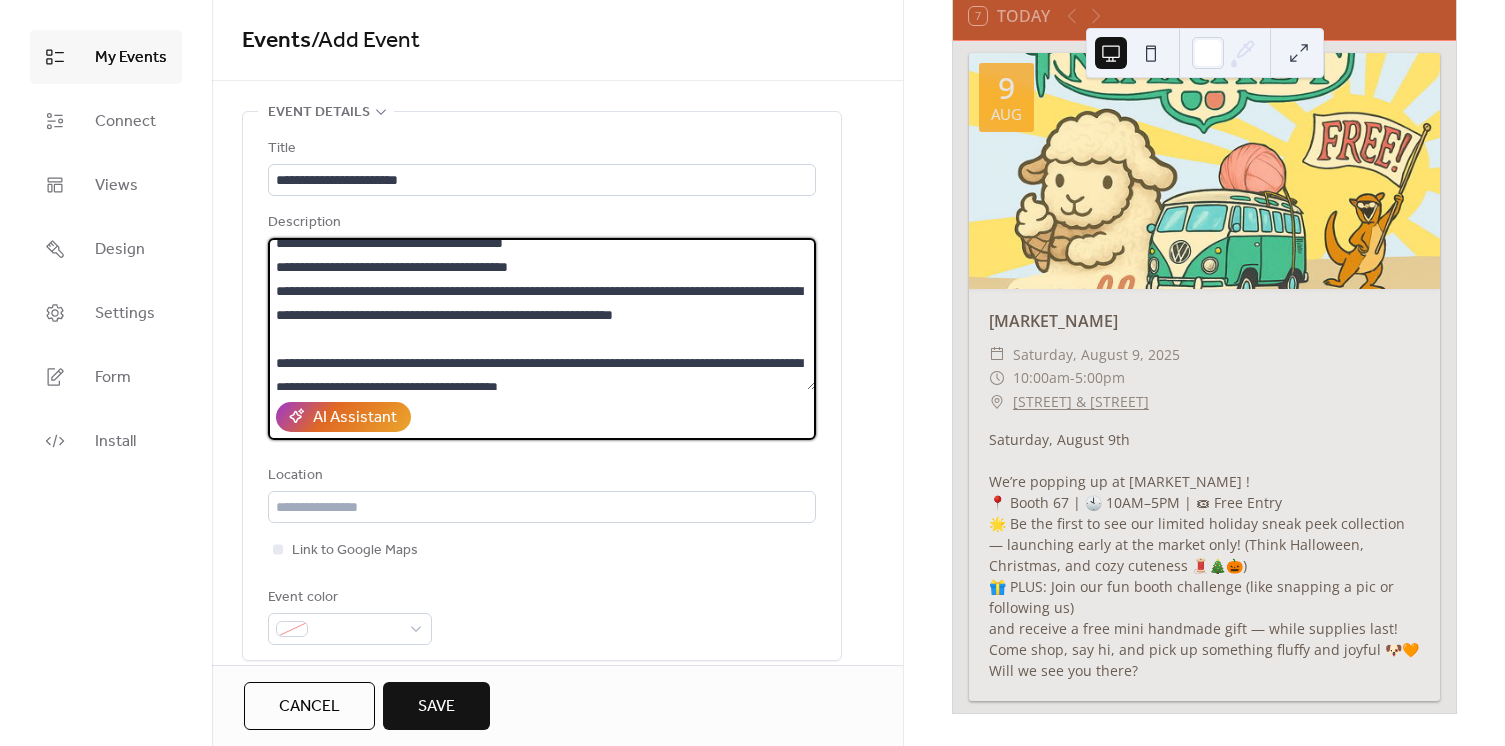 scroll, scrollTop: 90, scrollLeft: 0, axis: vertical 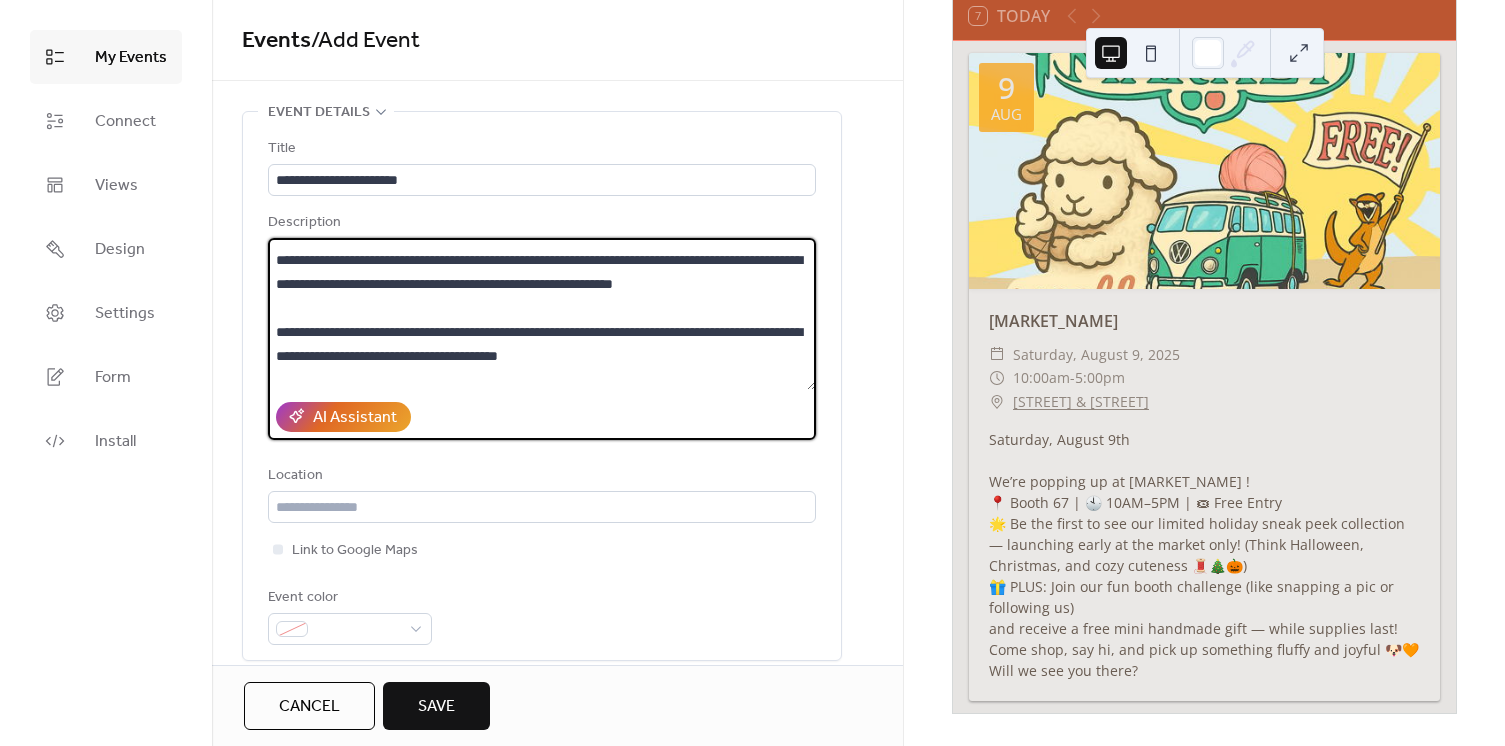 click on "**********" at bounding box center [542, 314] 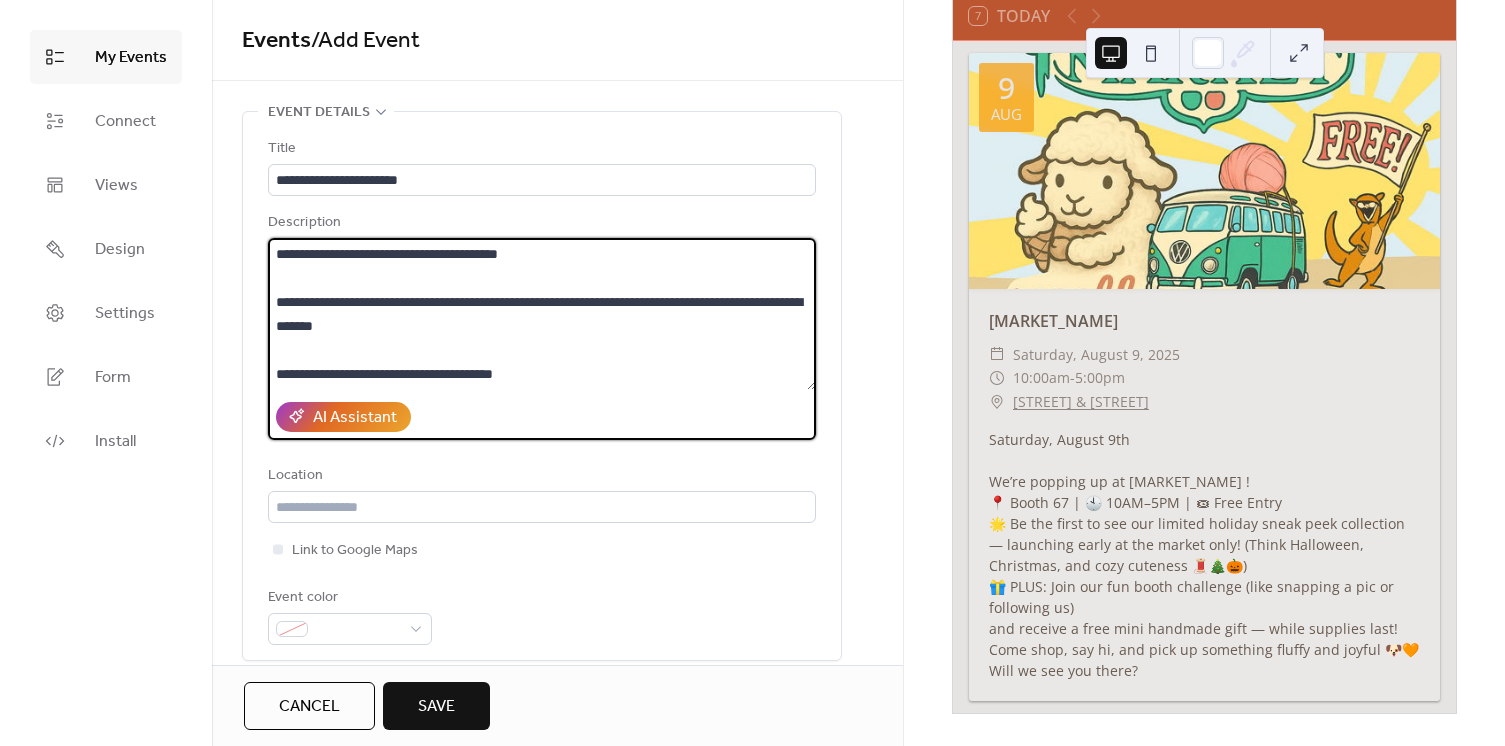 click on "**********" at bounding box center (542, 314) 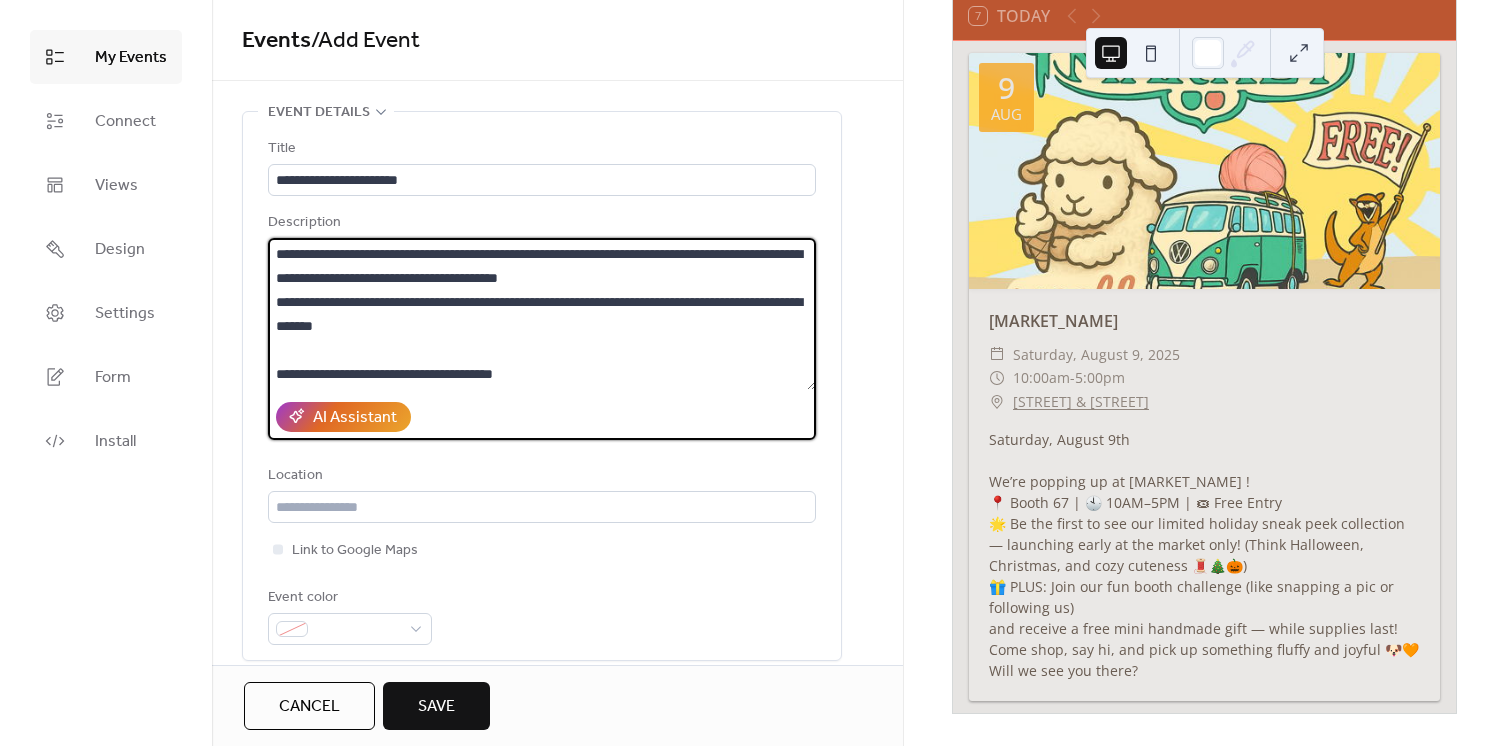 scroll, scrollTop: 168, scrollLeft: 0, axis: vertical 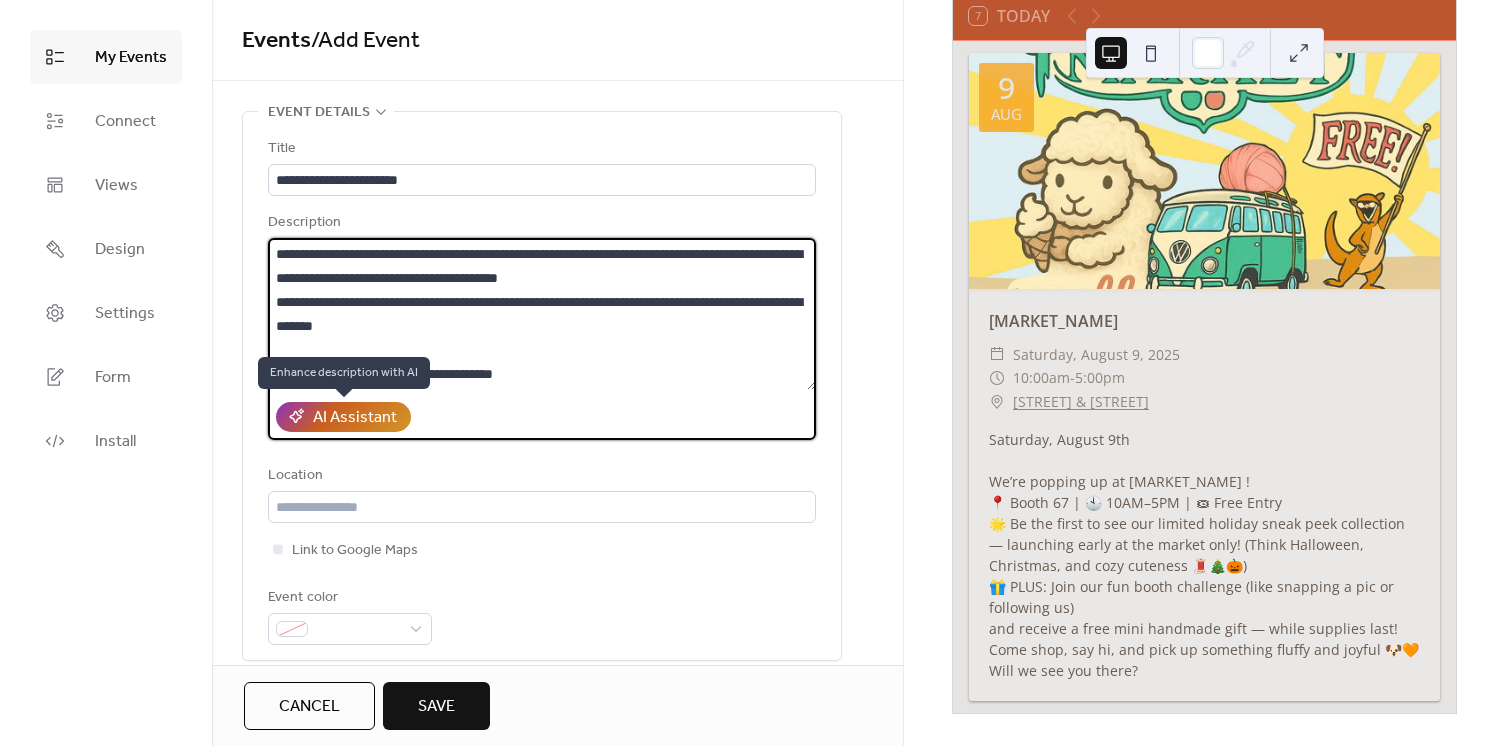 type on "**********" 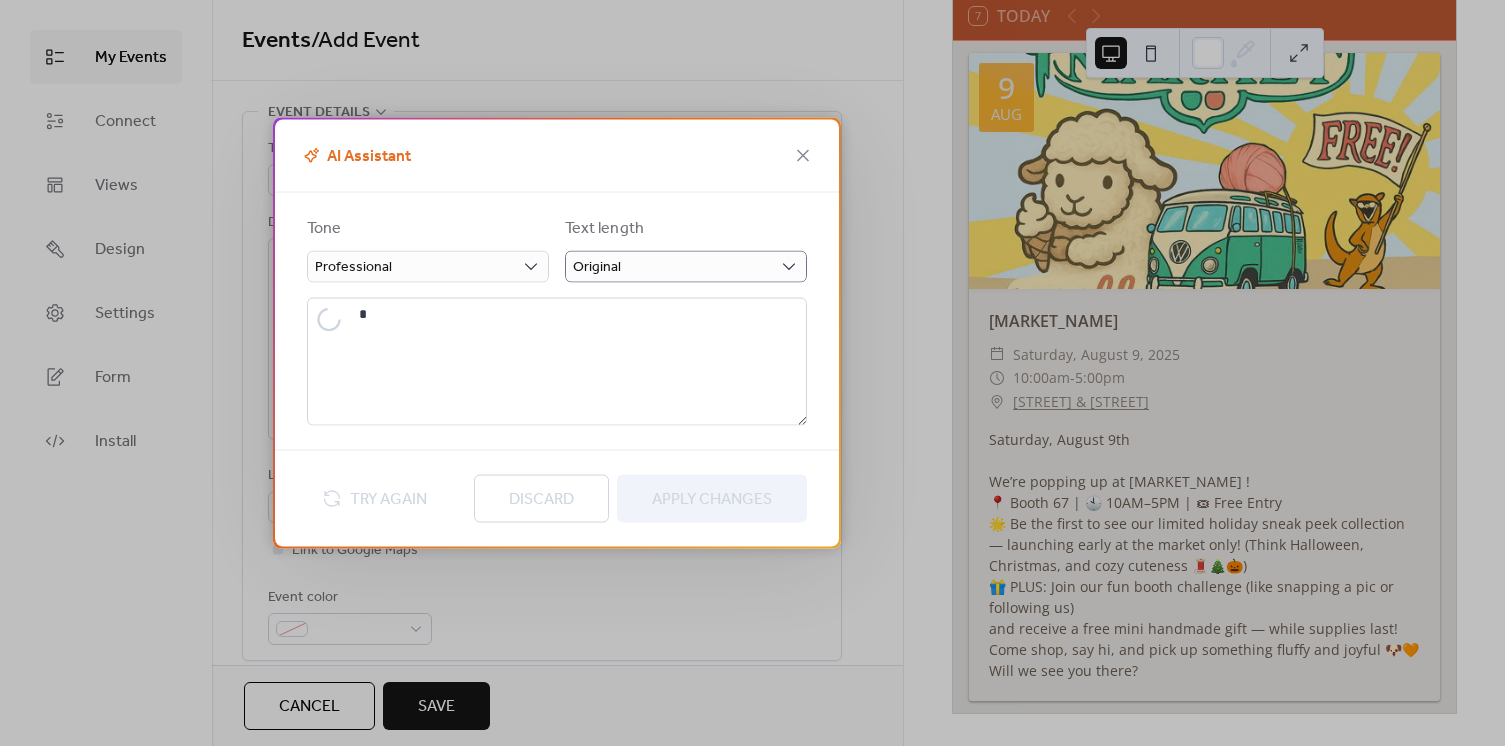 type on "**********" 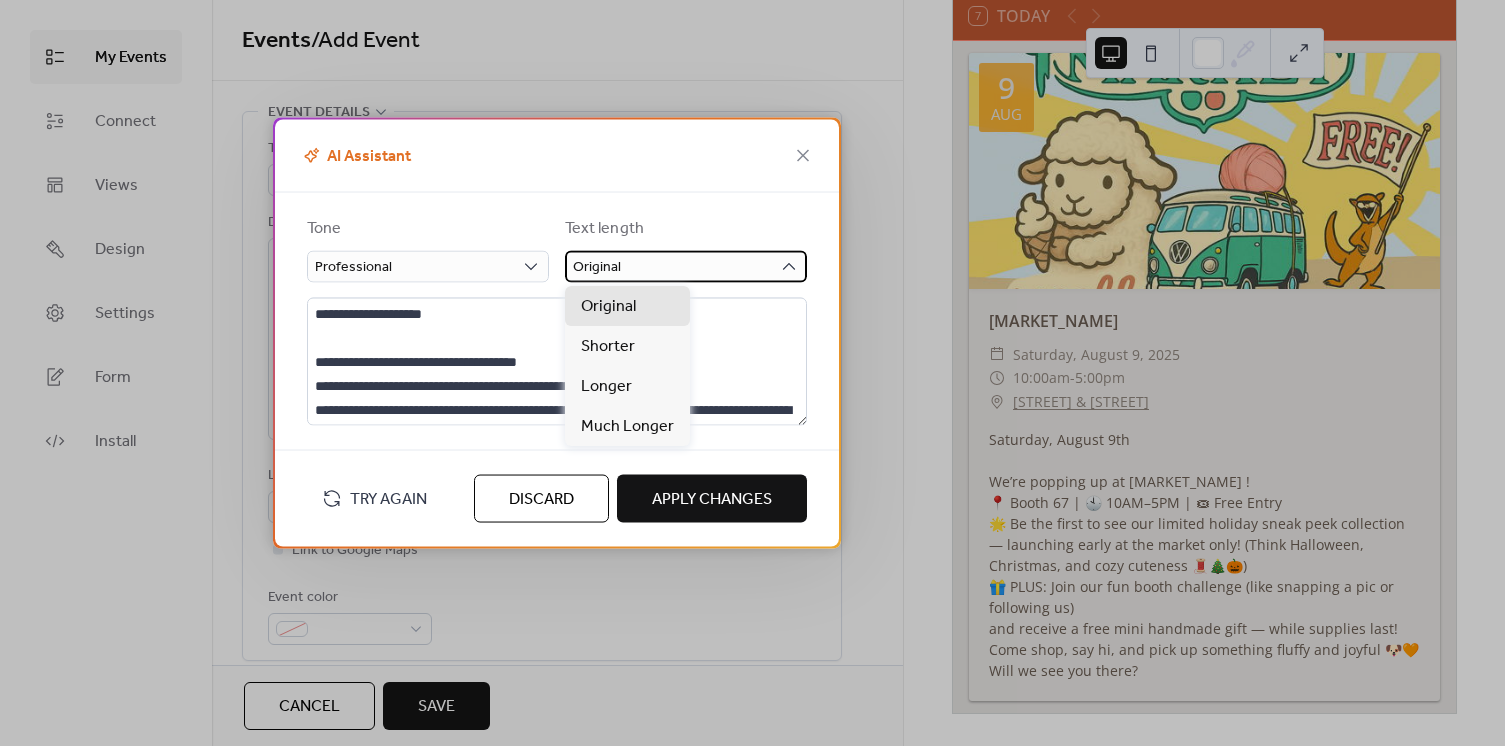 click on "Original" at bounding box center (686, 266) 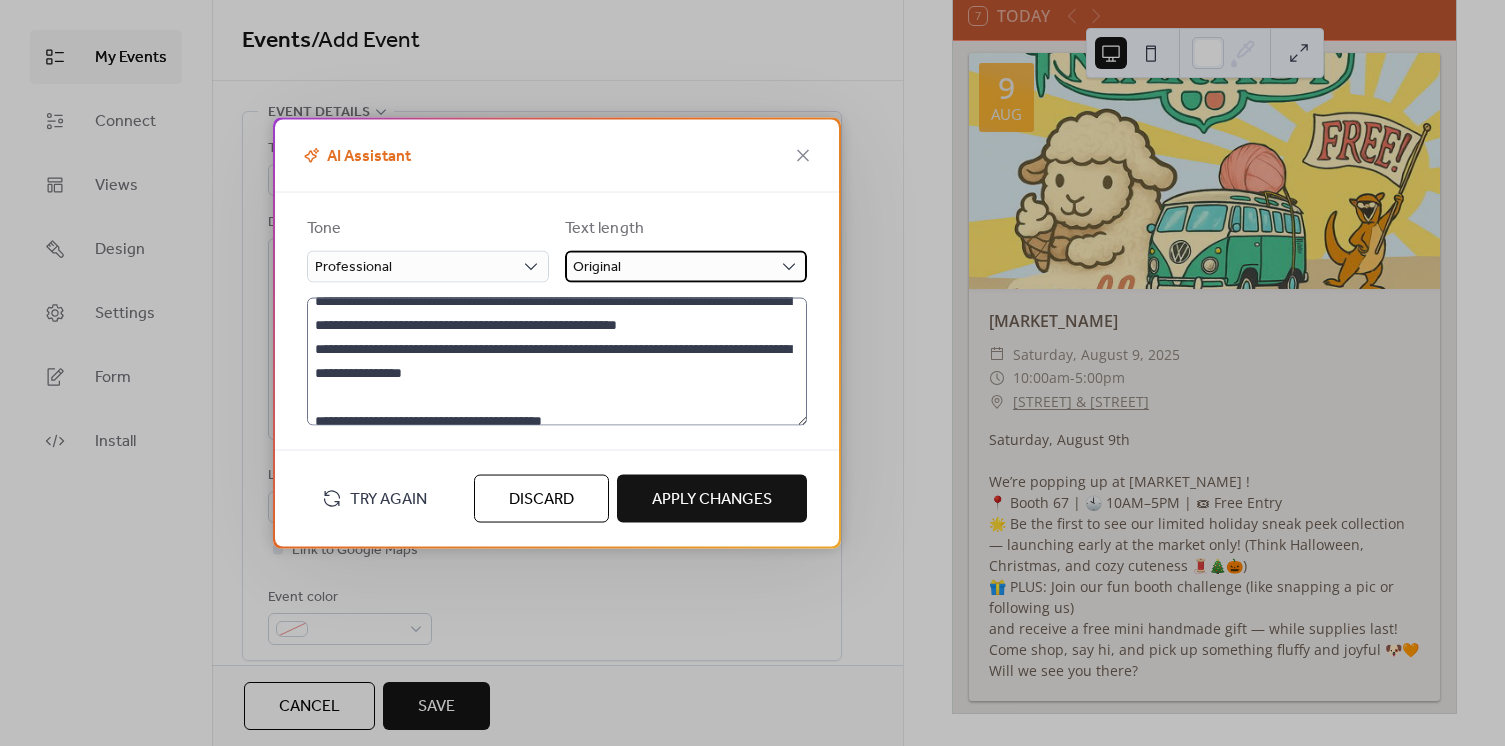 scroll, scrollTop: 191, scrollLeft: 0, axis: vertical 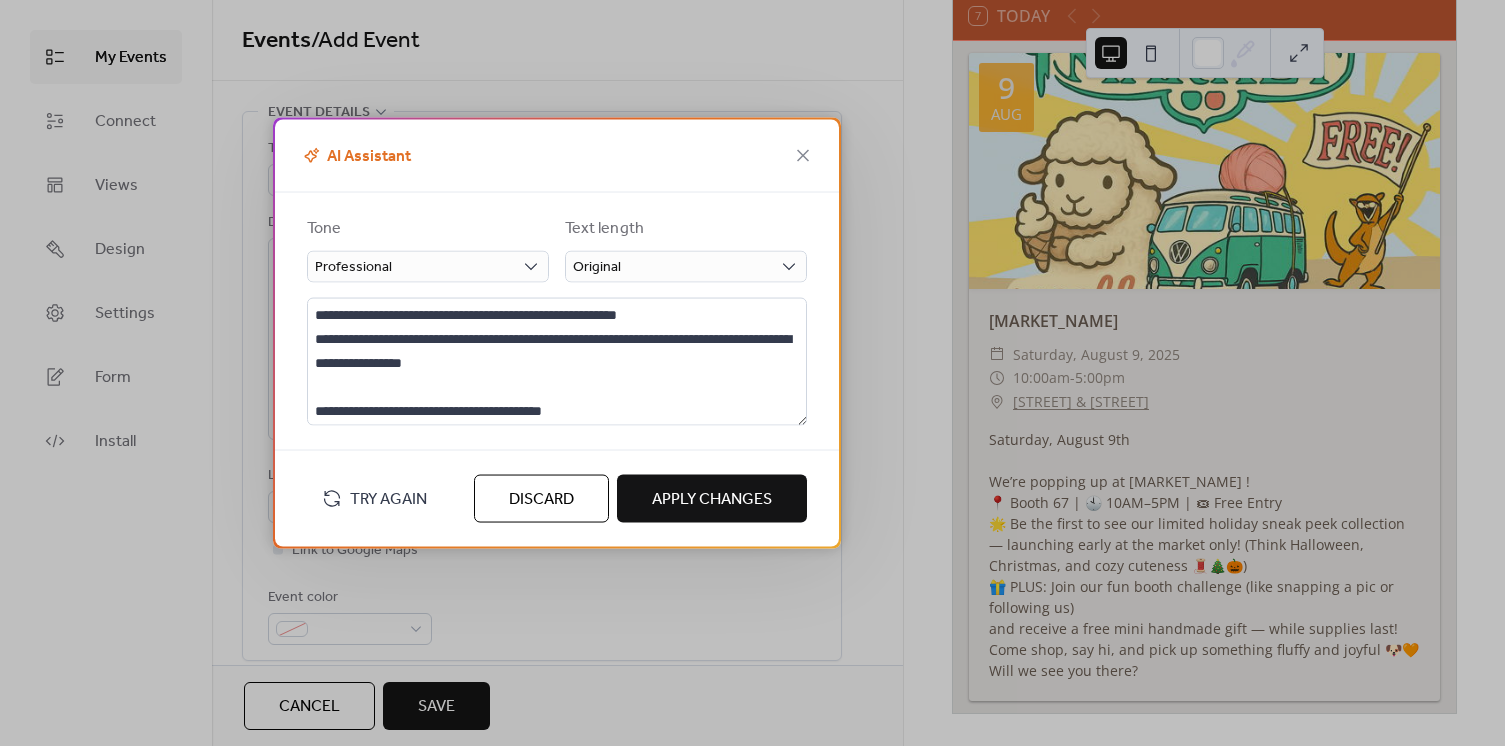 click on "Discard" at bounding box center (541, 498) 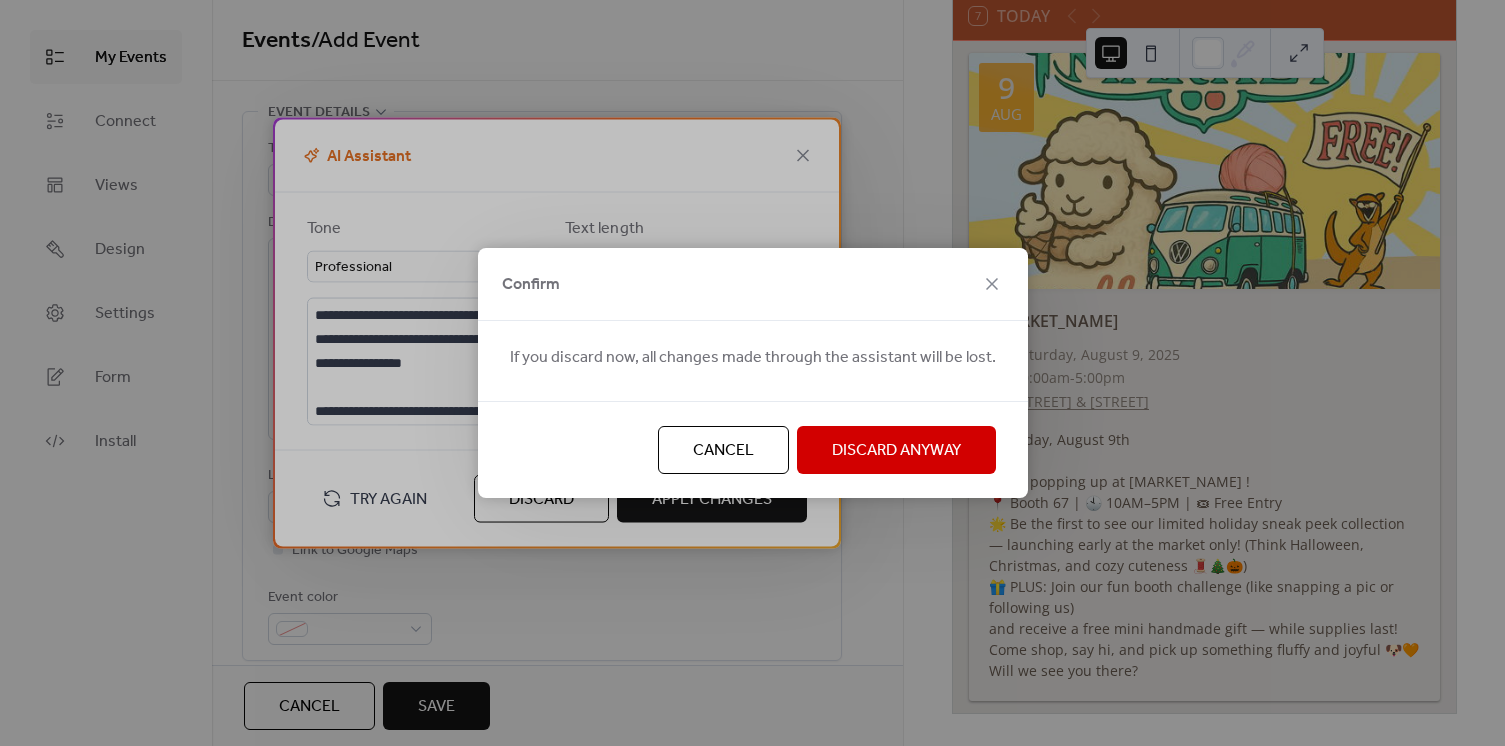 click on "Discard Anyway" at bounding box center [896, 450] 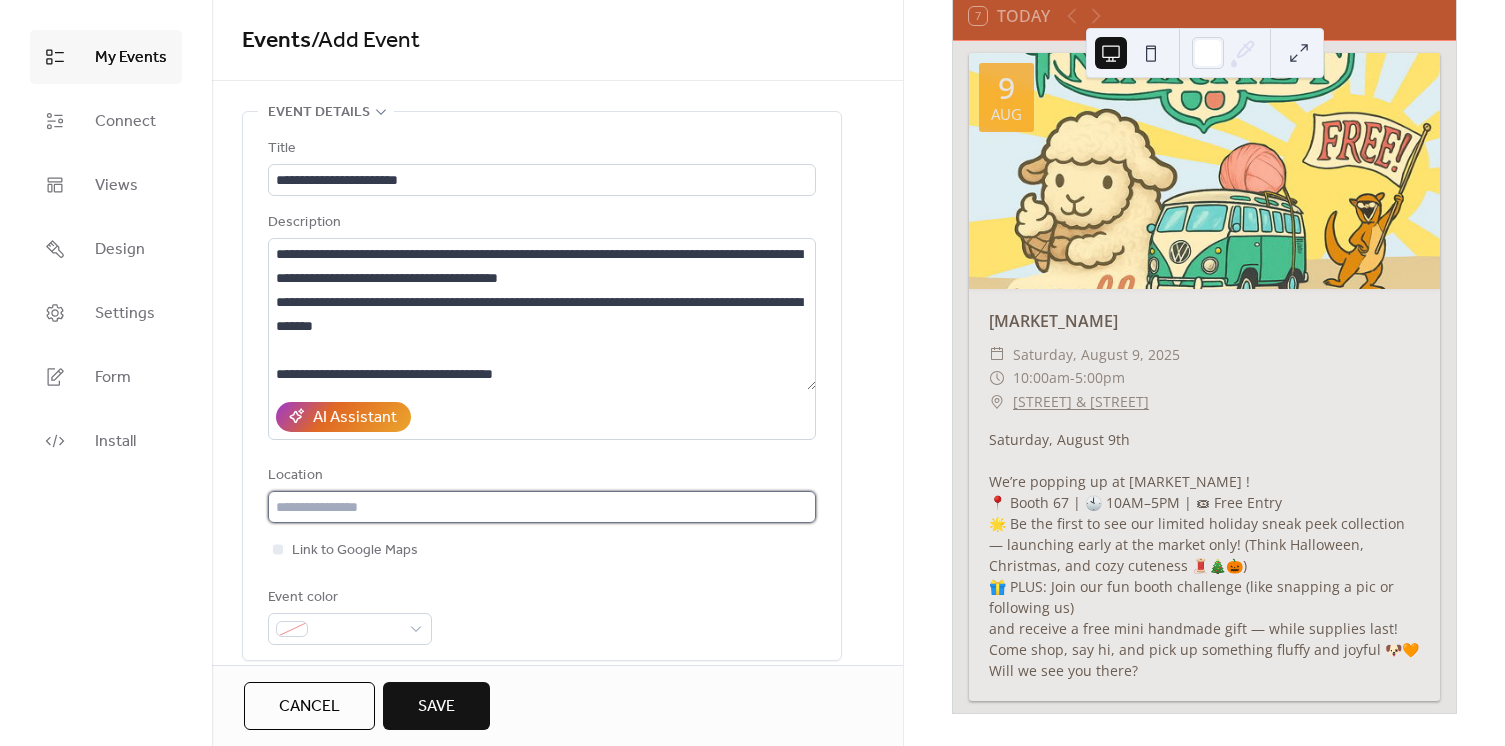 click at bounding box center [542, 507] 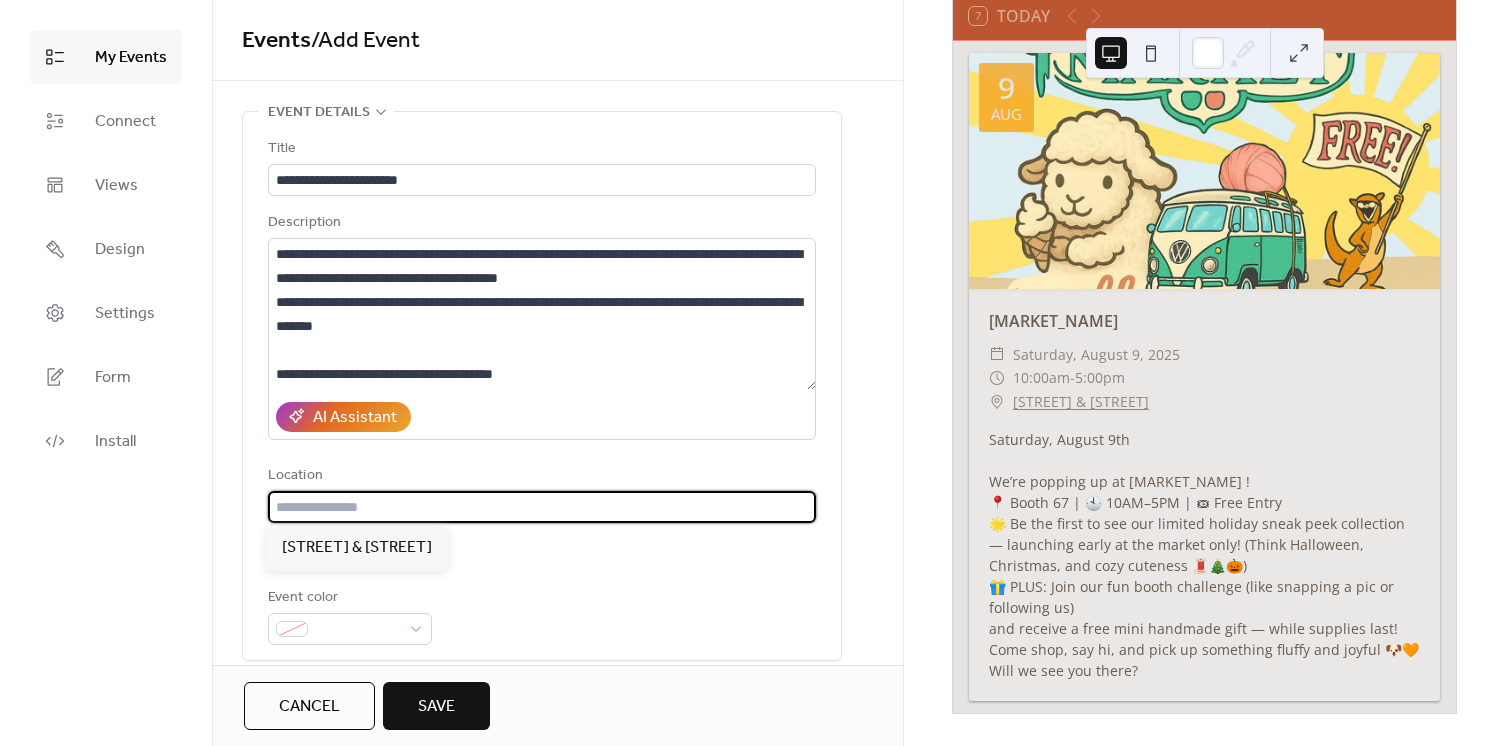 paste on "**********" 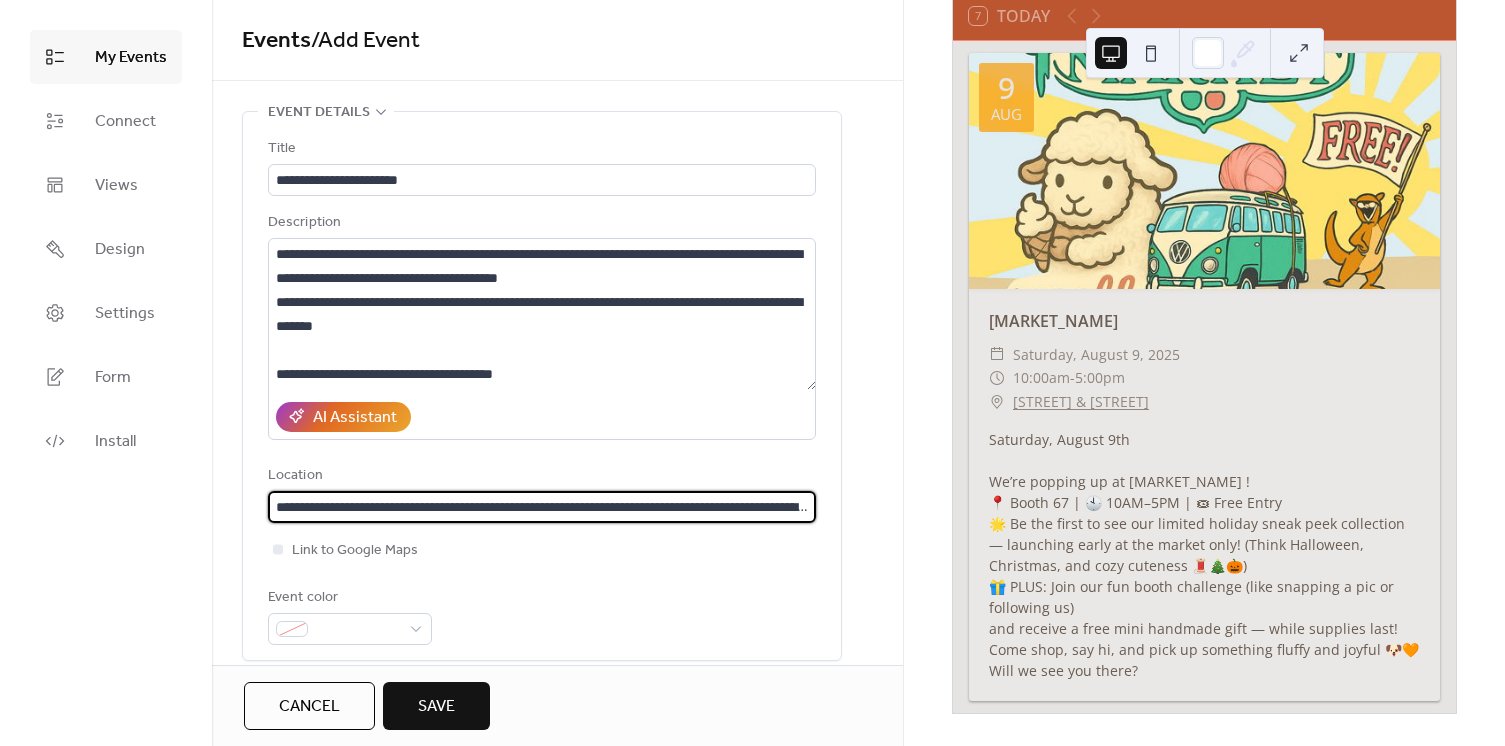 scroll, scrollTop: 0, scrollLeft: 204, axis: horizontal 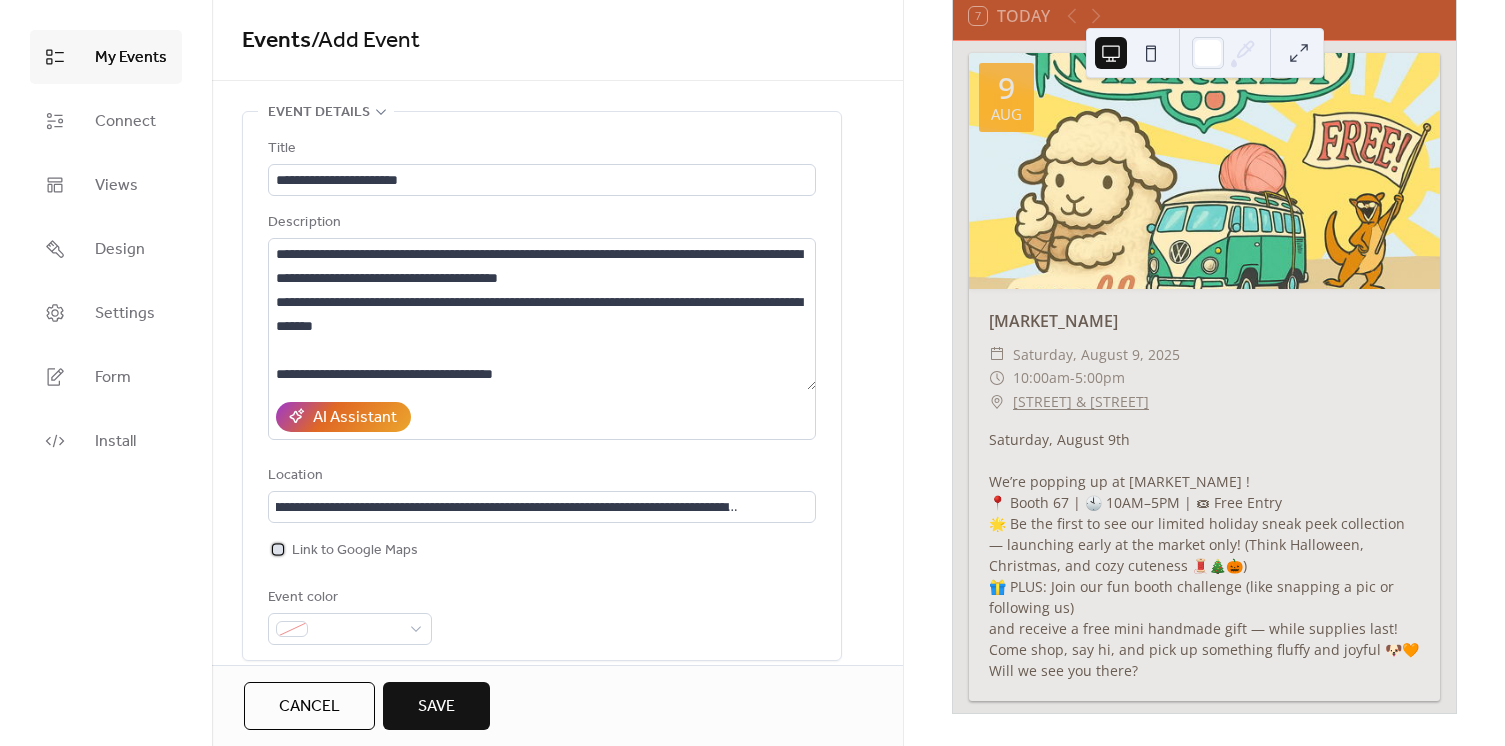 click on "Link to Google Maps" at bounding box center (355, 551) 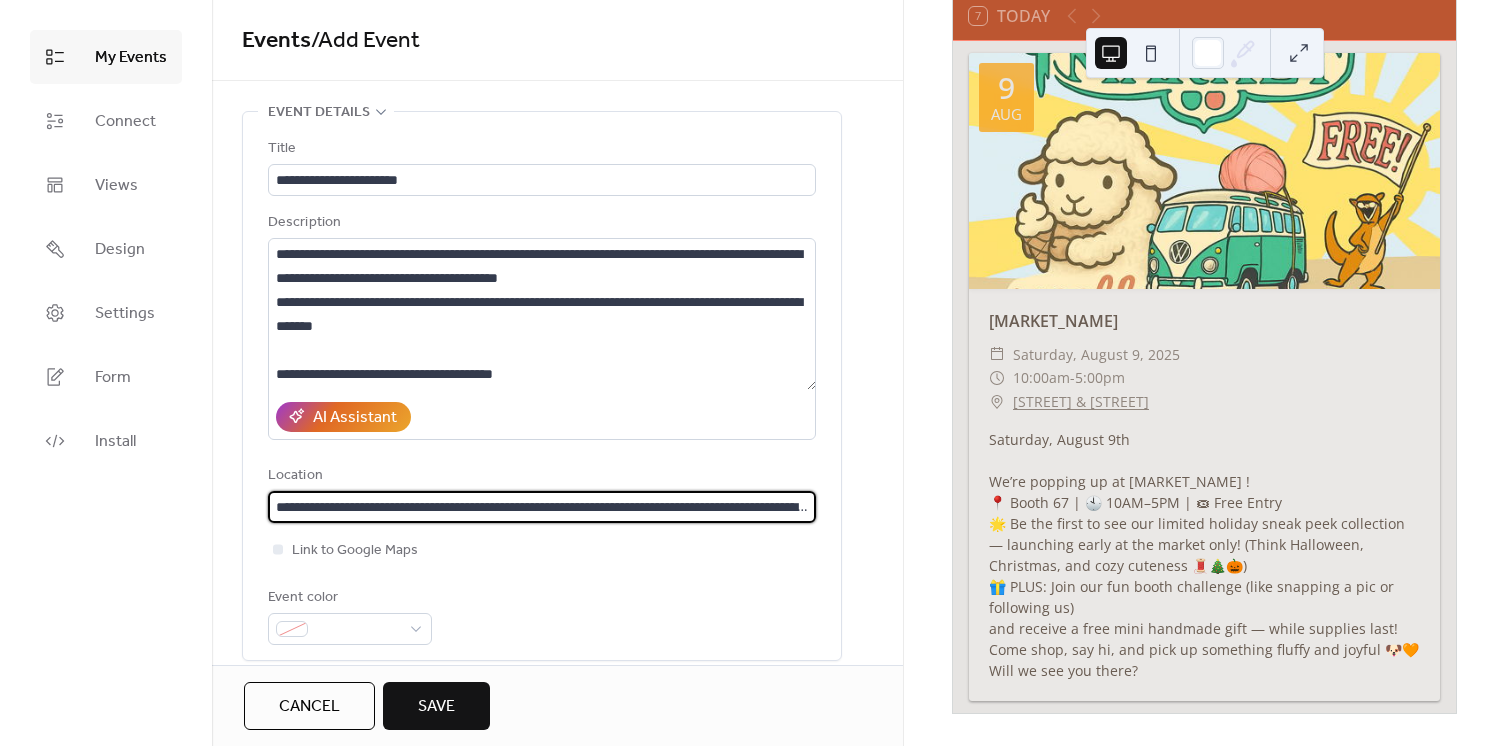 scroll, scrollTop: 1, scrollLeft: 0, axis: vertical 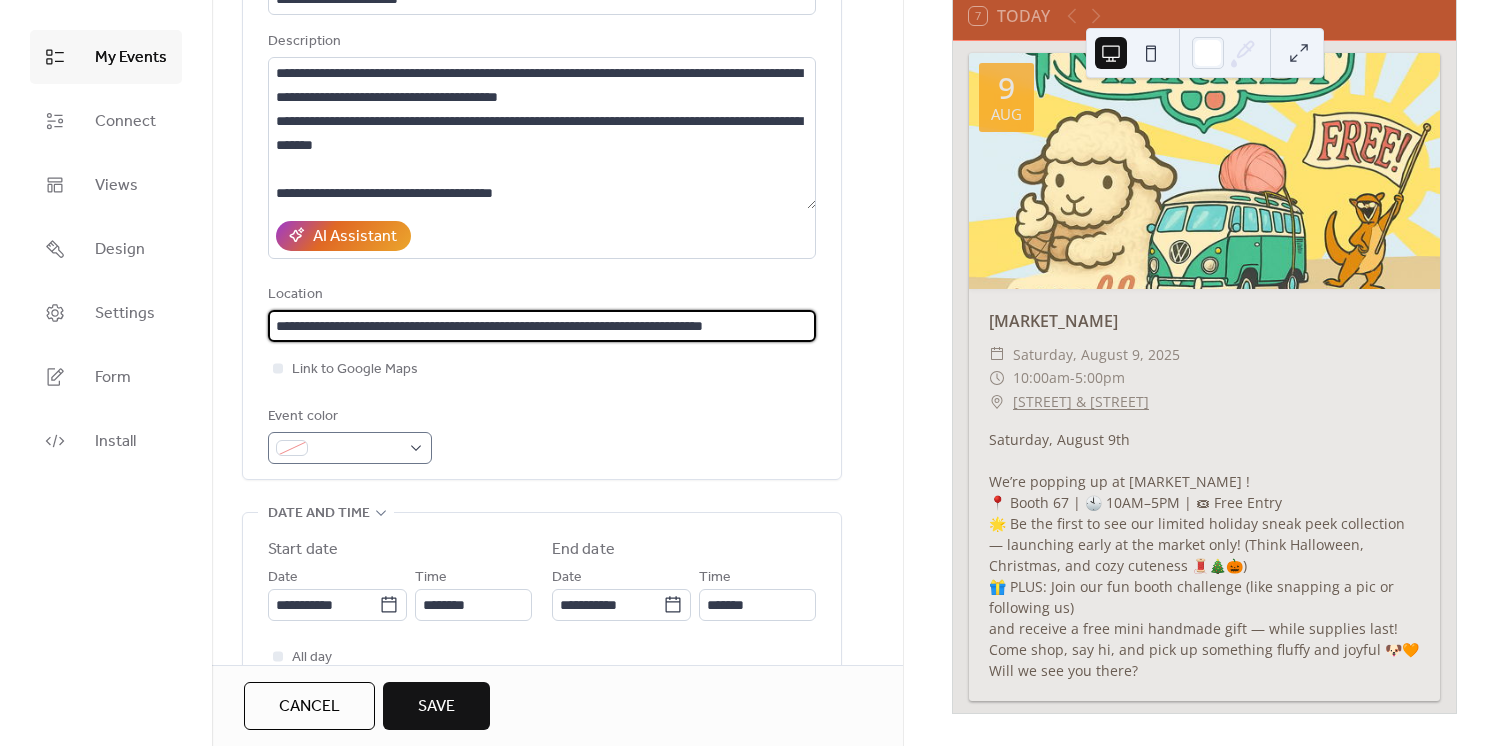 type on "**********" 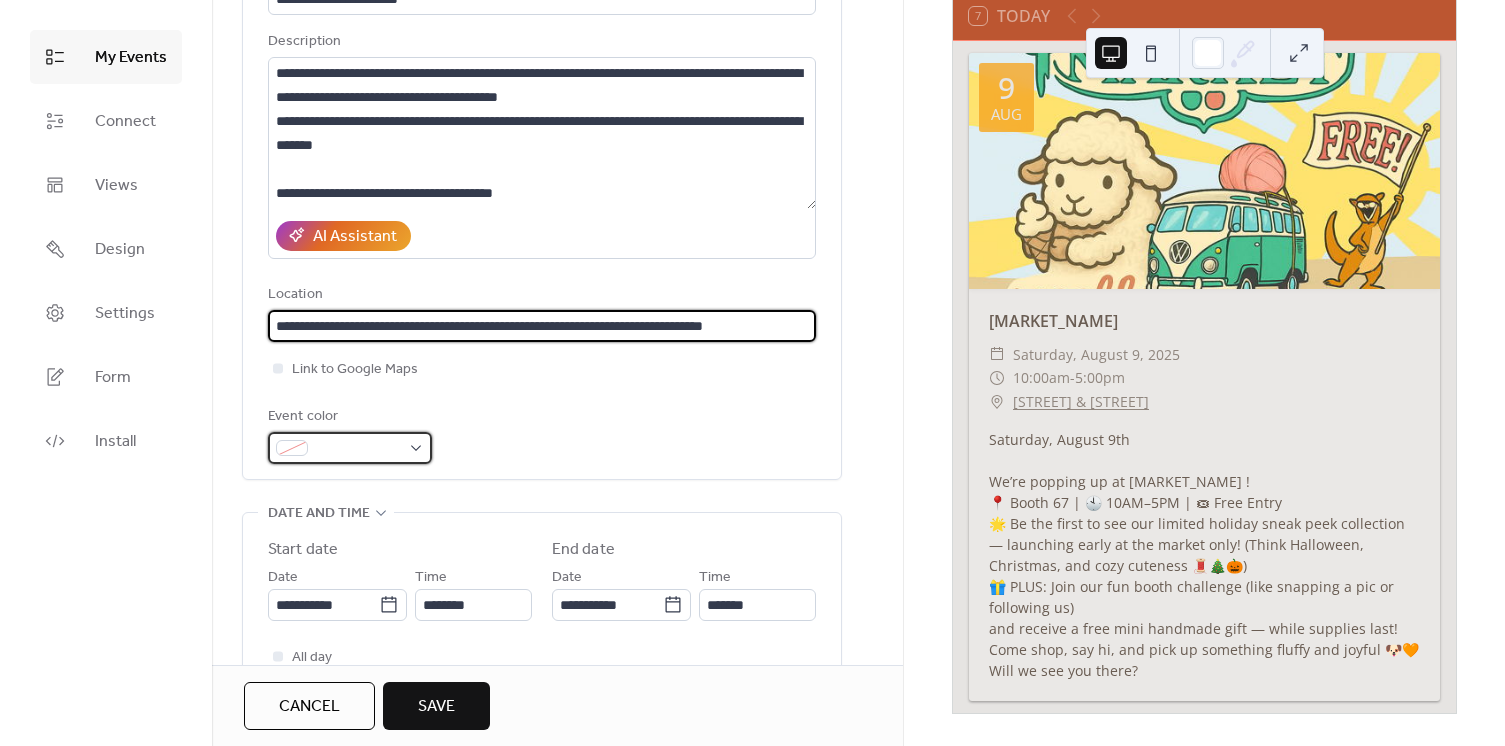 click at bounding box center [358, 449] 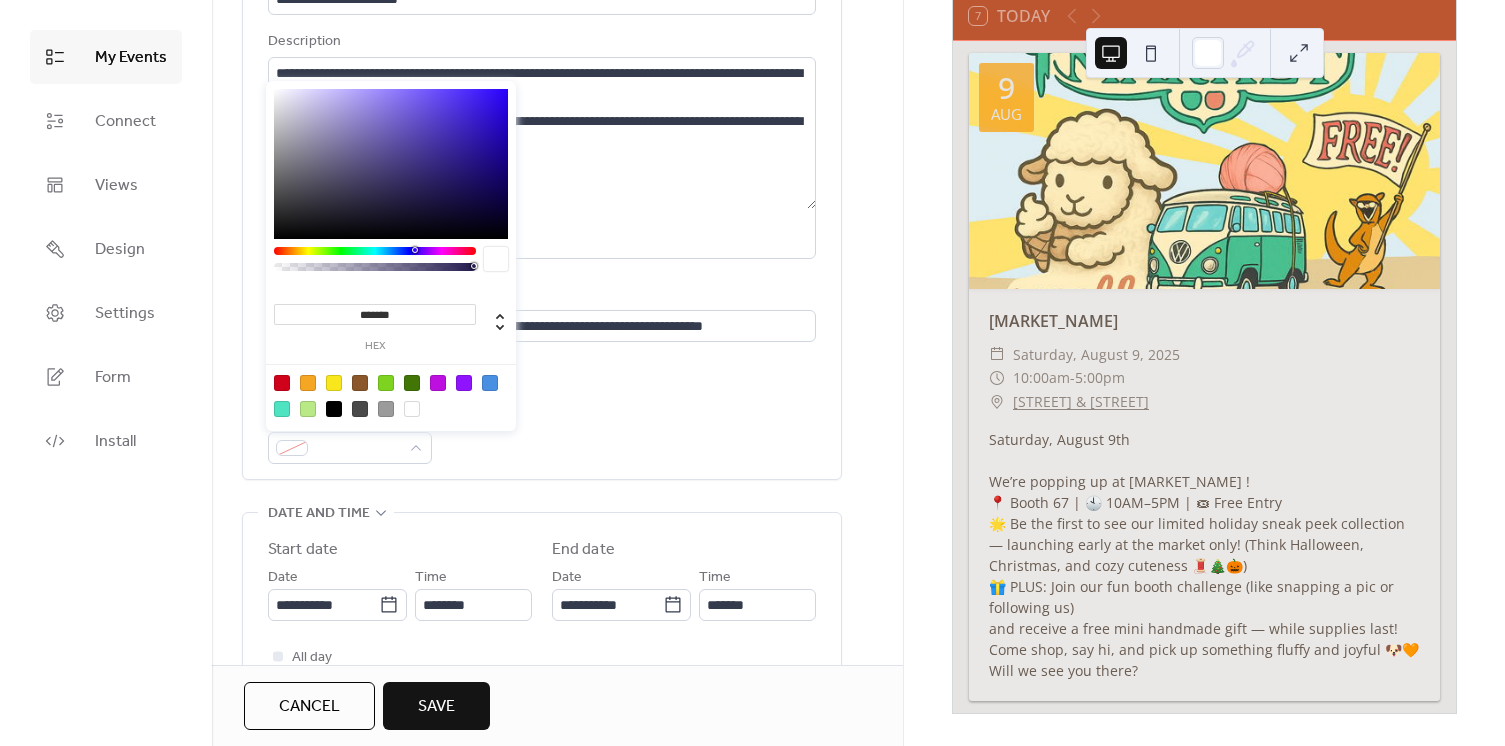 click at bounding box center (308, 383) 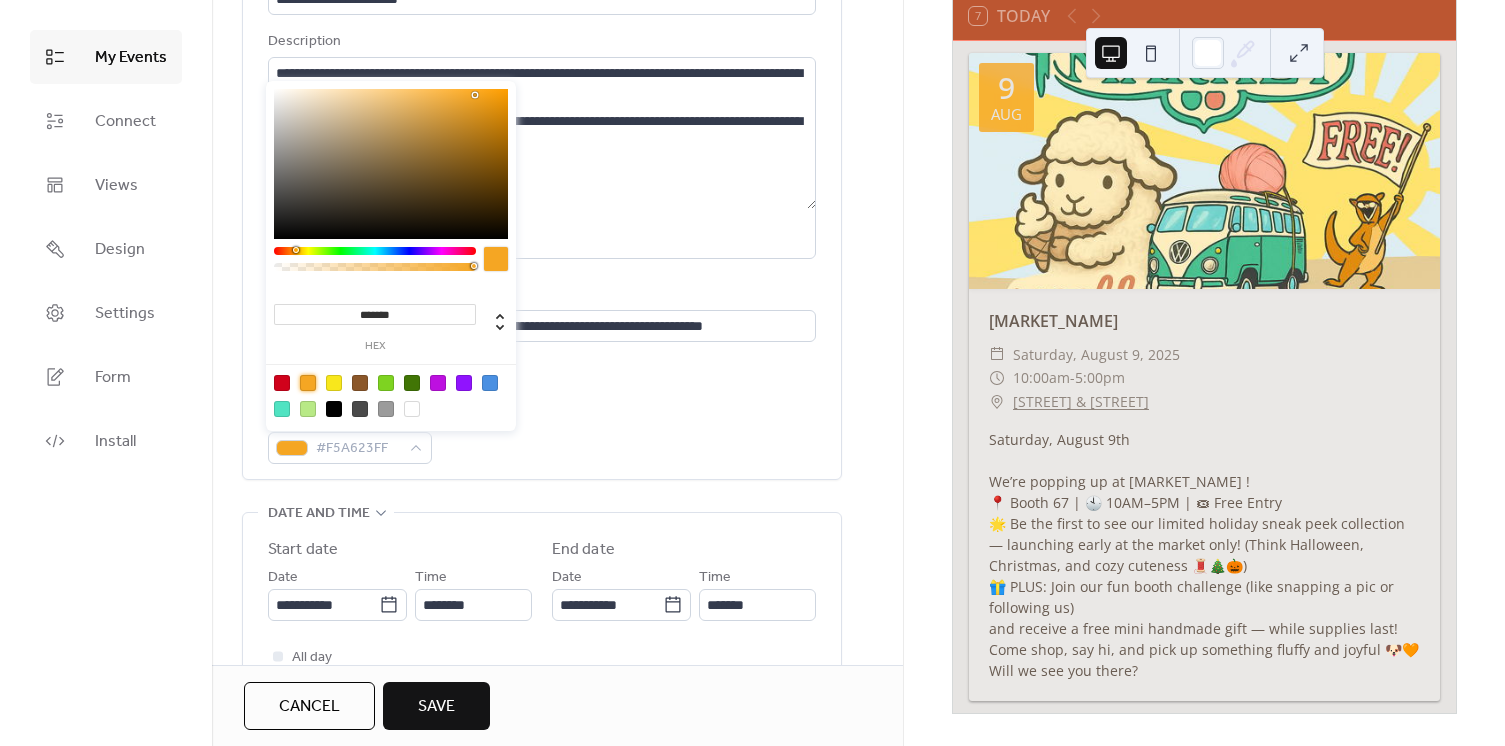 click on "Event color #F5A623FF" at bounding box center [542, 434] 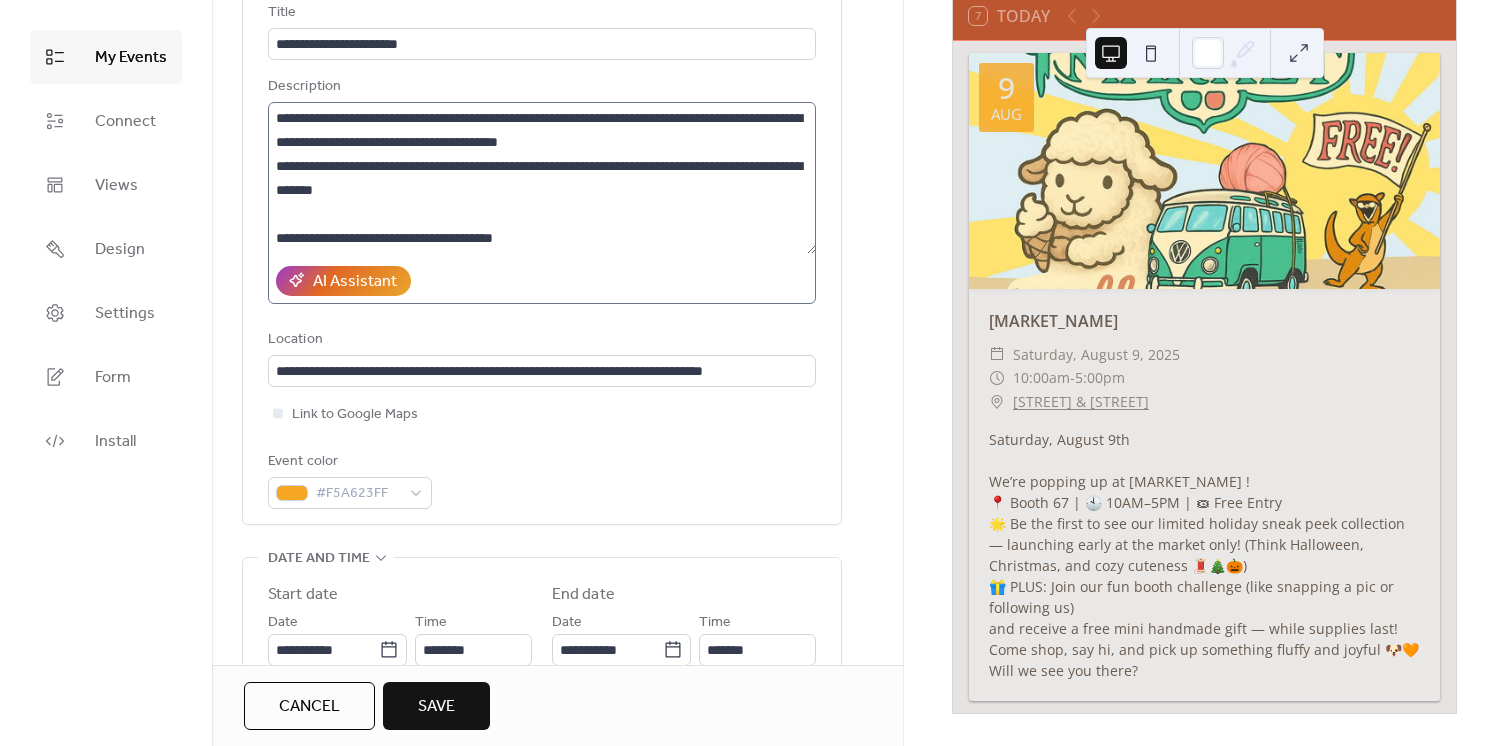 scroll, scrollTop: 0, scrollLeft: 0, axis: both 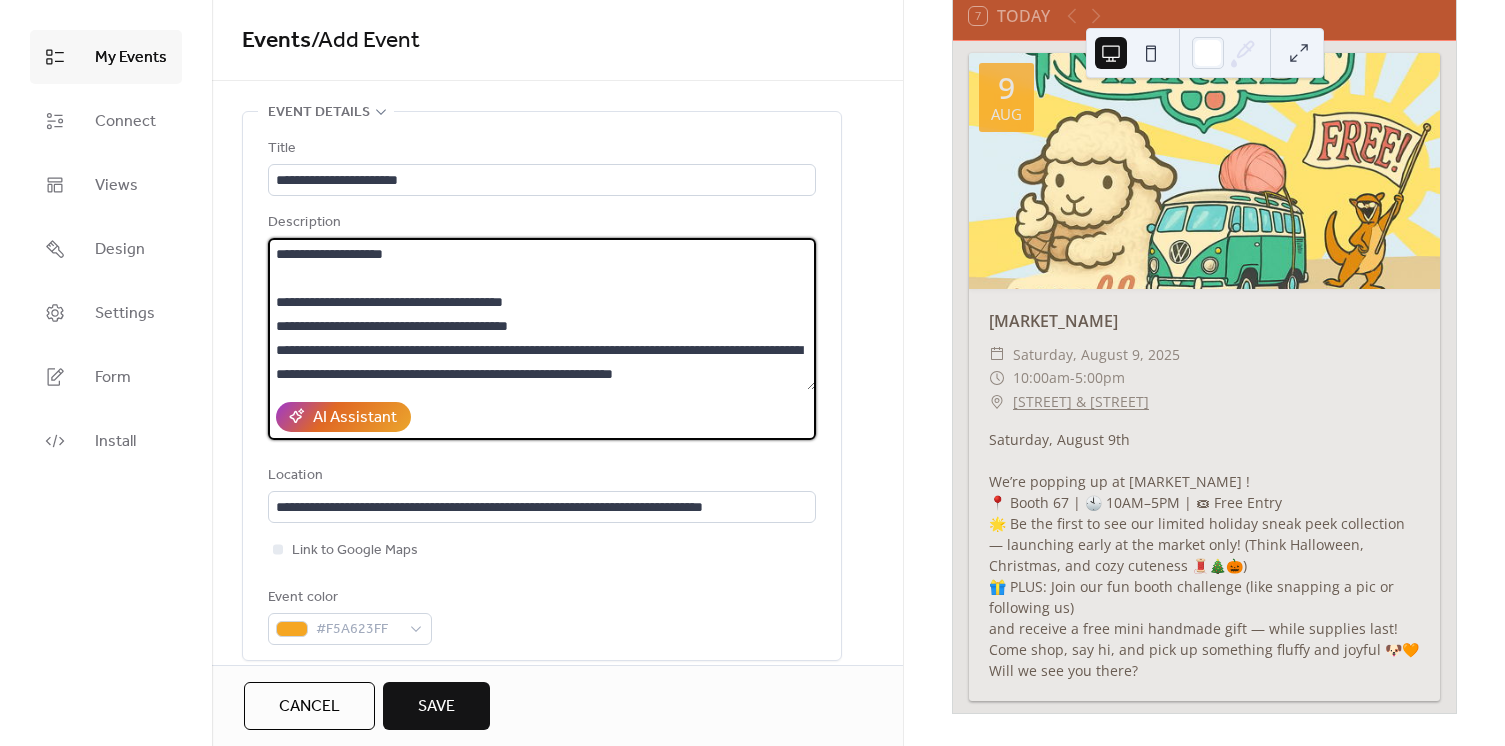 click on "**********" at bounding box center [542, 314] 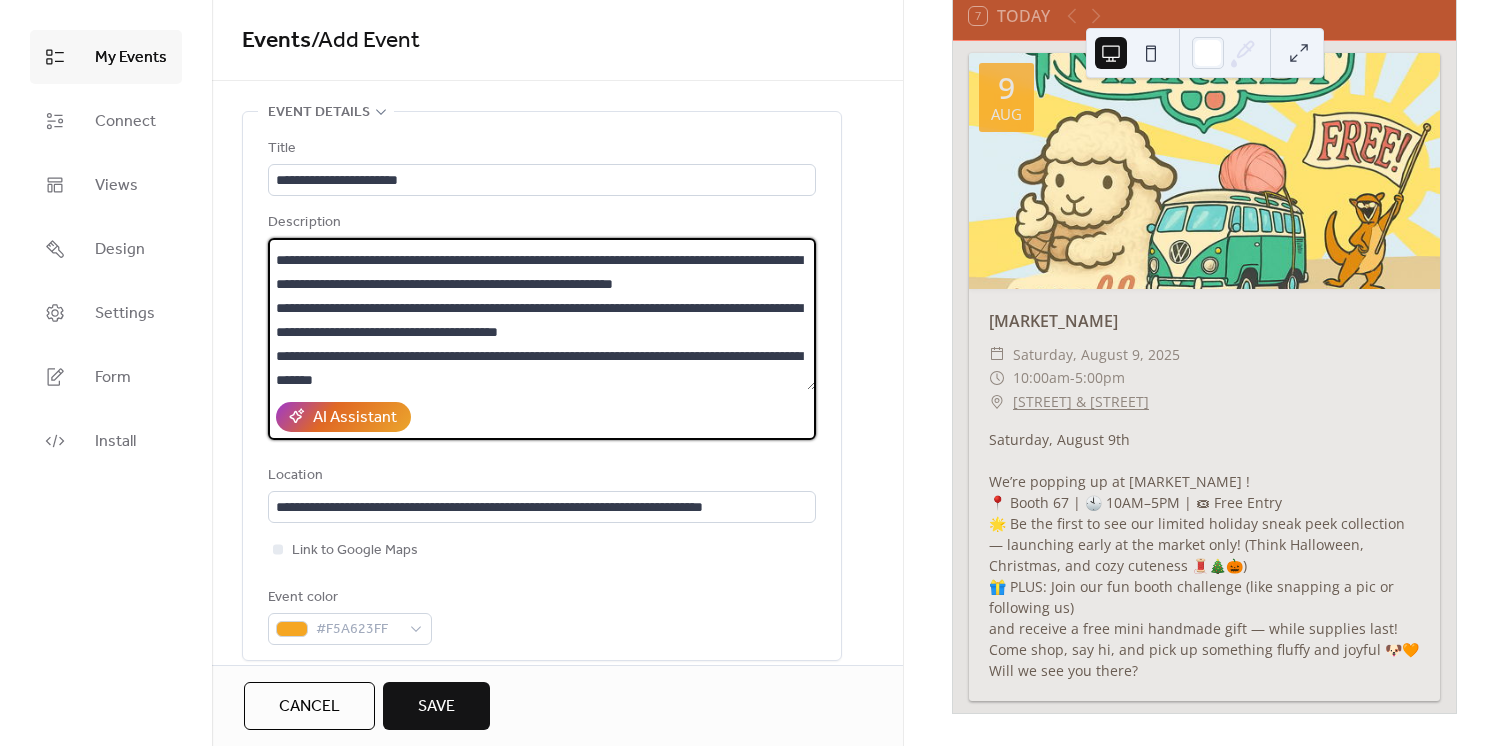 scroll, scrollTop: 168, scrollLeft: 0, axis: vertical 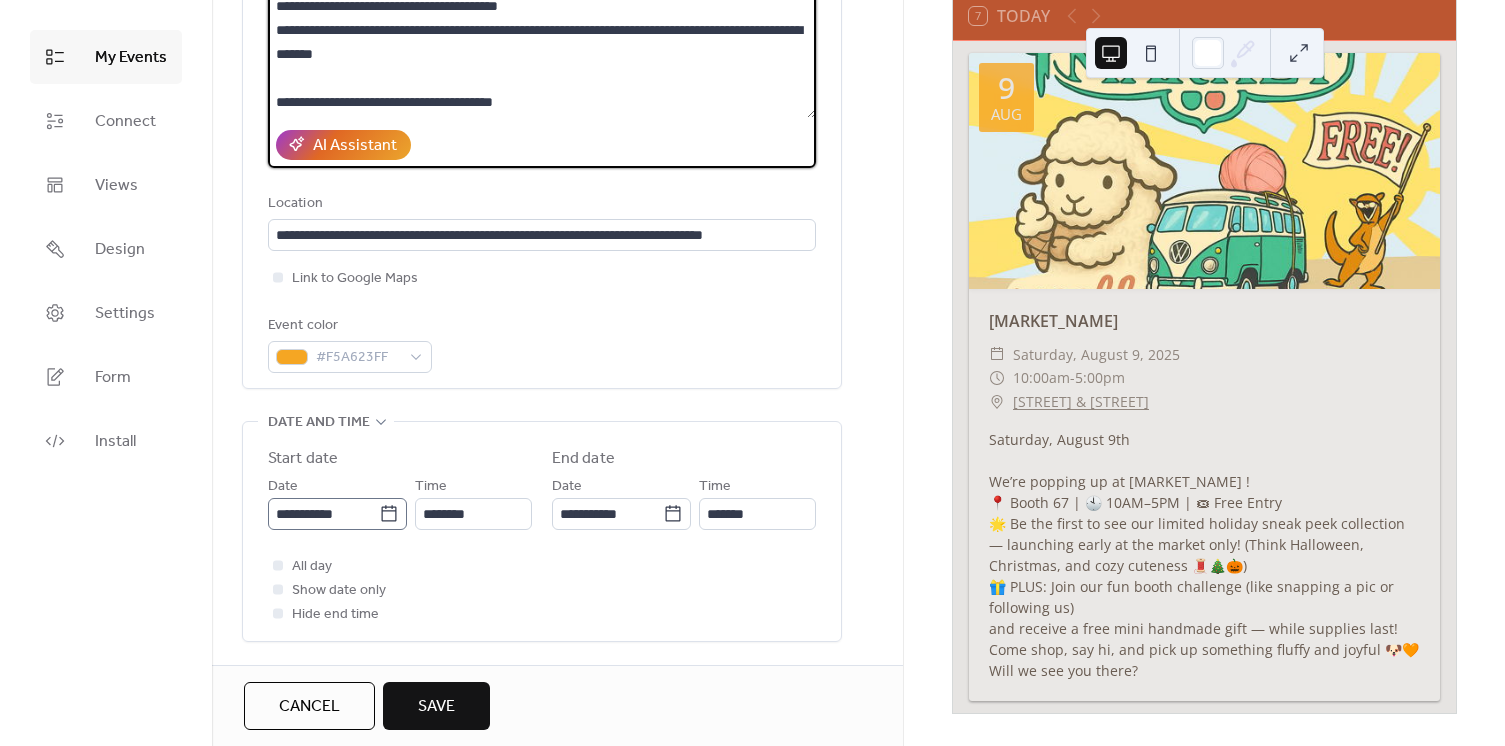 type on "**********" 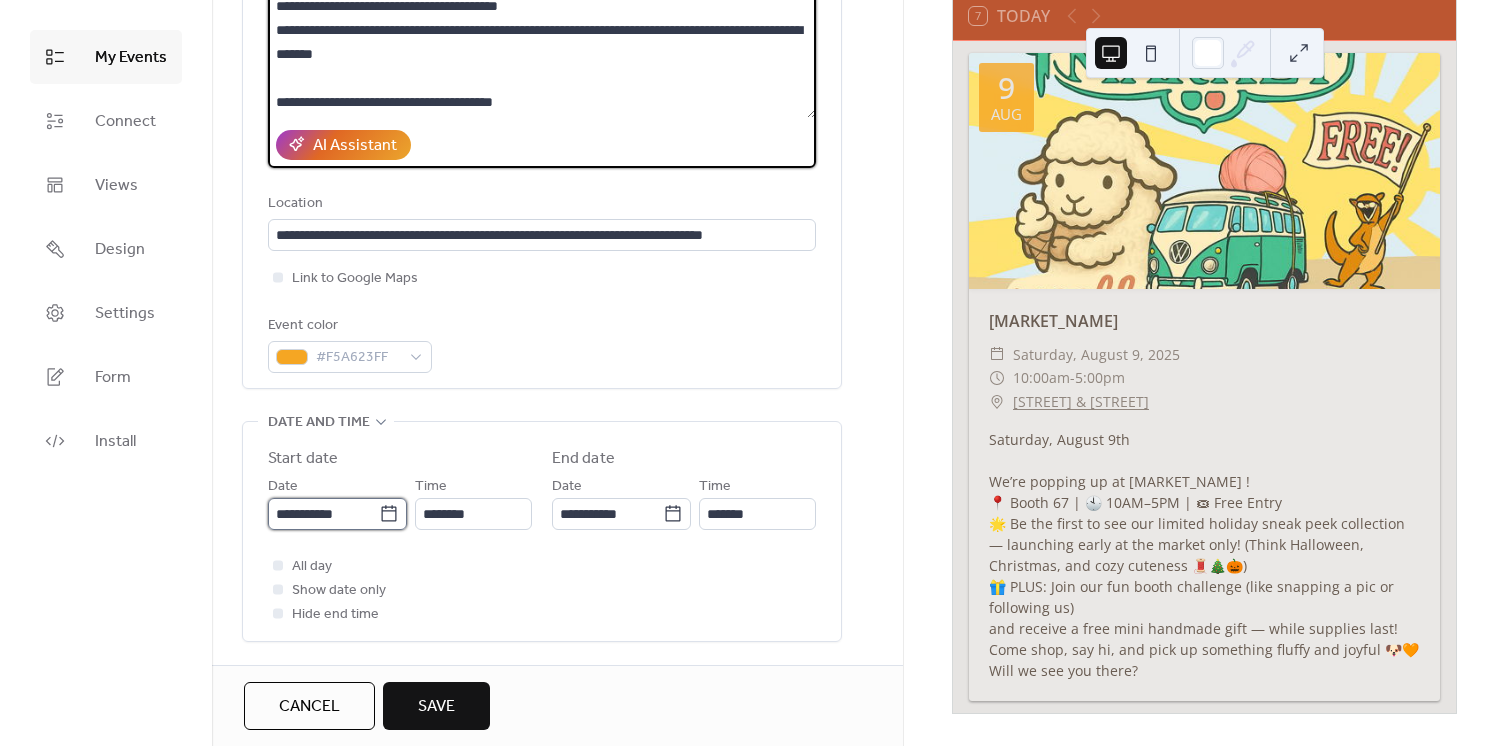 click on "**********" at bounding box center [323, 514] 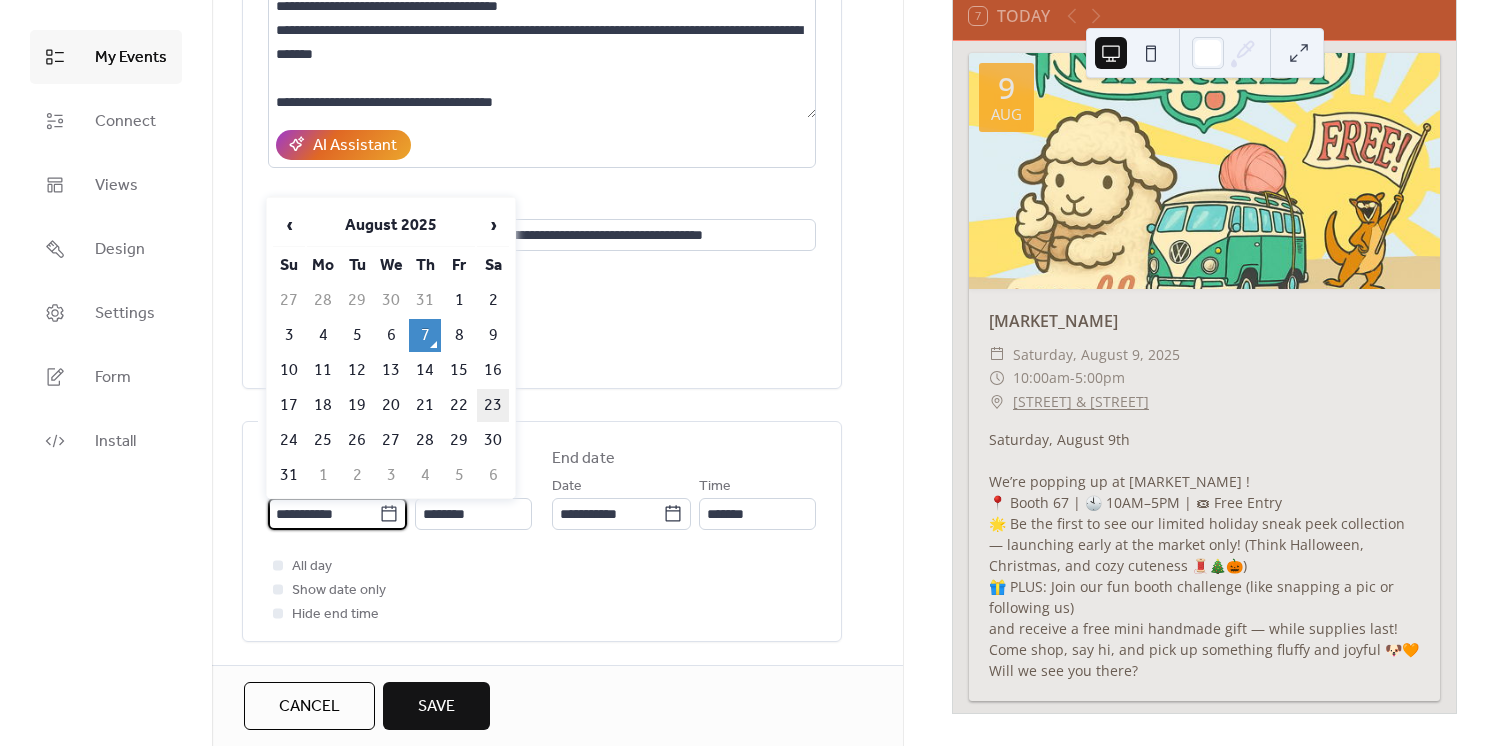 click on "23" at bounding box center (493, 405) 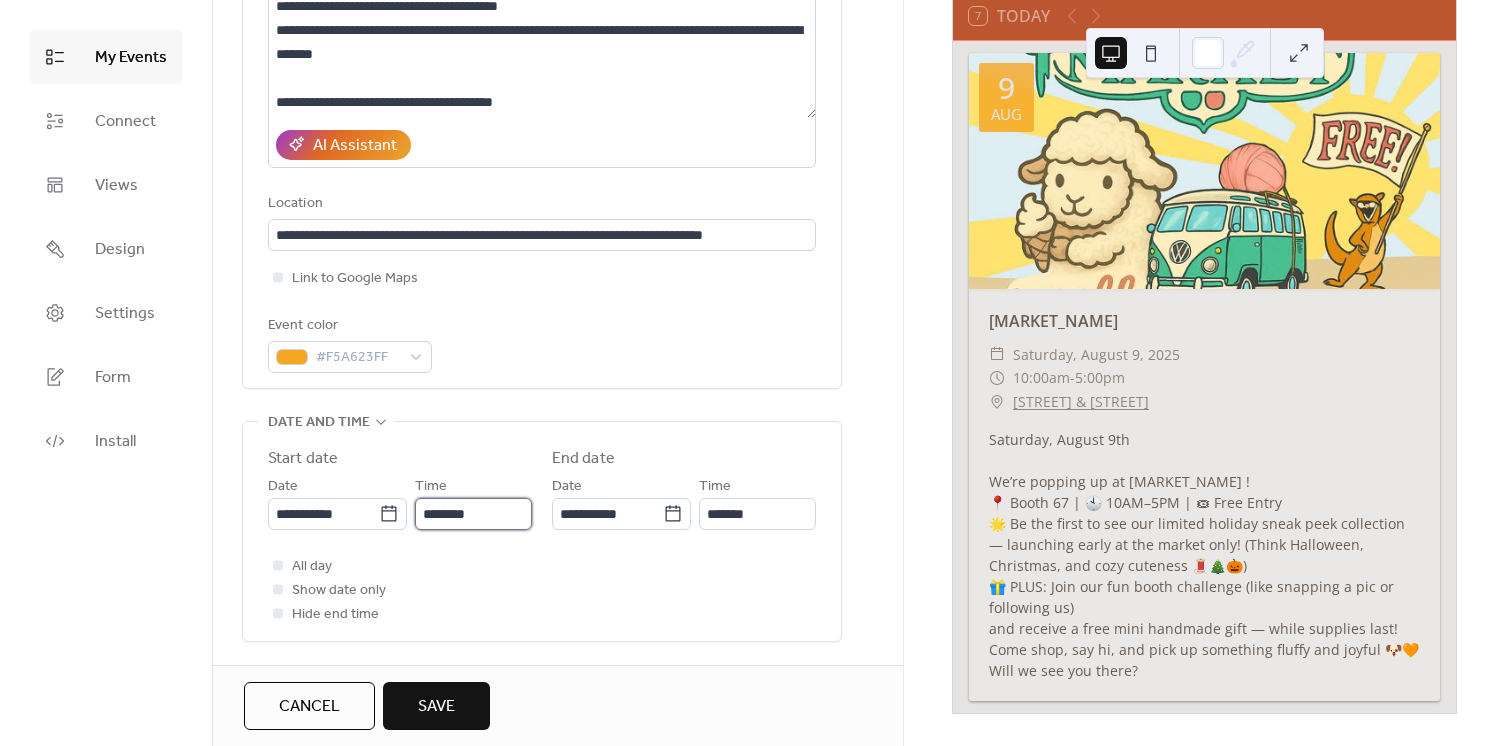 click on "********" at bounding box center (473, 514) 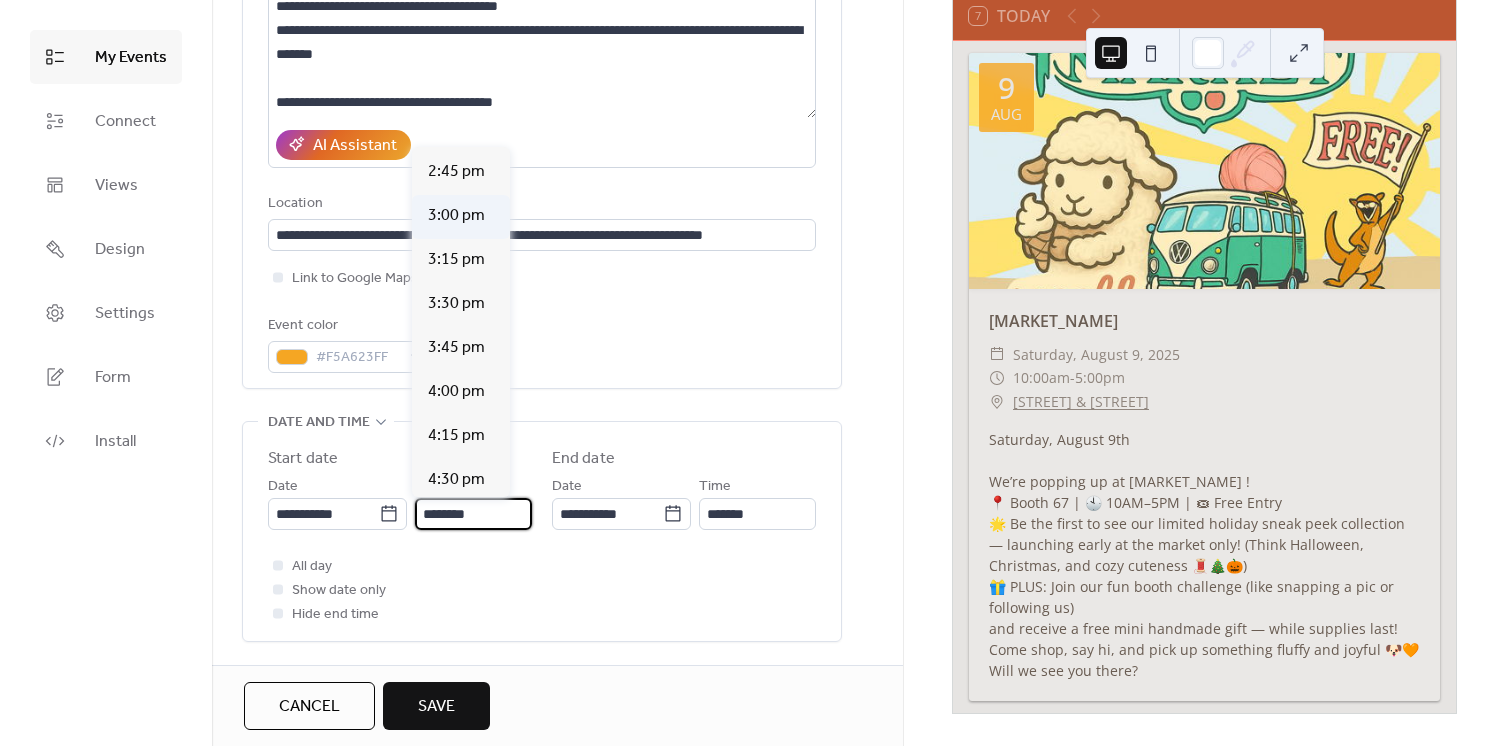 scroll, scrollTop: 2683, scrollLeft: 0, axis: vertical 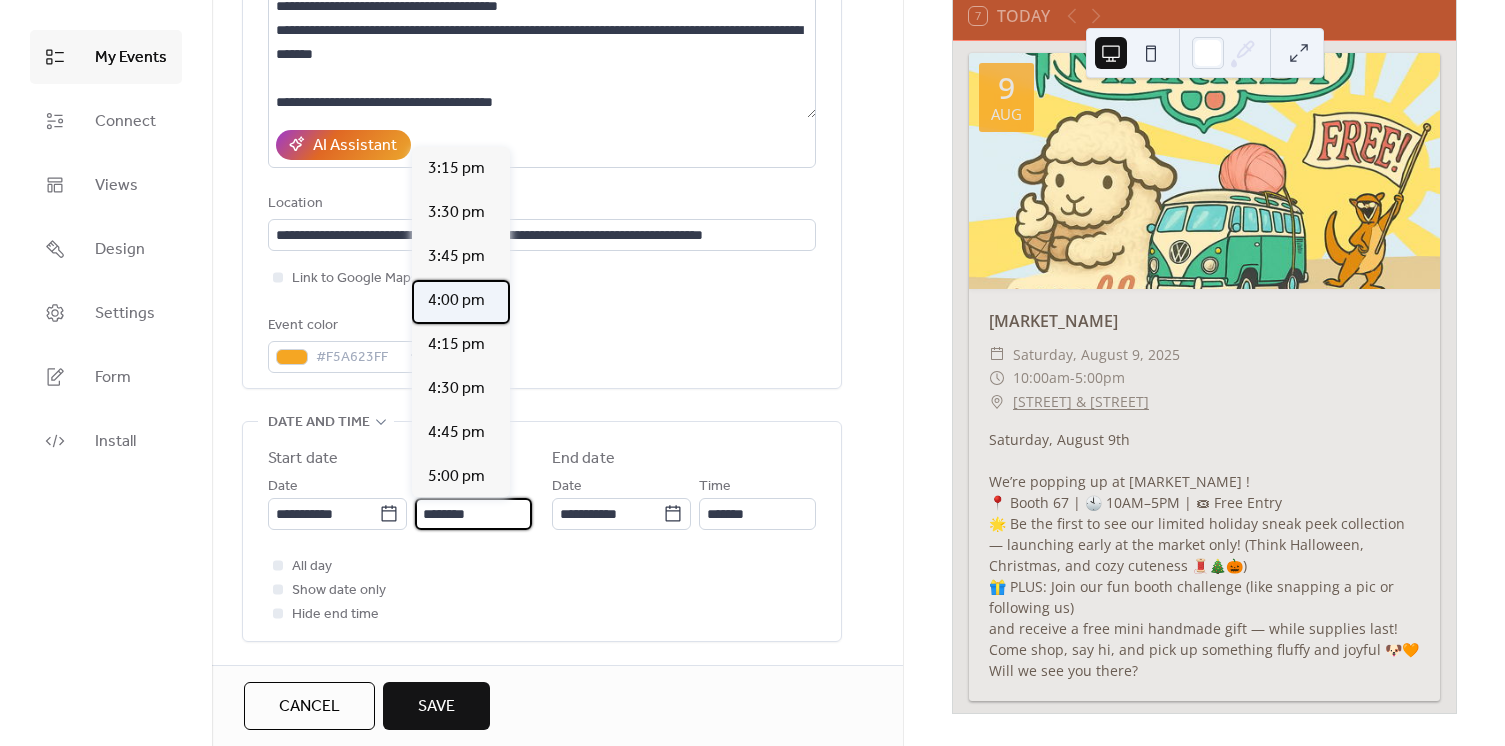 click on "4:00 pm" at bounding box center [456, 301] 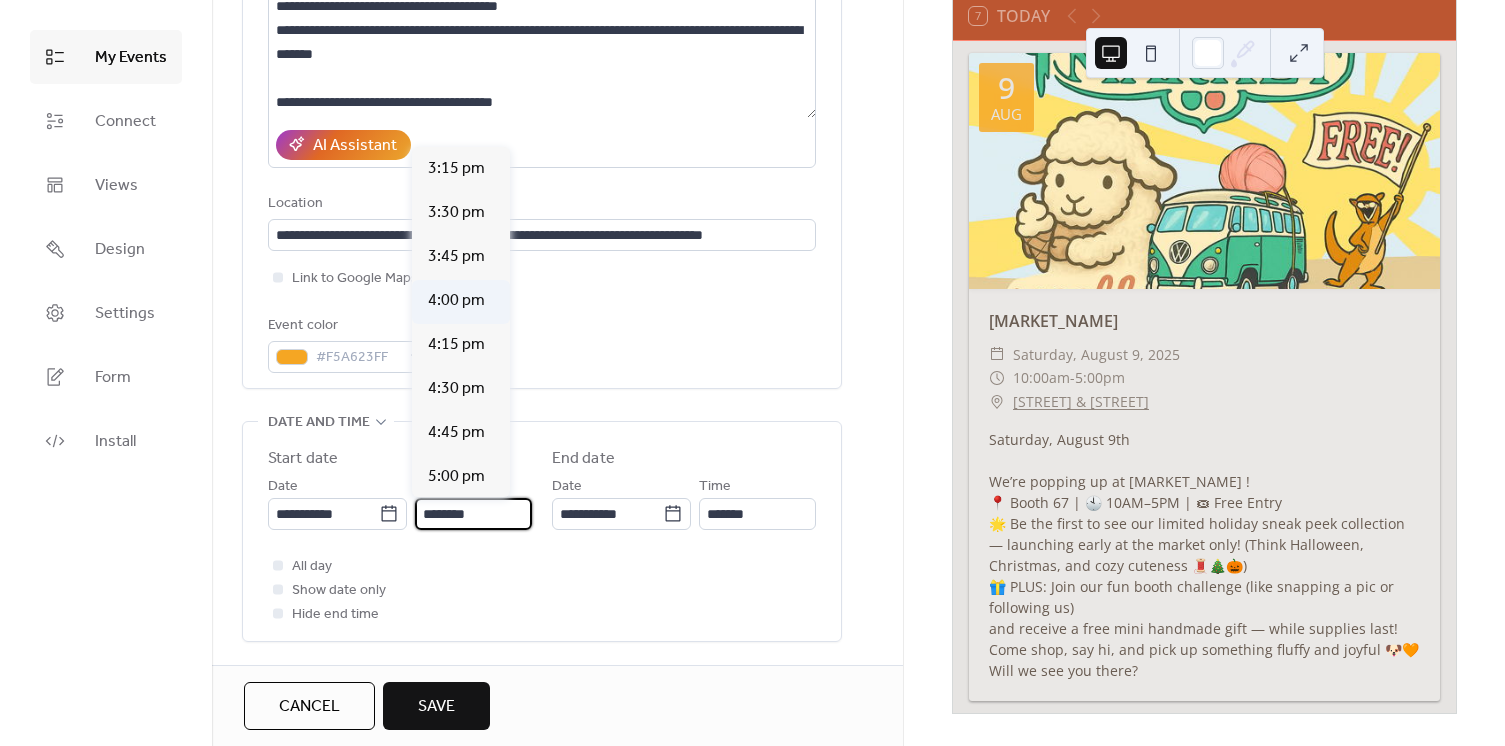 type on "*******" 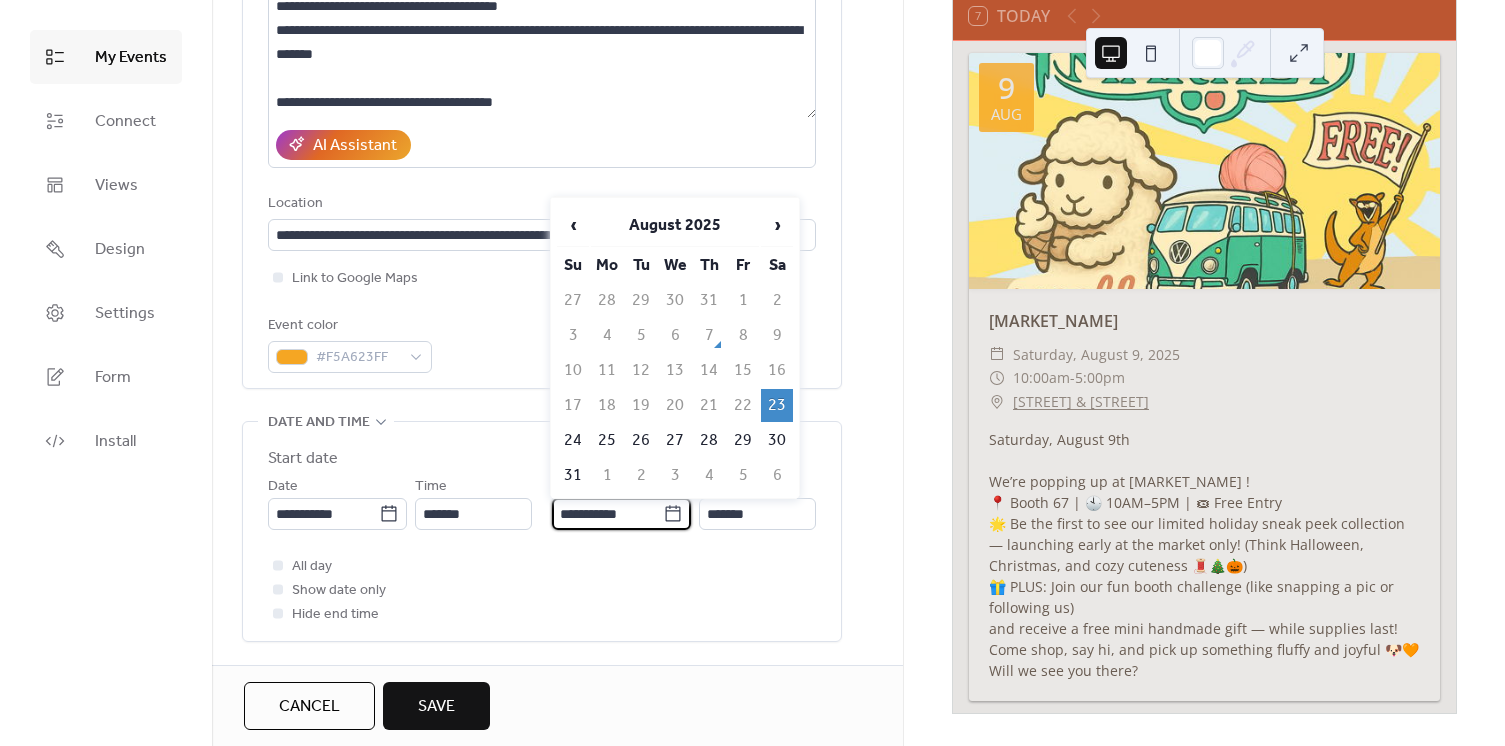 click on "**********" at bounding box center (607, 514) 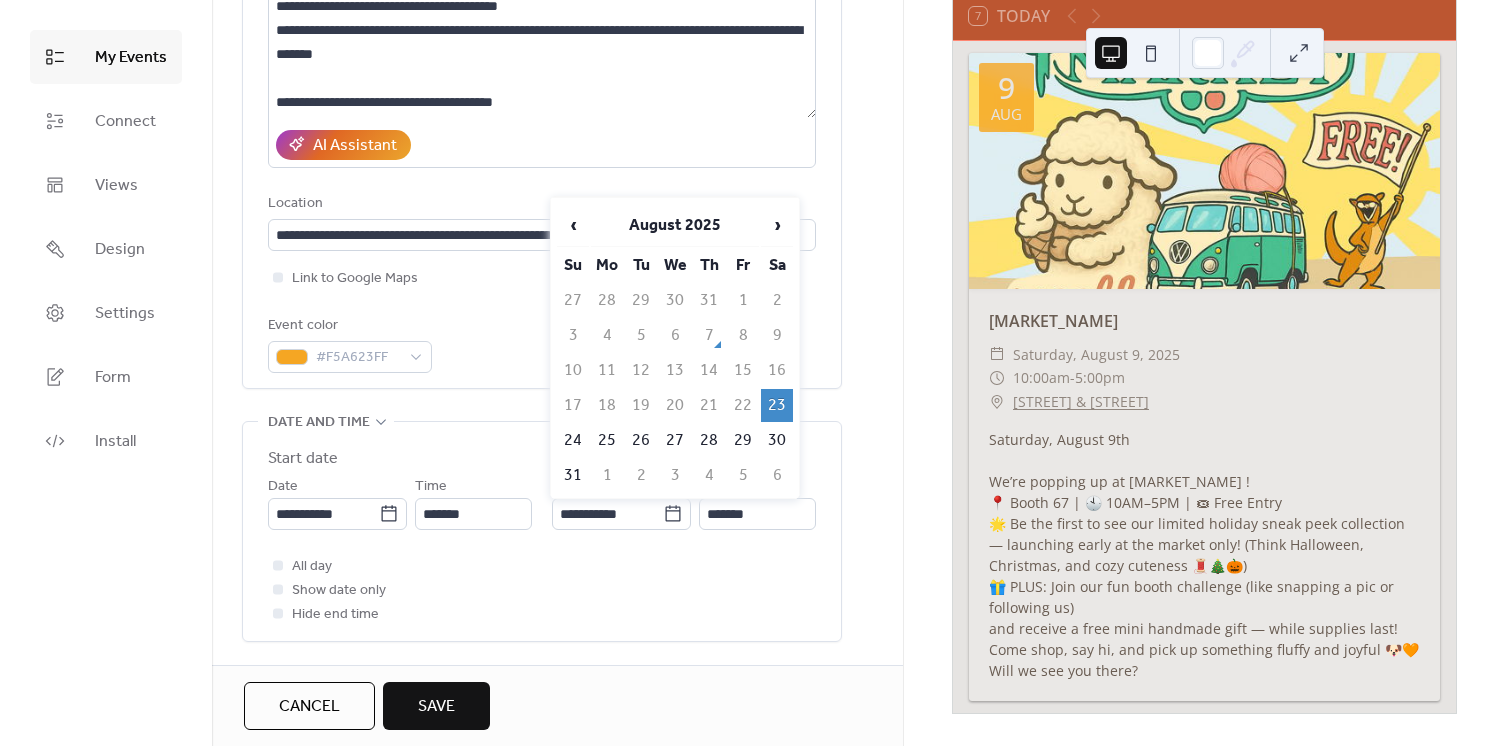 click on "23" at bounding box center (777, 405) 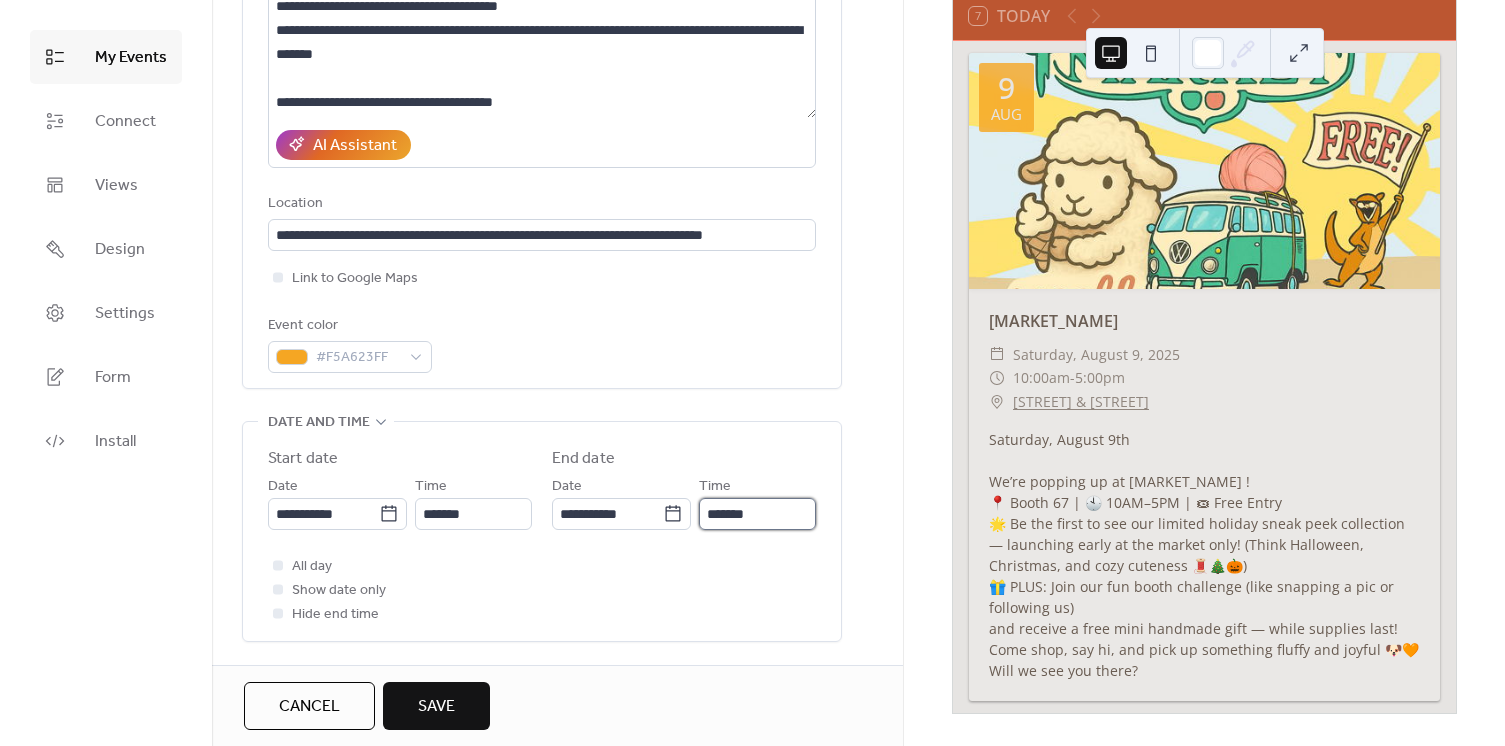 click on "*******" at bounding box center (757, 514) 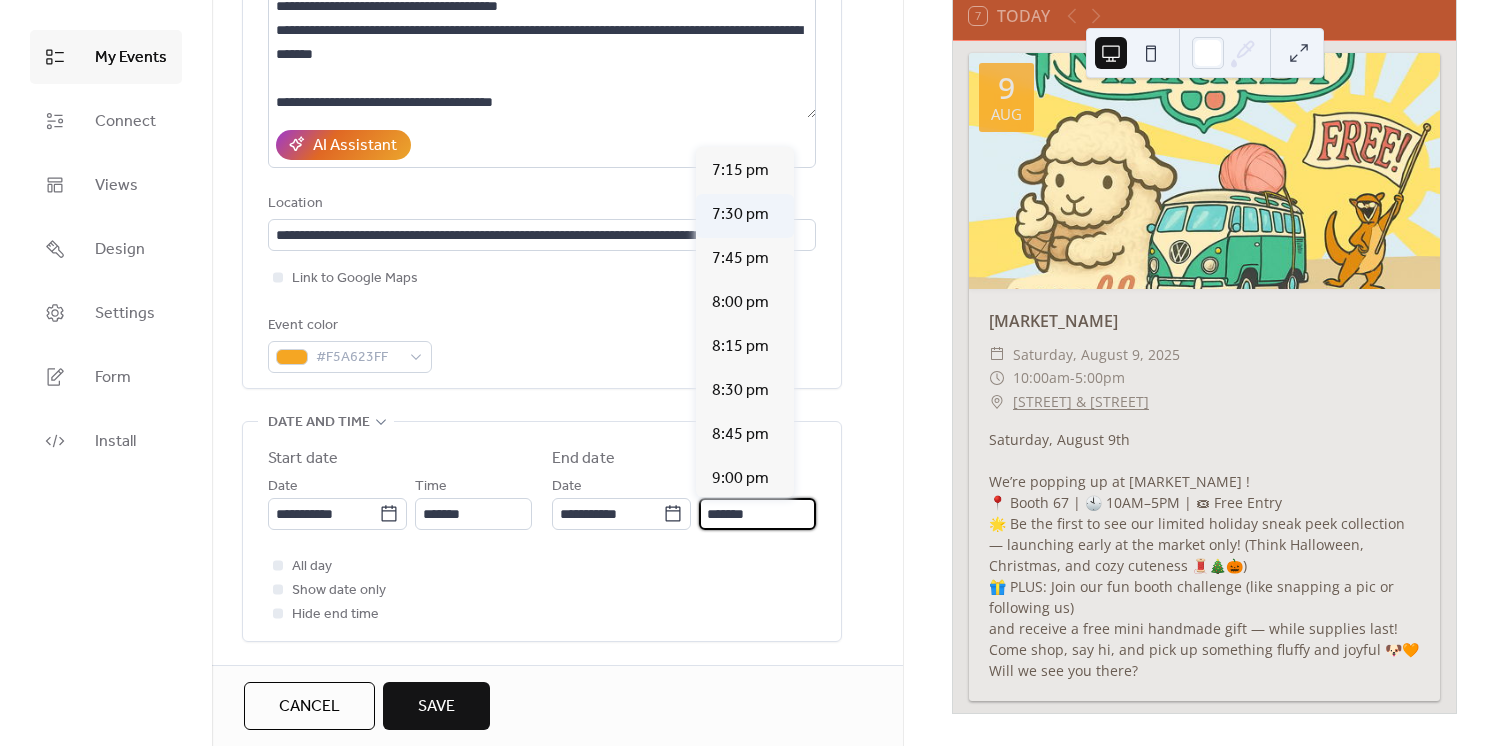 scroll, scrollTop: 545, scrollLeft: 0, axis: vertical 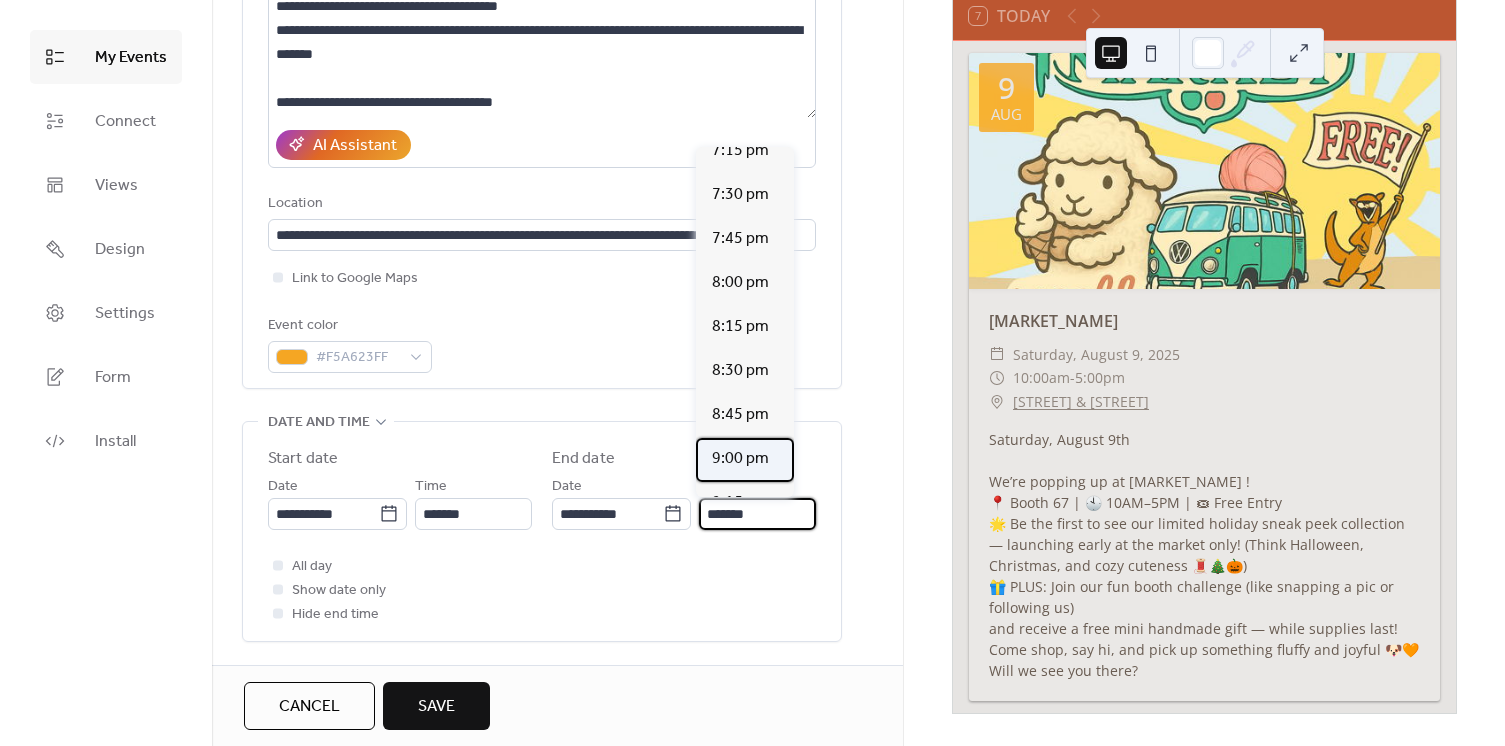 click on "9:00 pm" at bounding box center [740, 459] 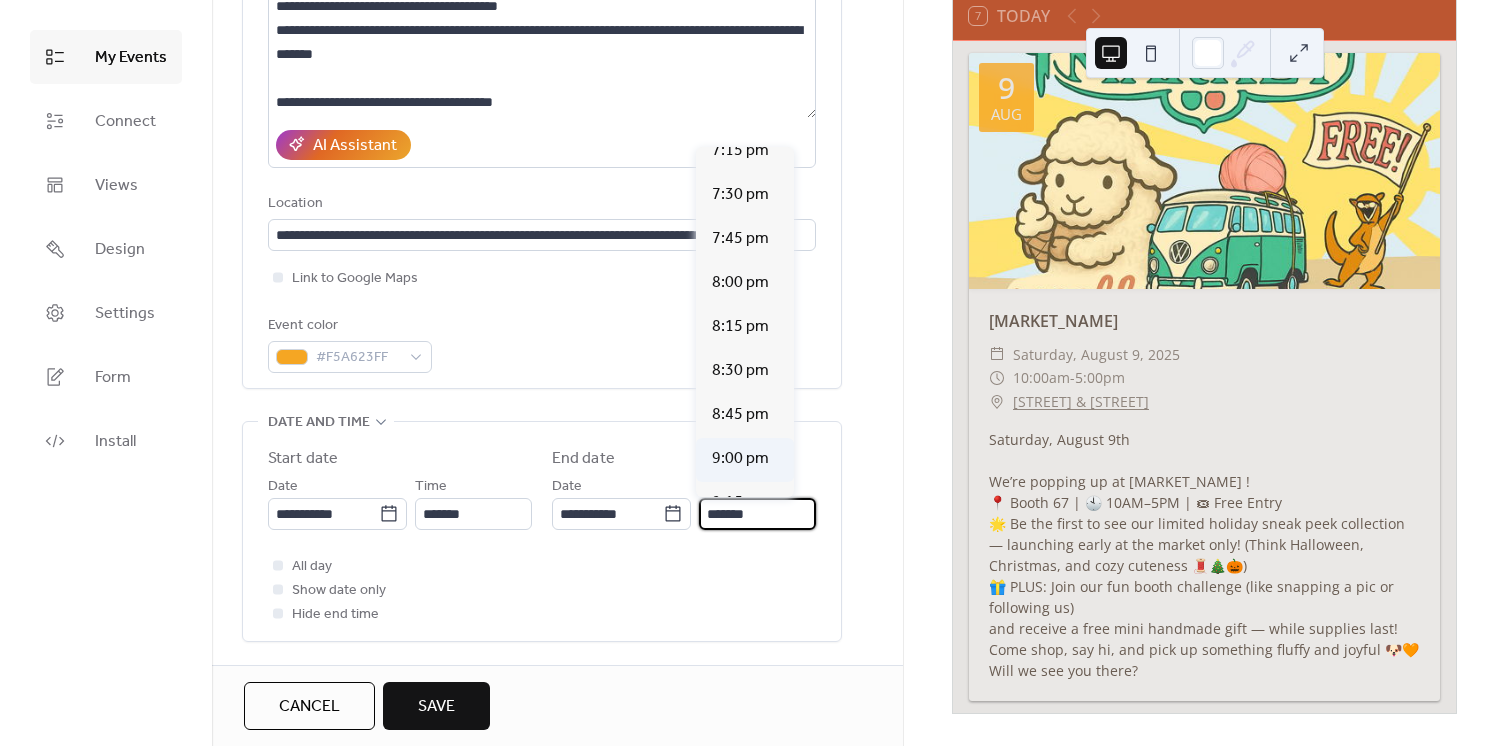 type on "*******" 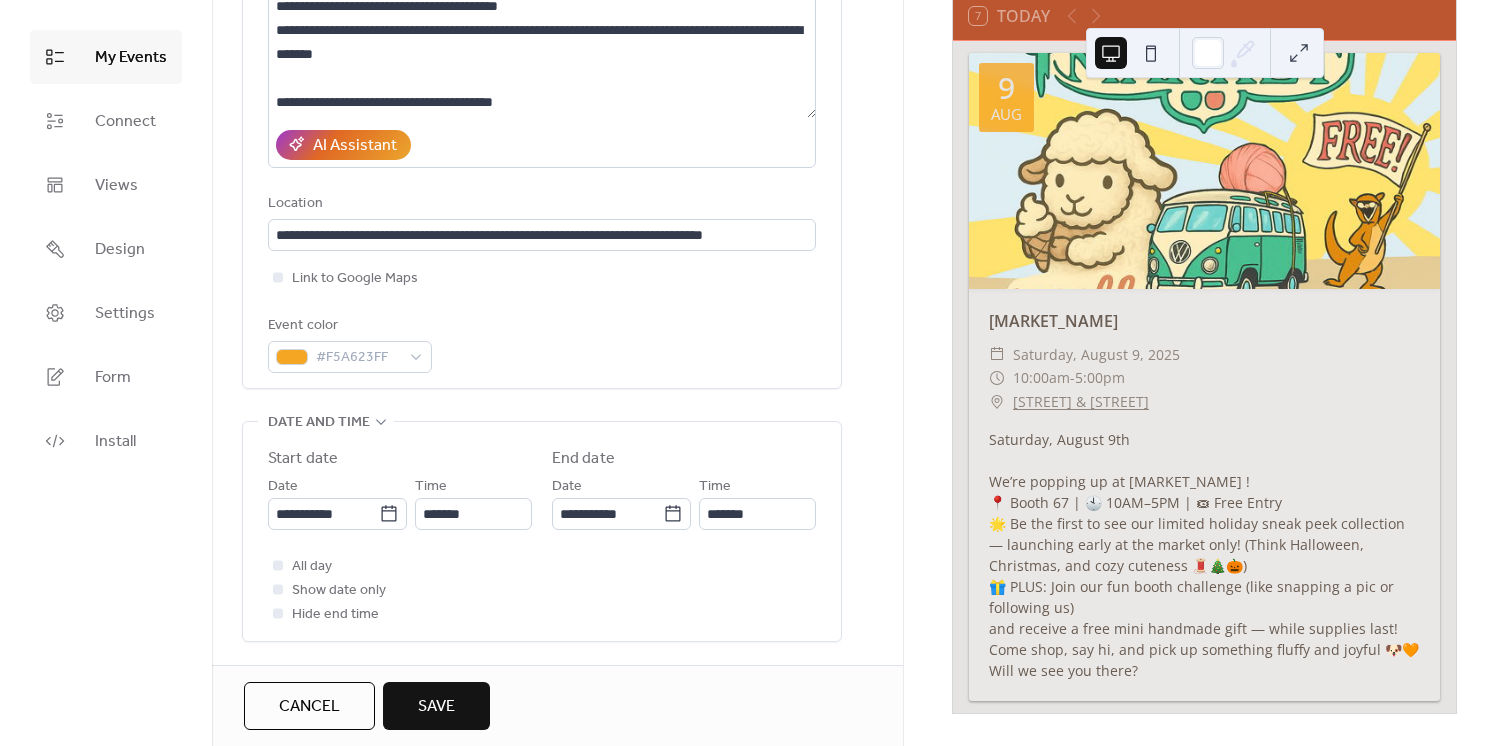 click on "All day Show date only Hide end time" at bounding box center (542, 590) 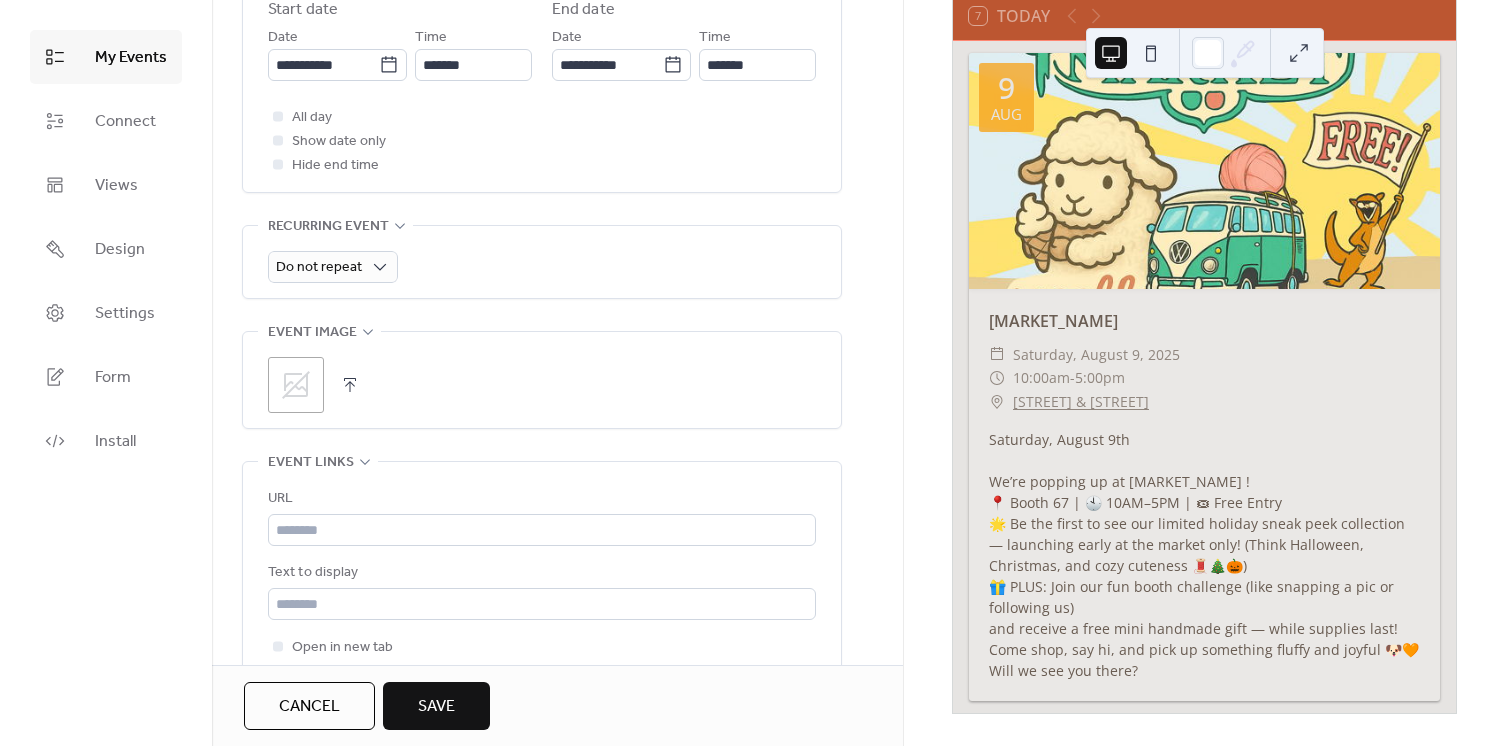scroll, scrollTop: 727, scrollLeft: 0, axis: vertical 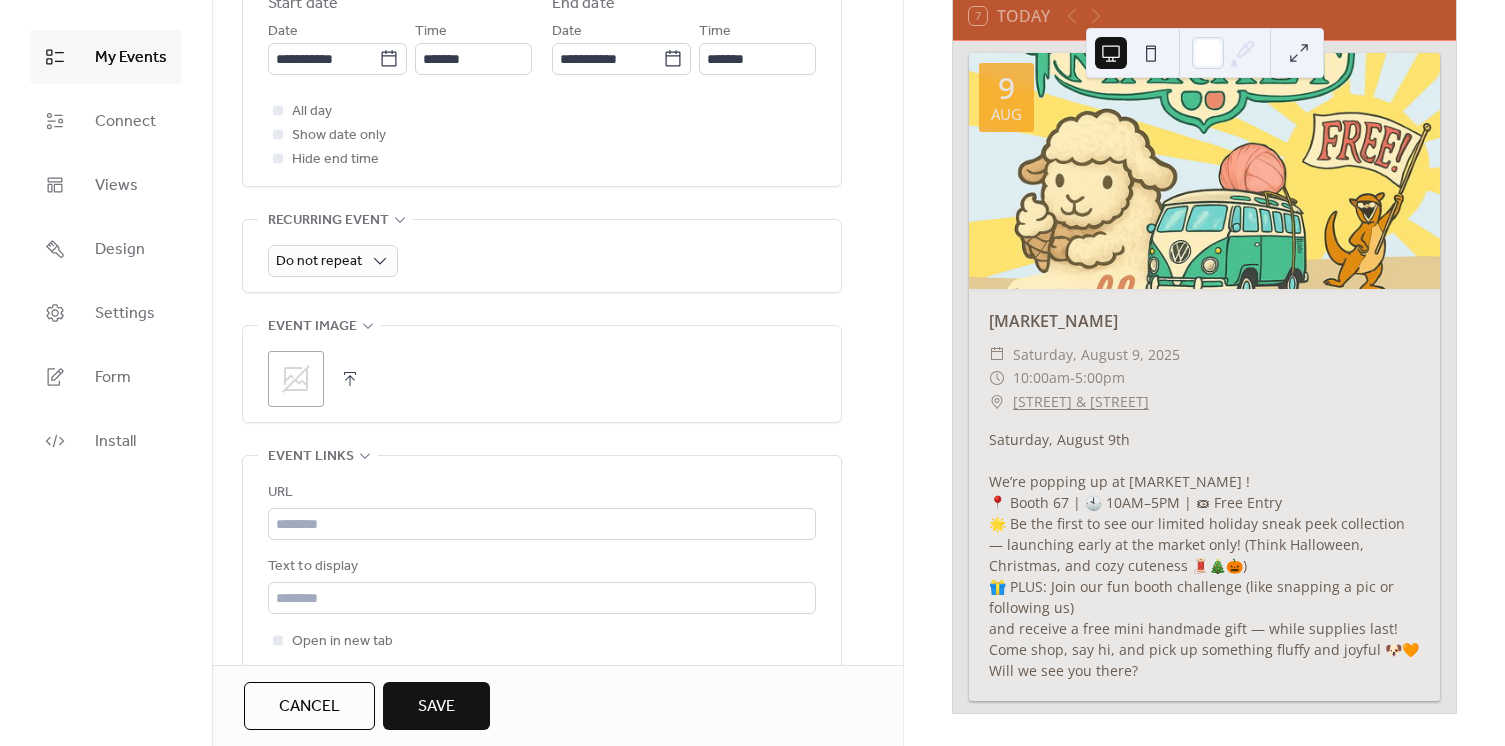 click on "Save" at bounding box center (436, 707) 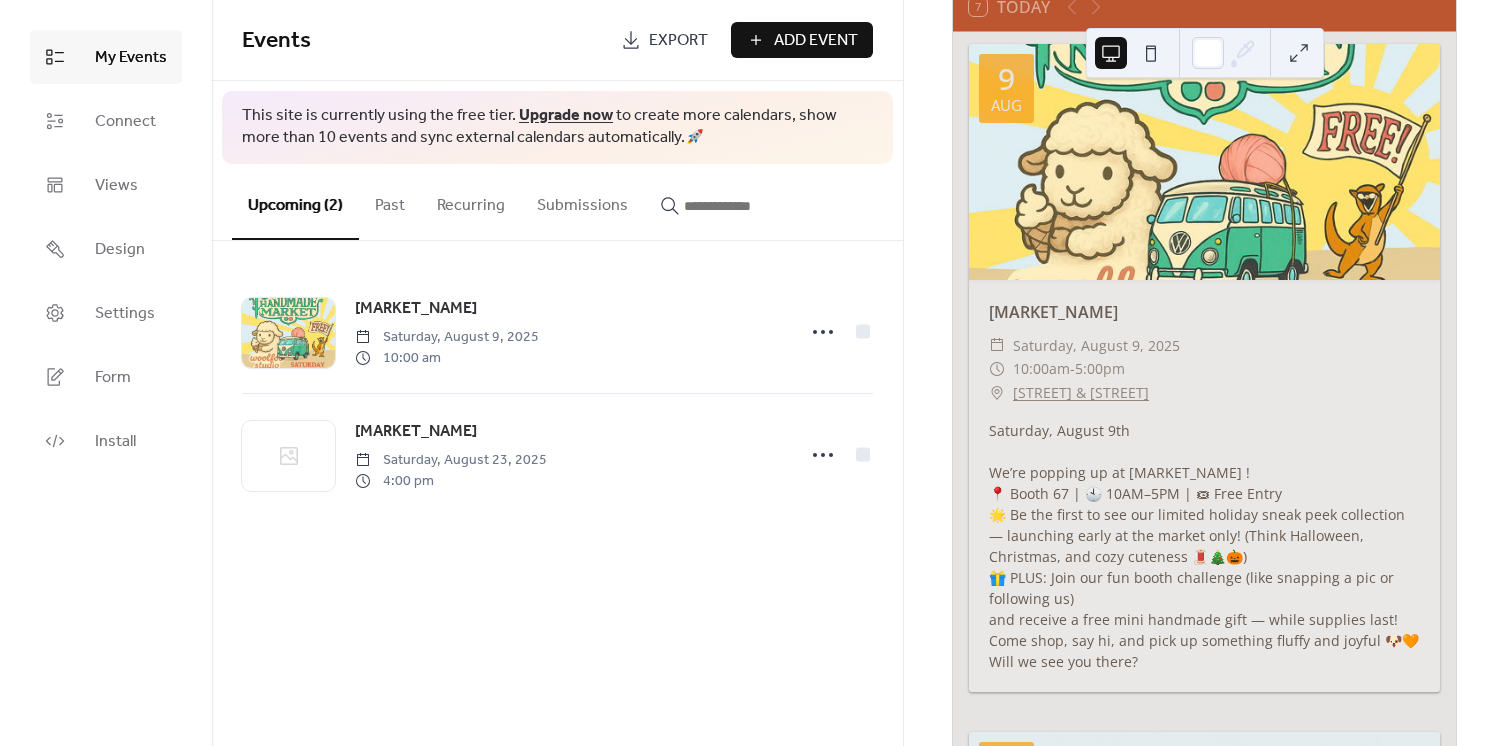 click on "Export" at bounding box center [678, 41] 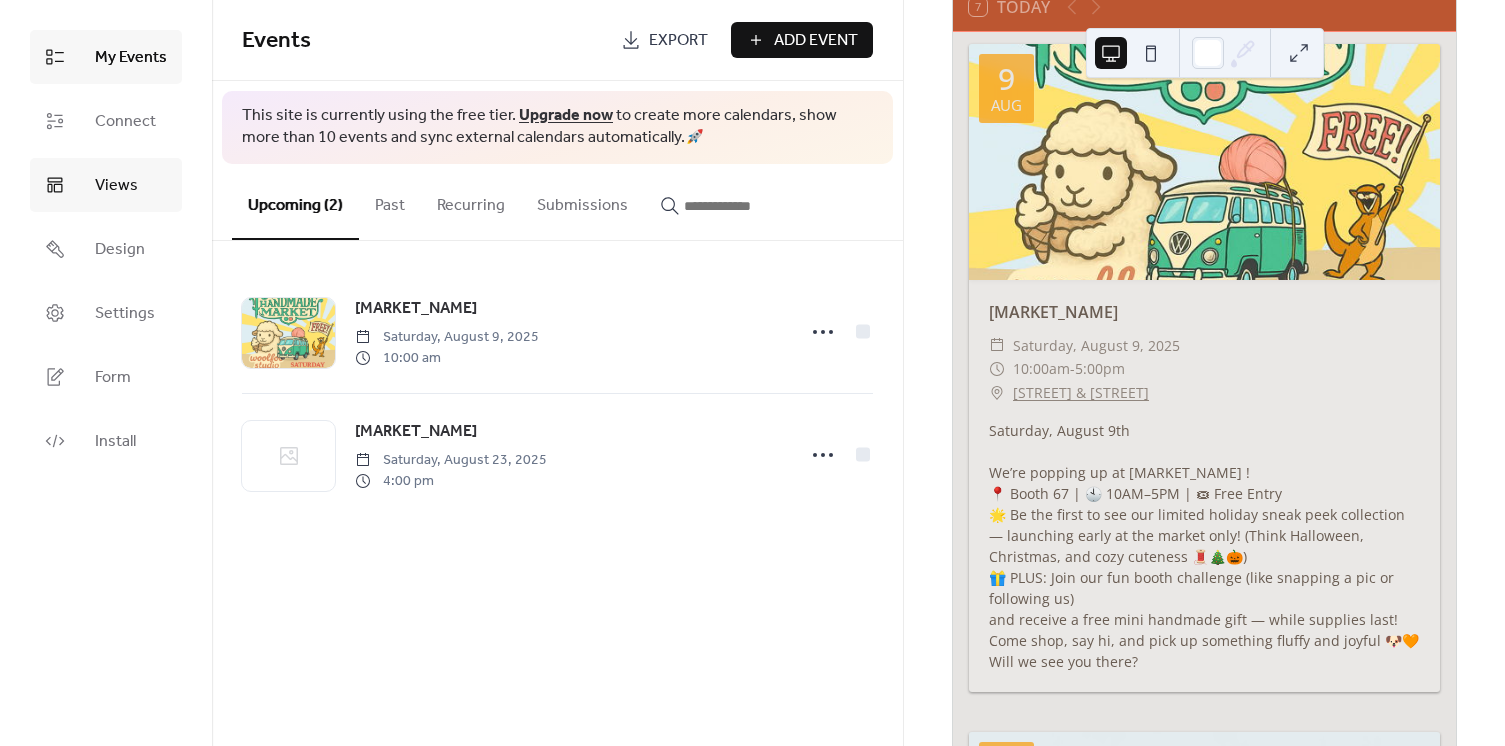click on "Views" at bounding box center (116, 186) 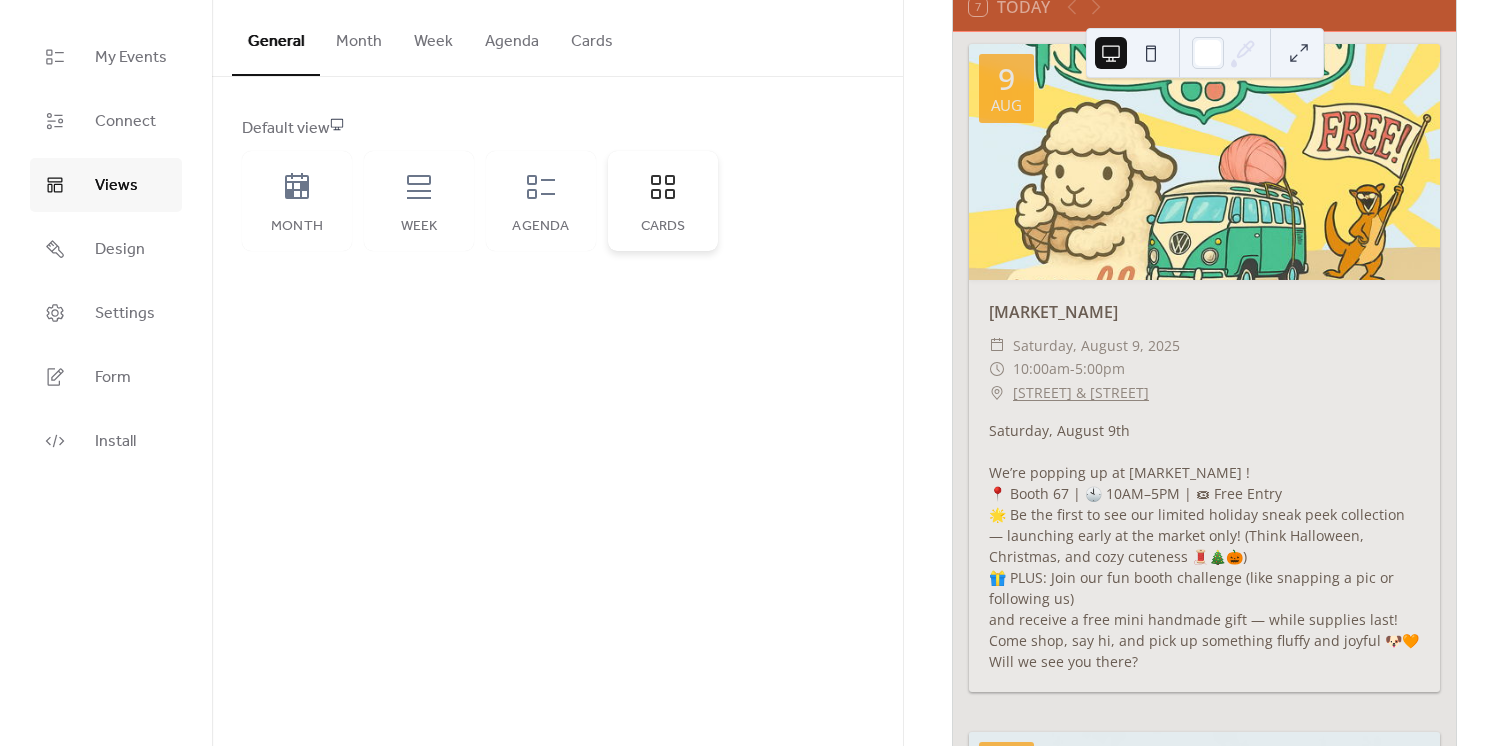 click 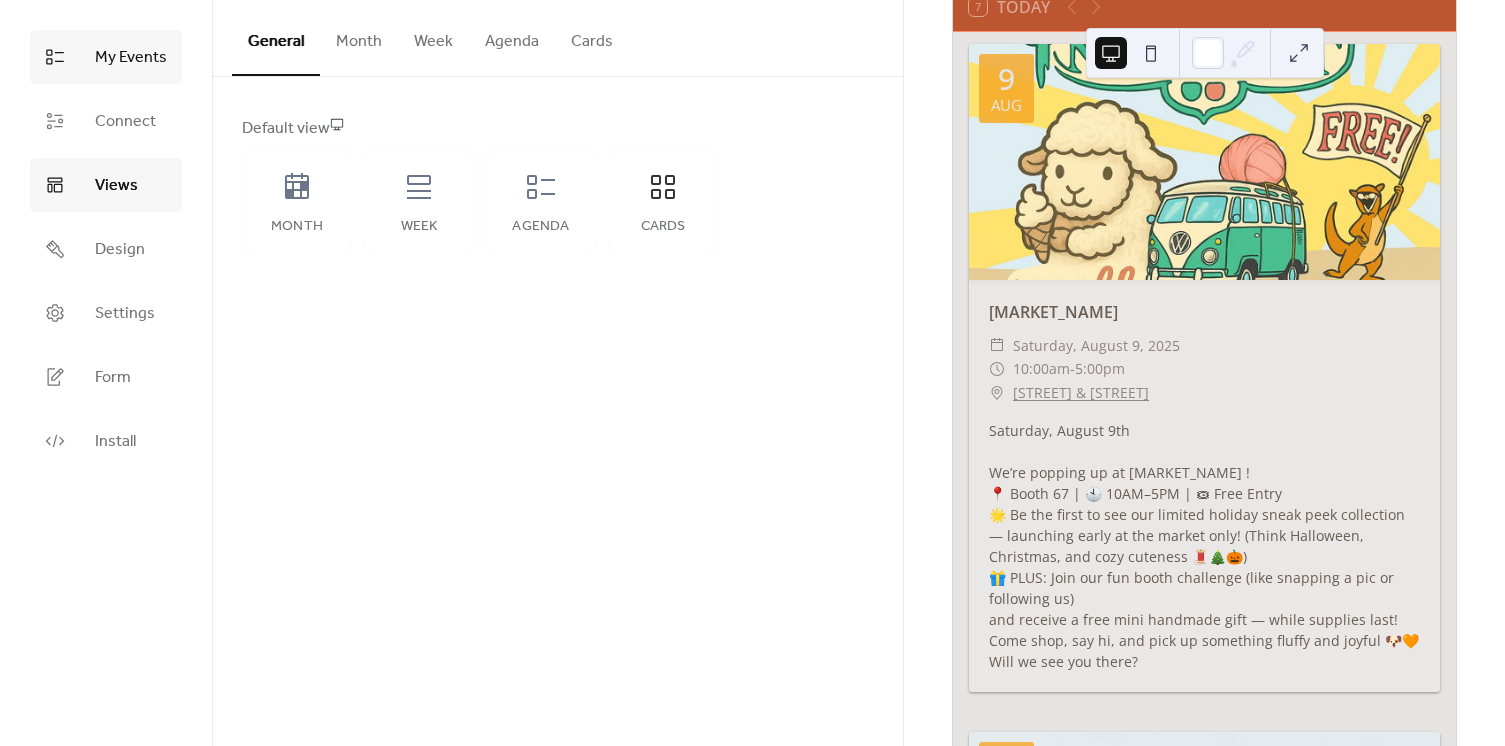 click on "My Events" at bounding box center [131, 58] 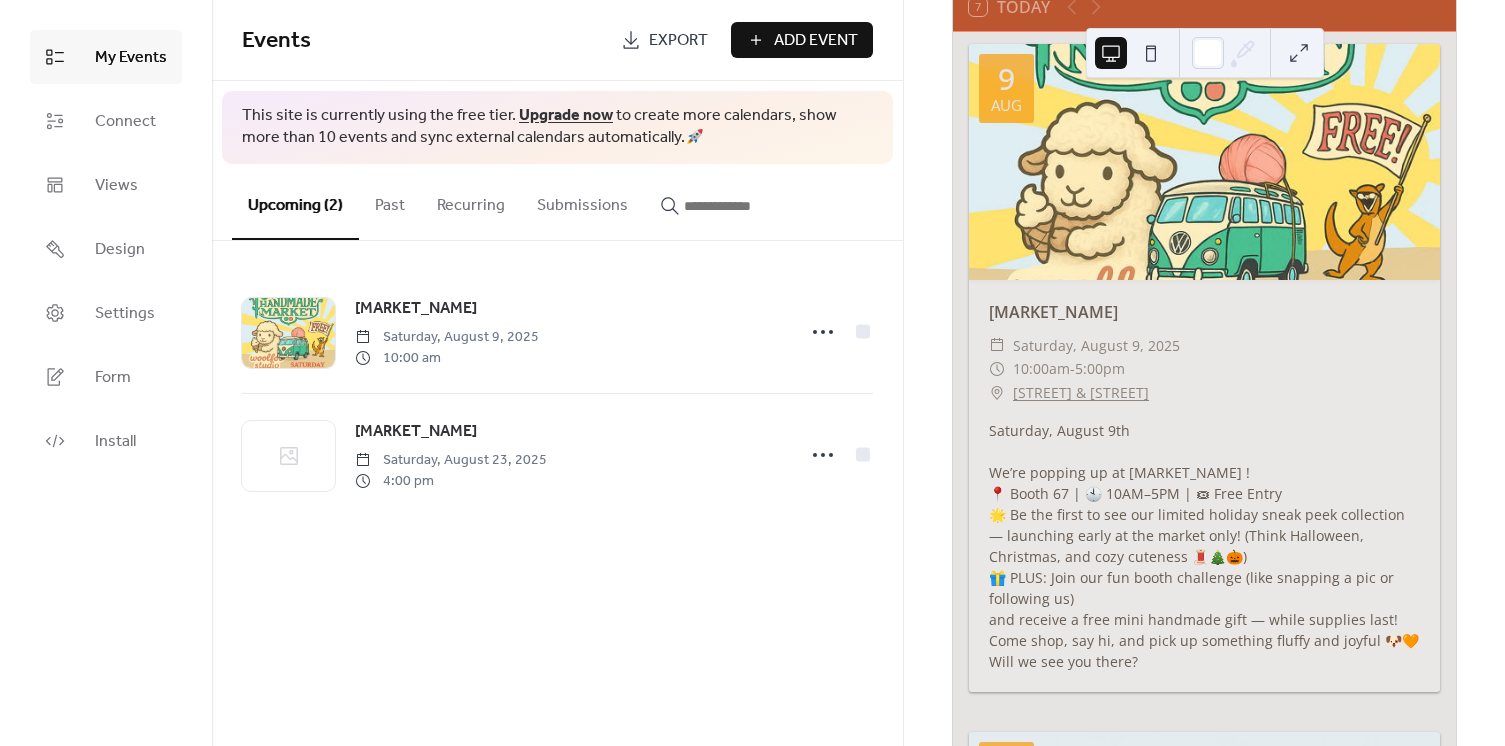 click at bounding box center [1151, 53] 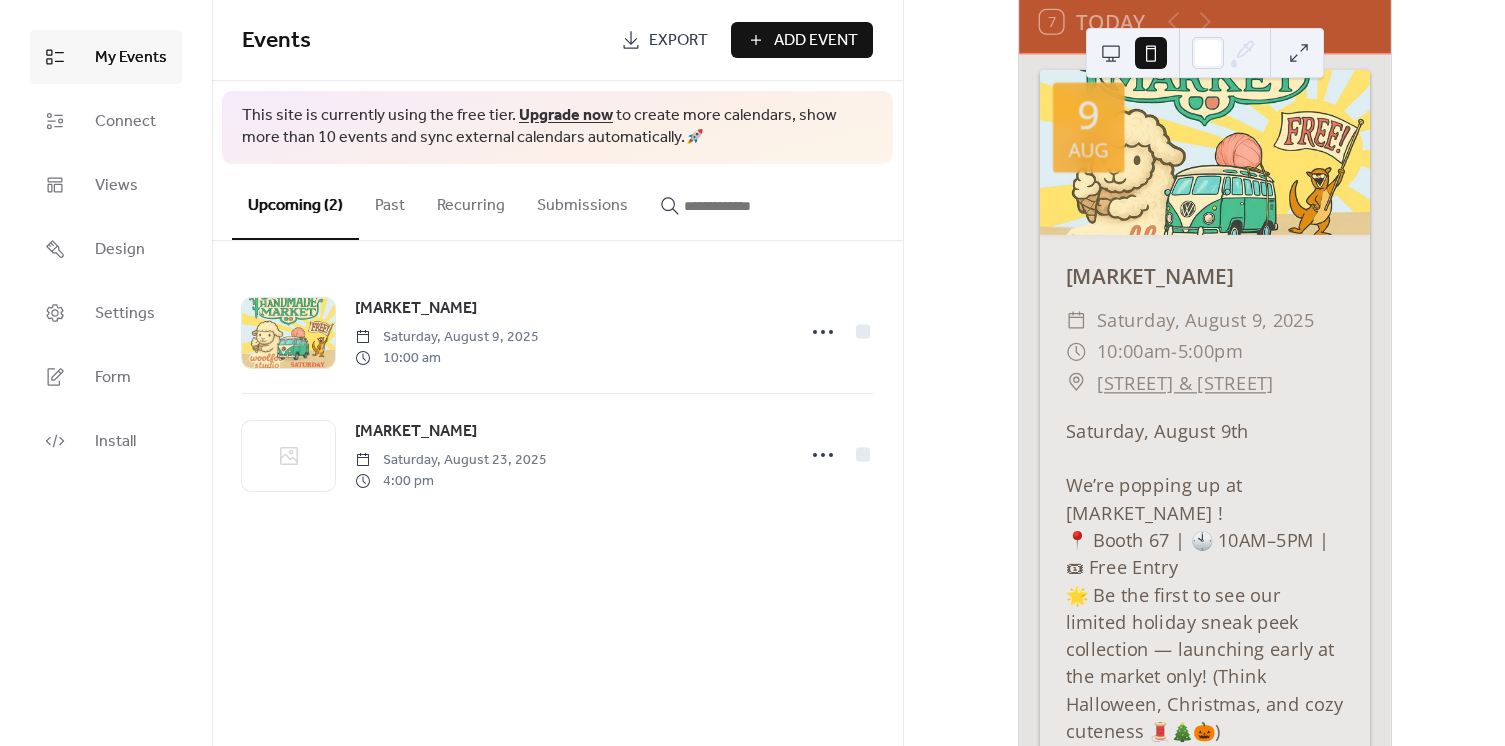 click at bounding box center (1111, 53) 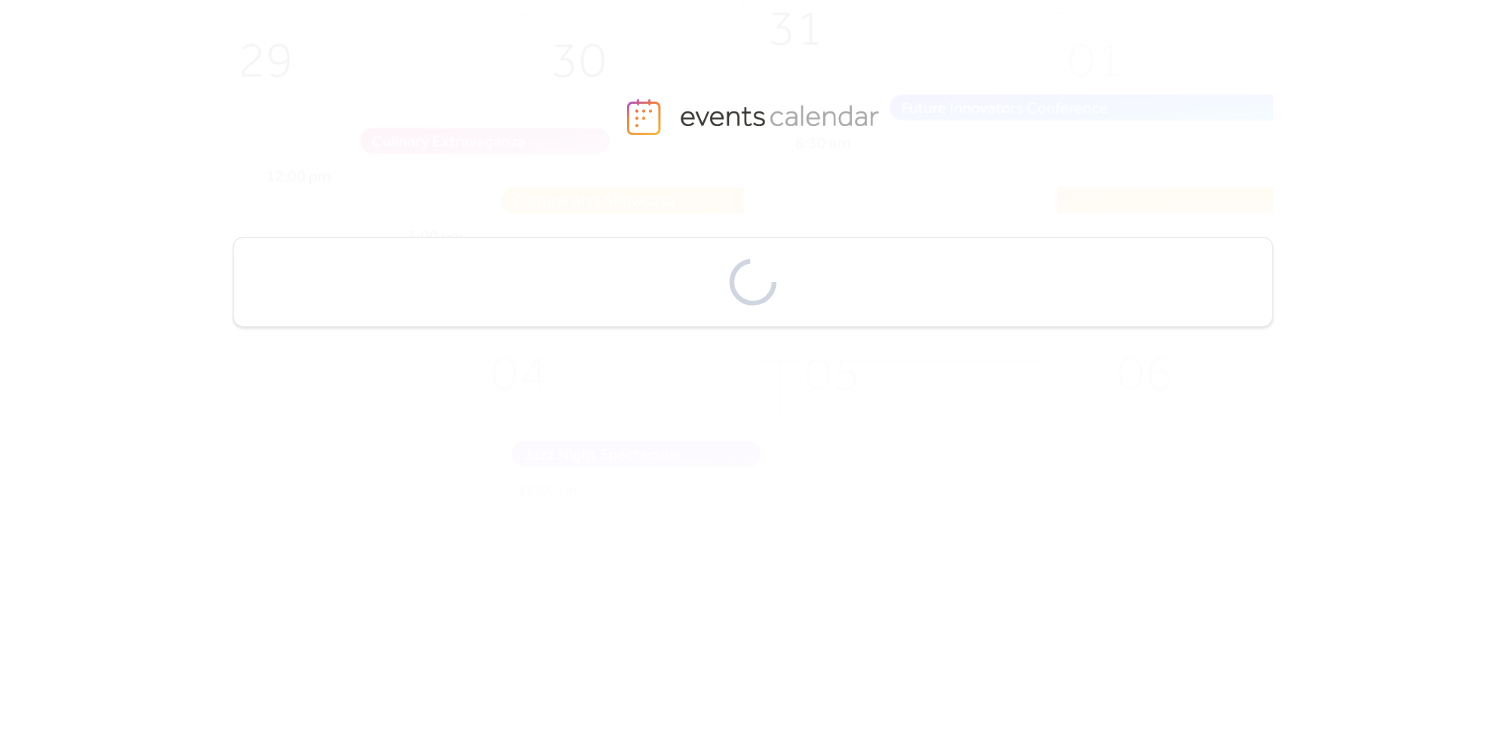 scroll, scrollTop: 0, scrollLeft: 0, axis: both 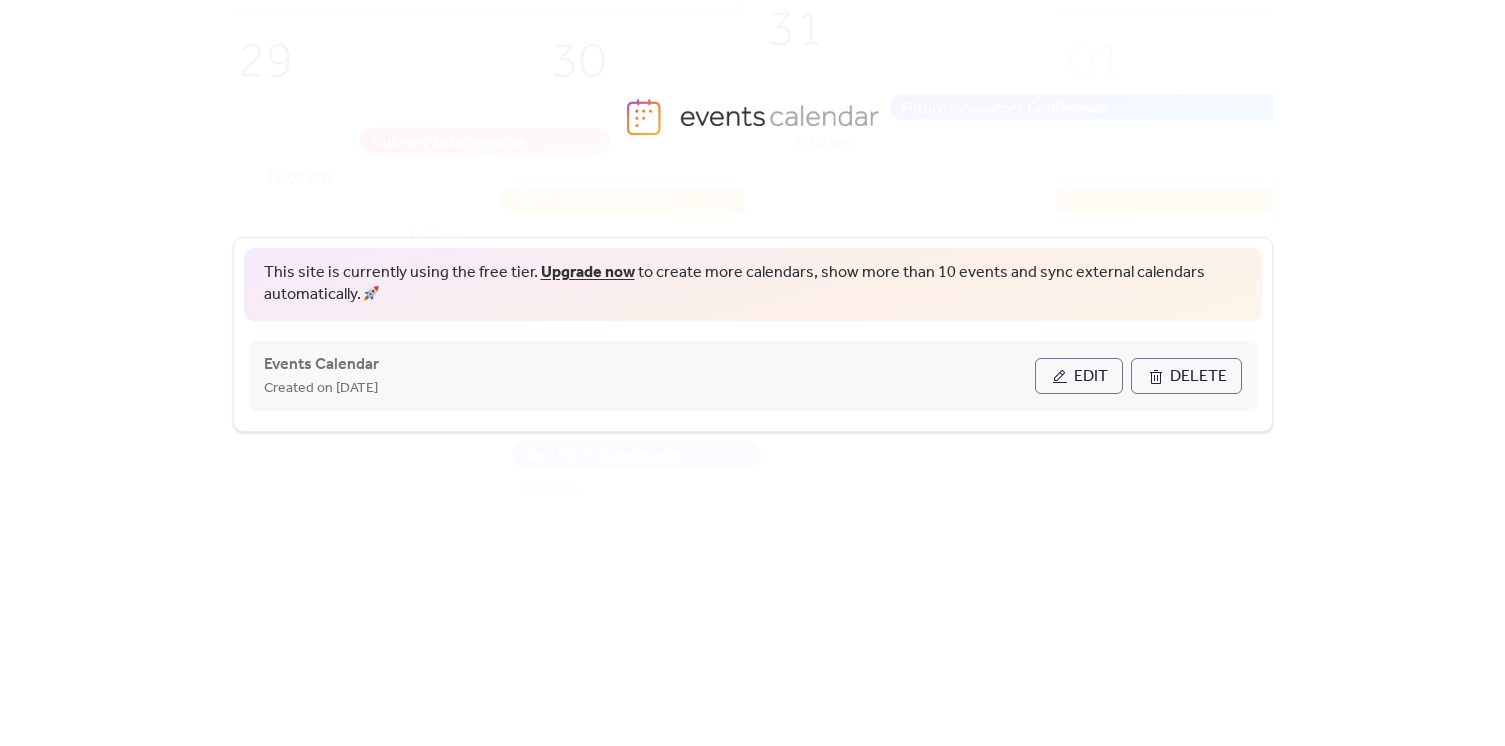 click on "Edit" at bounding box center (1091, 377) 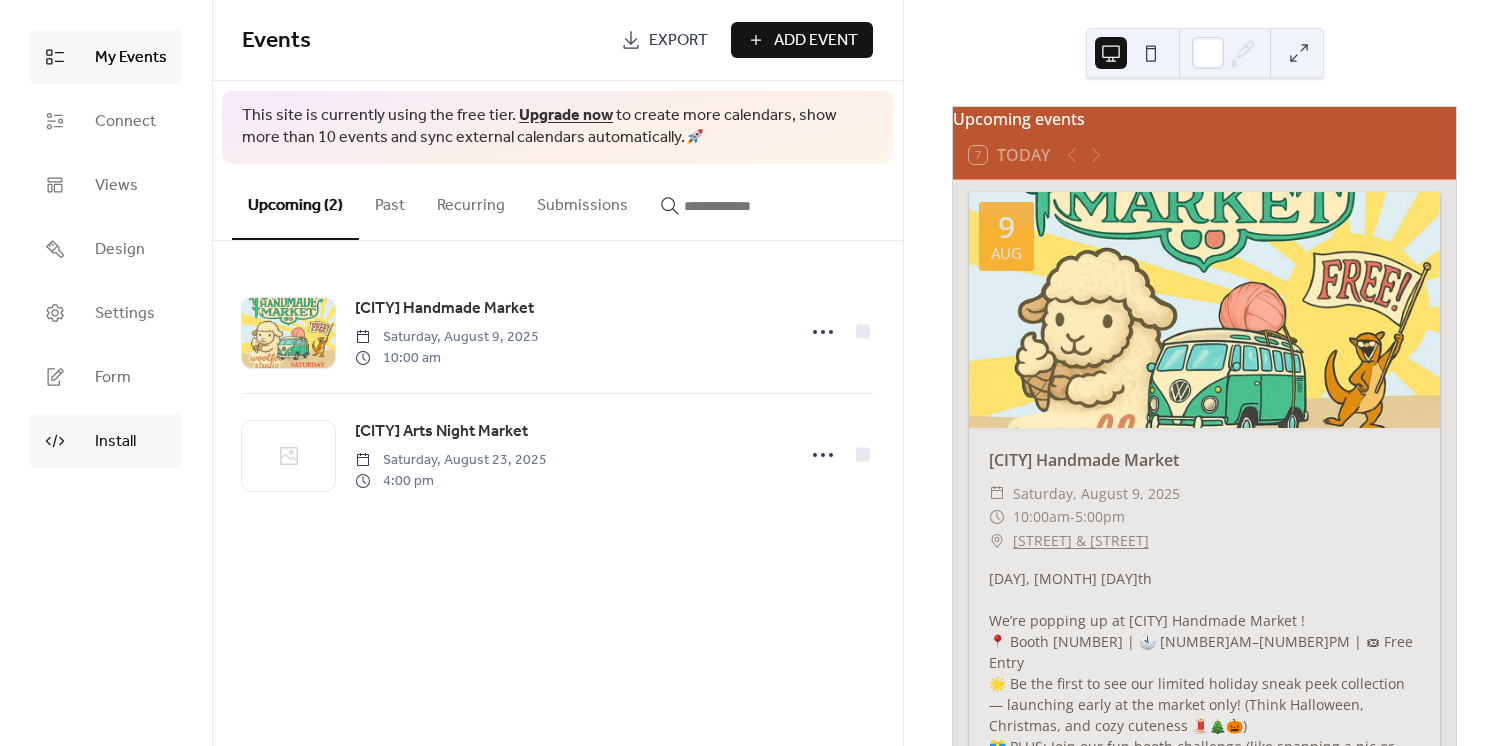 click on "Install" at bounding box center (106, 441) 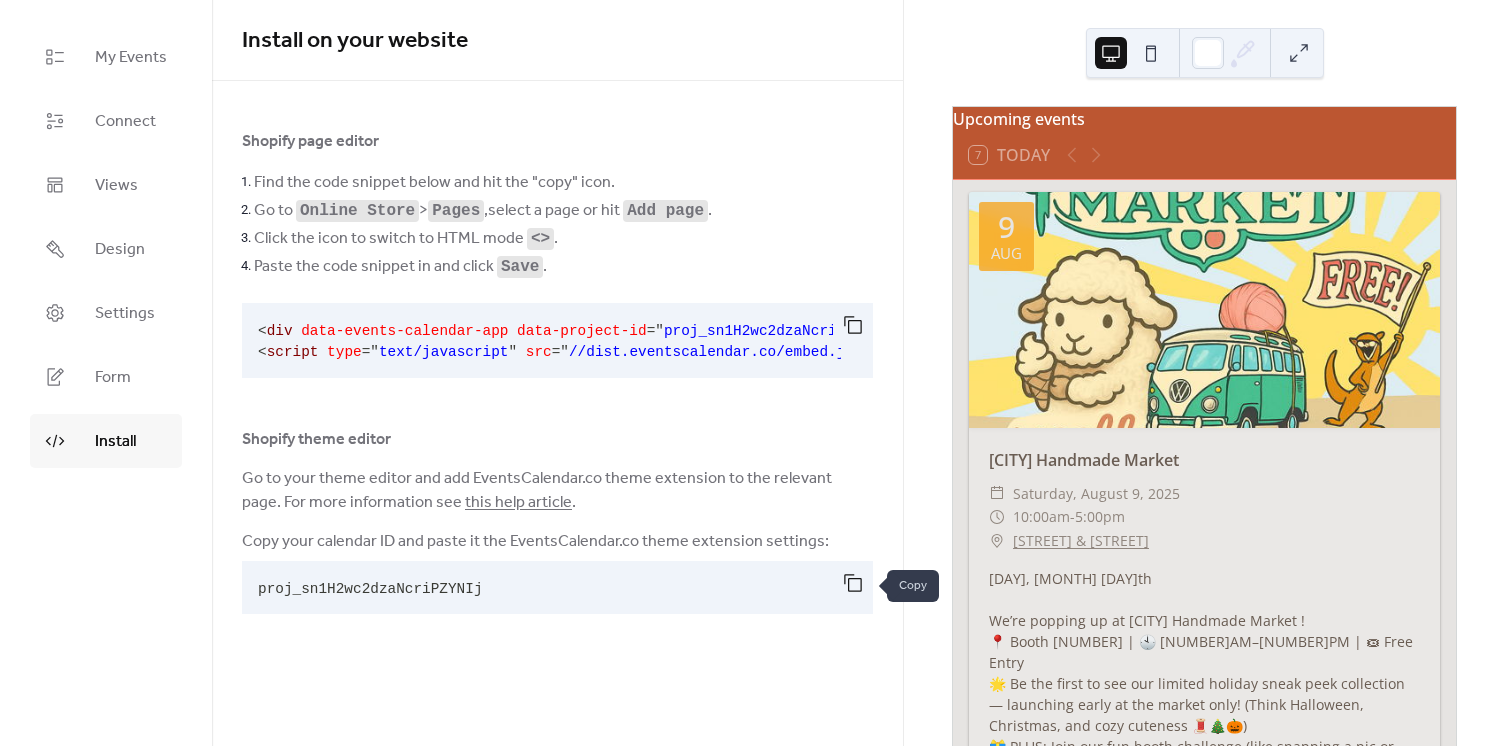 click at bounding box center [853, 583] 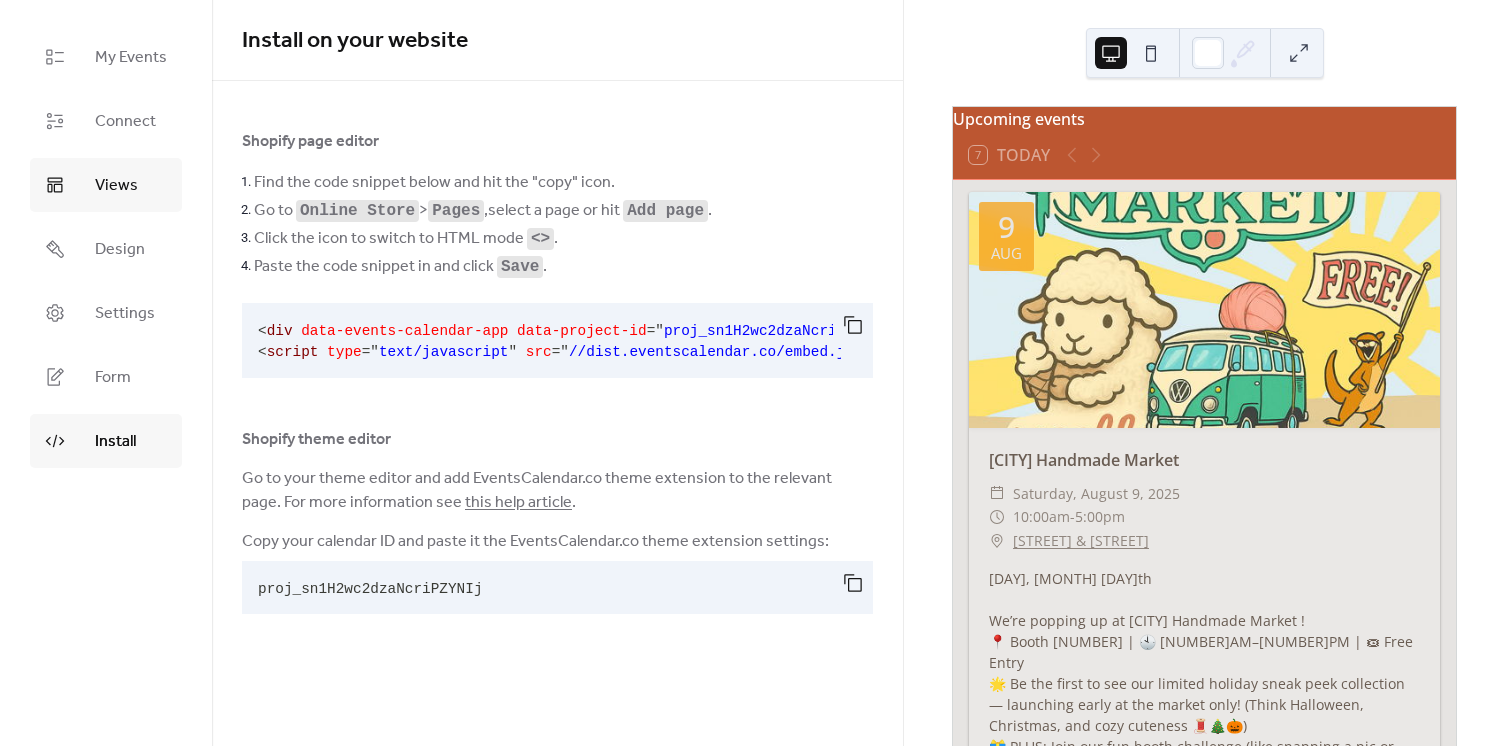 click on "Views" at bounding box center [116, 186] 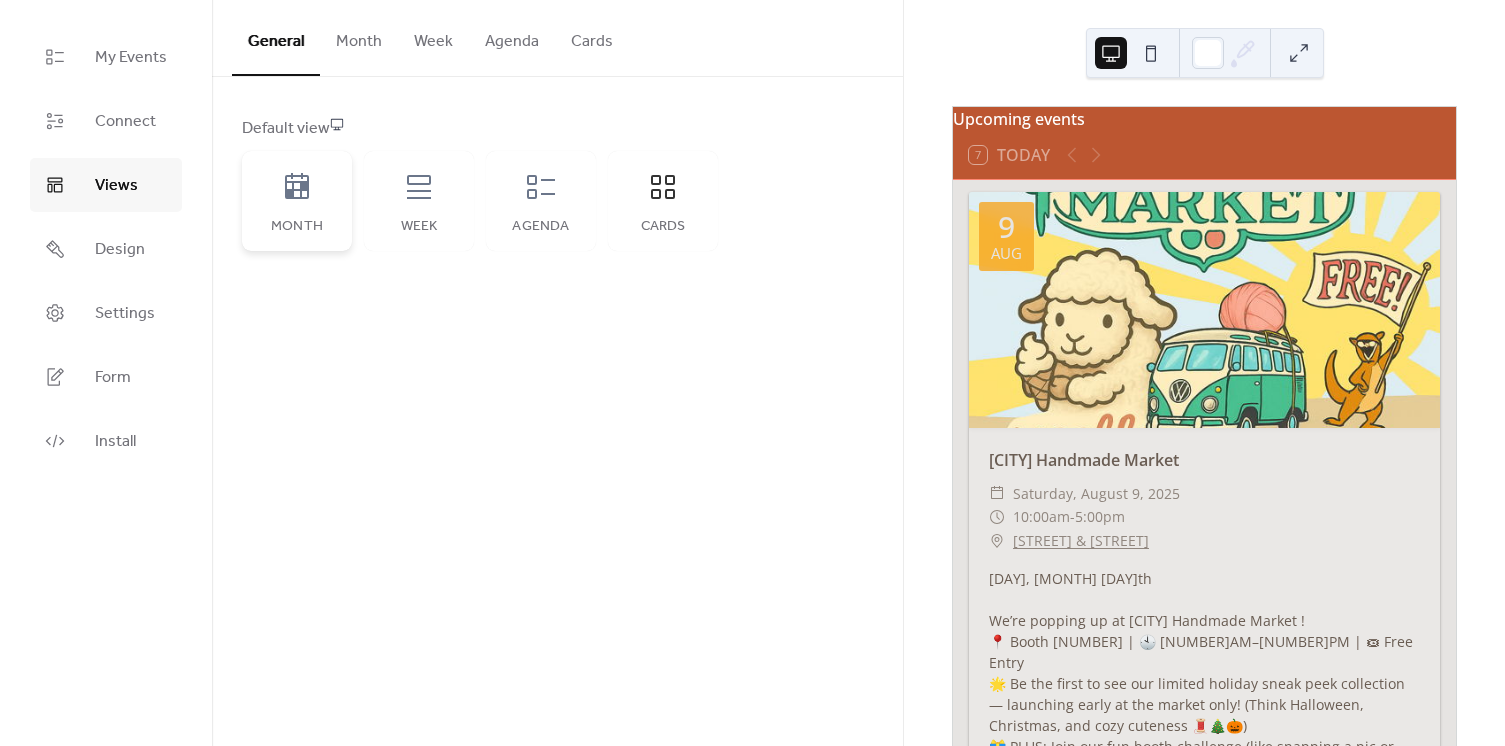 click 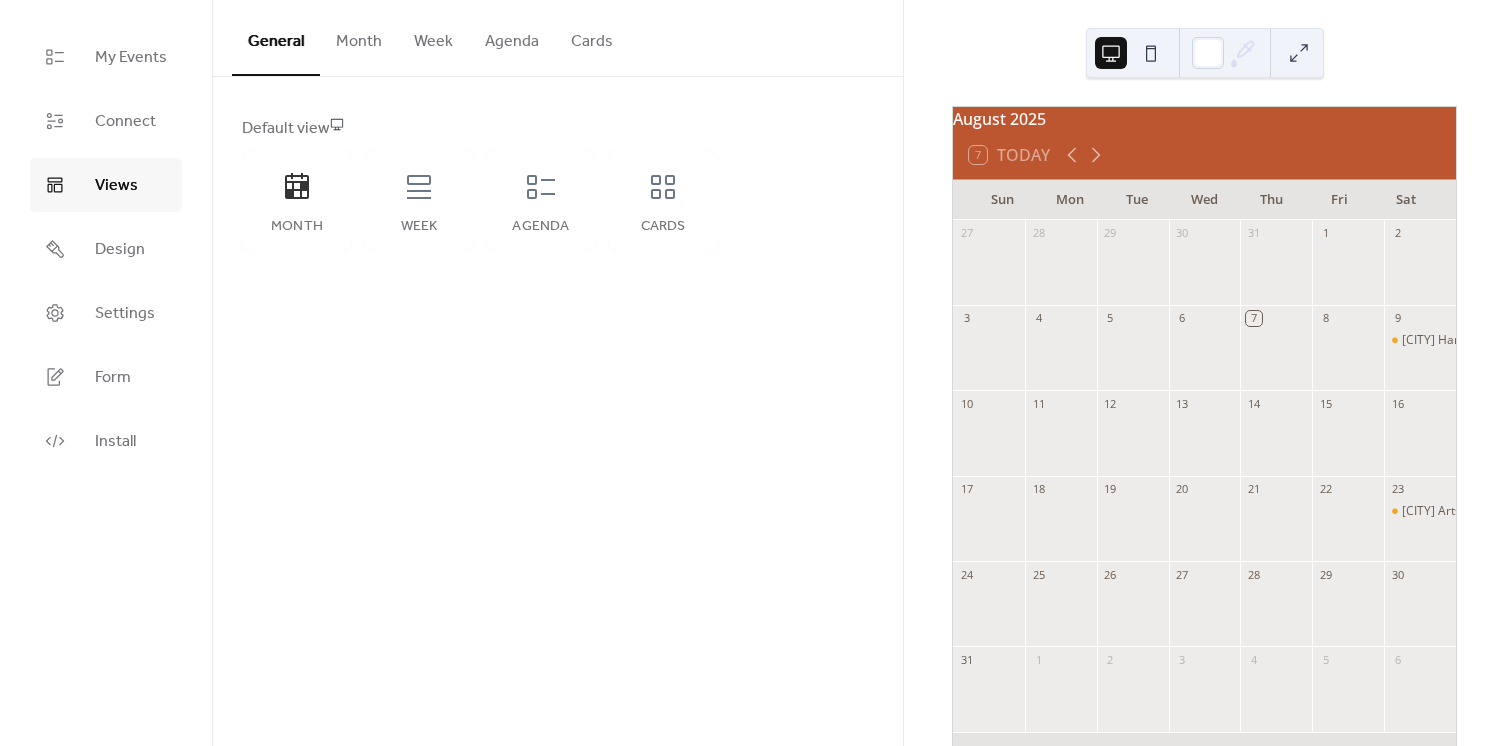 click at bounding box center [1299, 53] 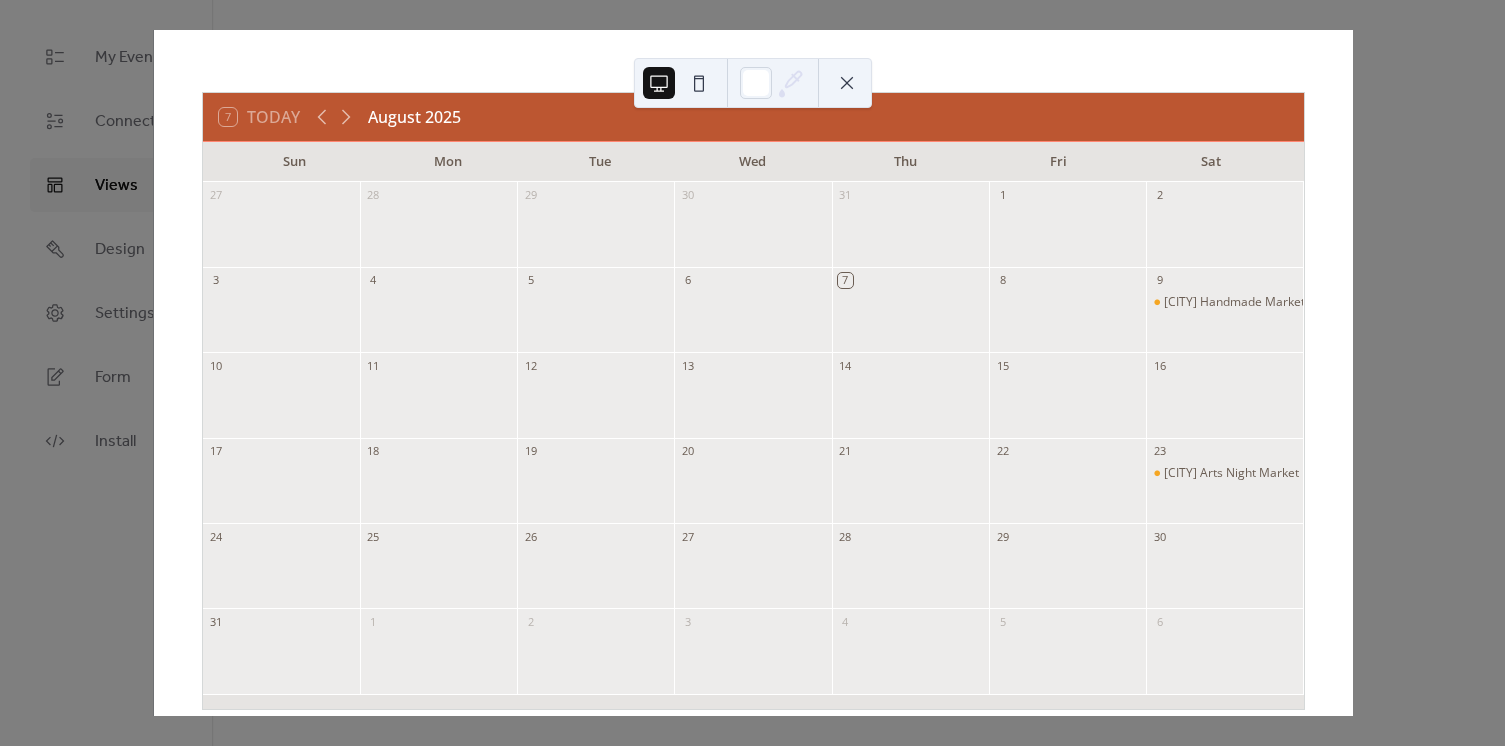 scroll, scrollTop: 69, scrollLeft: 0, axis: vertical 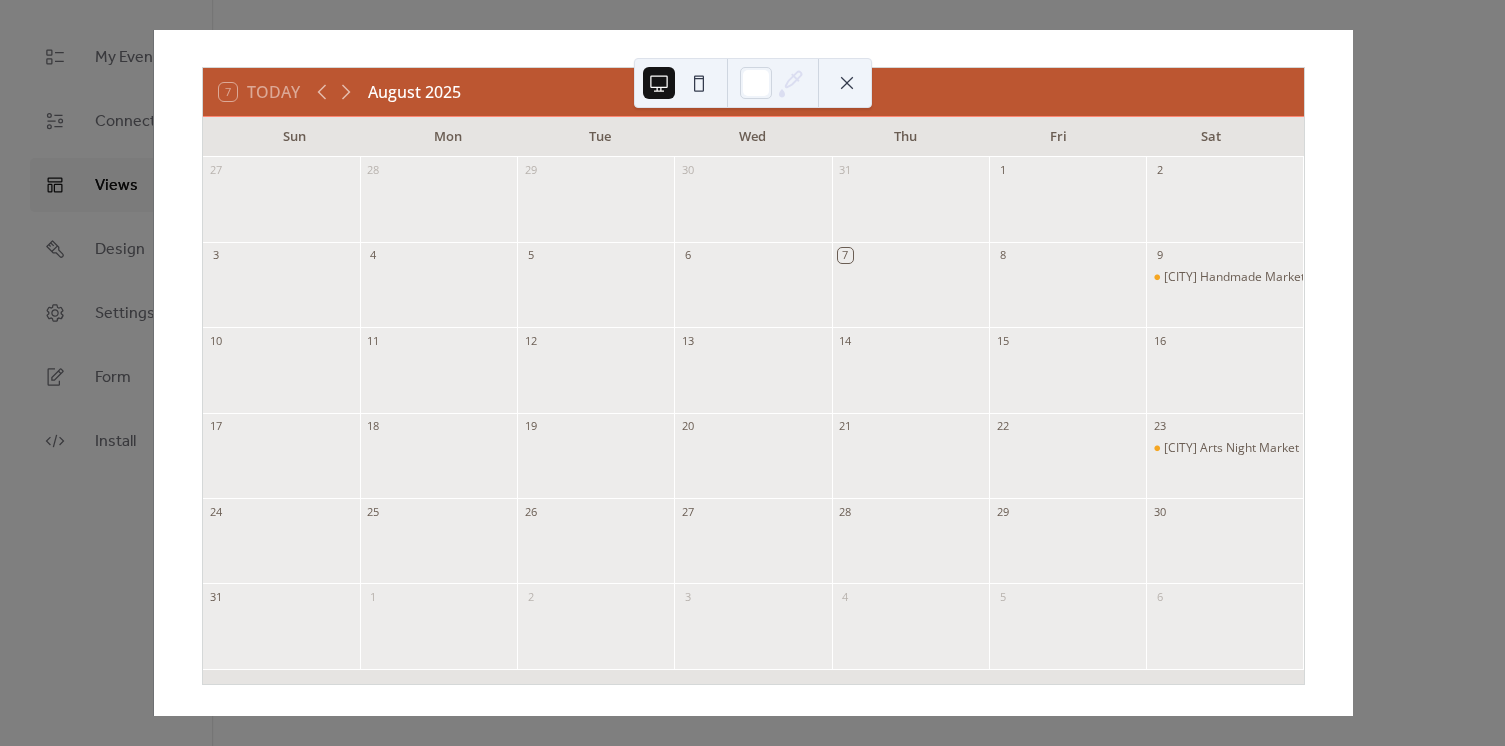 click on "[DAY] [DAY] [MONTH] [YEAR] Sun Mon Tue Wed Thu Fri Sat 27 28 29 30 31 1 2 3 4 5 6 7 8 9 [EVENT_NAME] 10 11 12 13 14 15 16 17 18 19 20 21 22 23 [EVENT_NAME] 24 25 26 27 28 29 30 31 1 2 3 4 5 6" at bounding box center (753, 373) 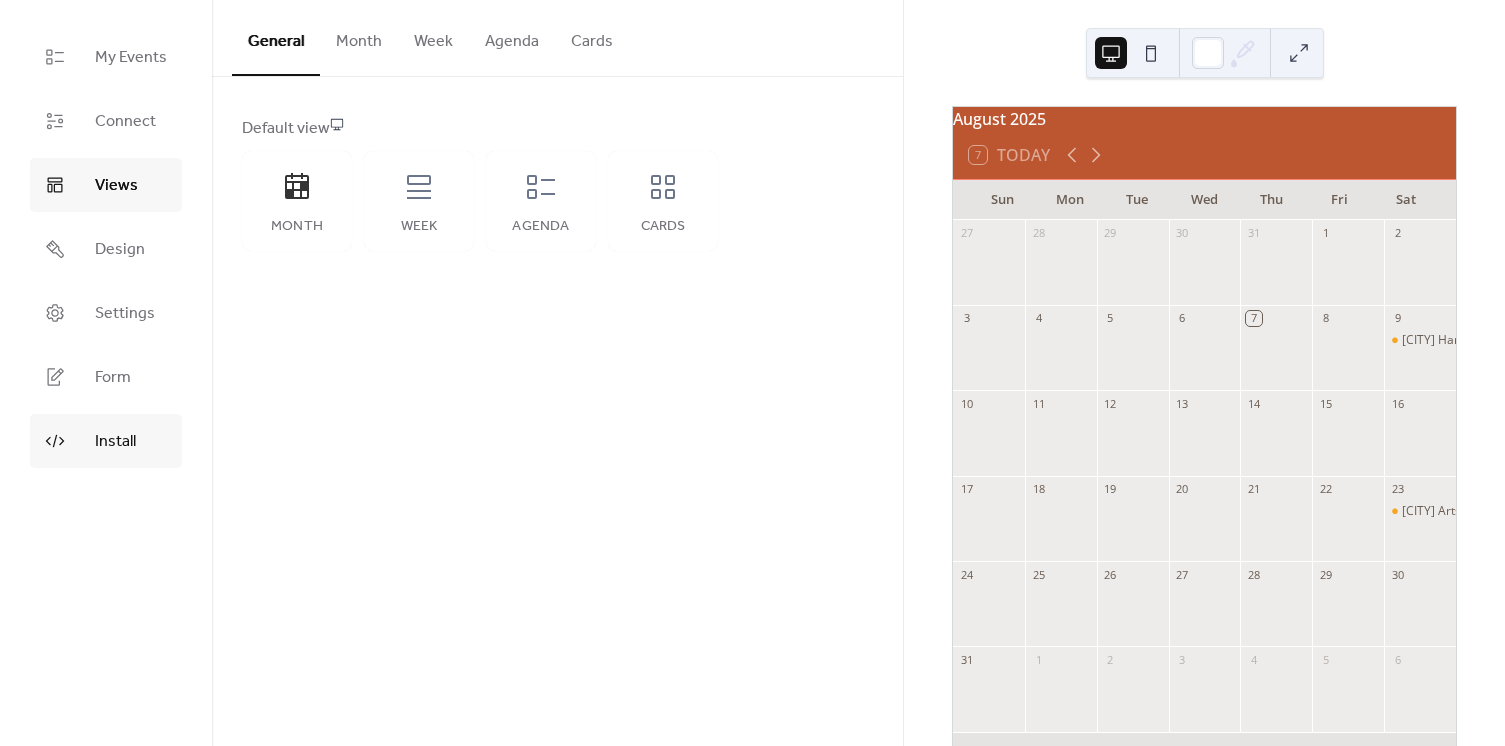 click on "Install" at bounding box center (106, 441) 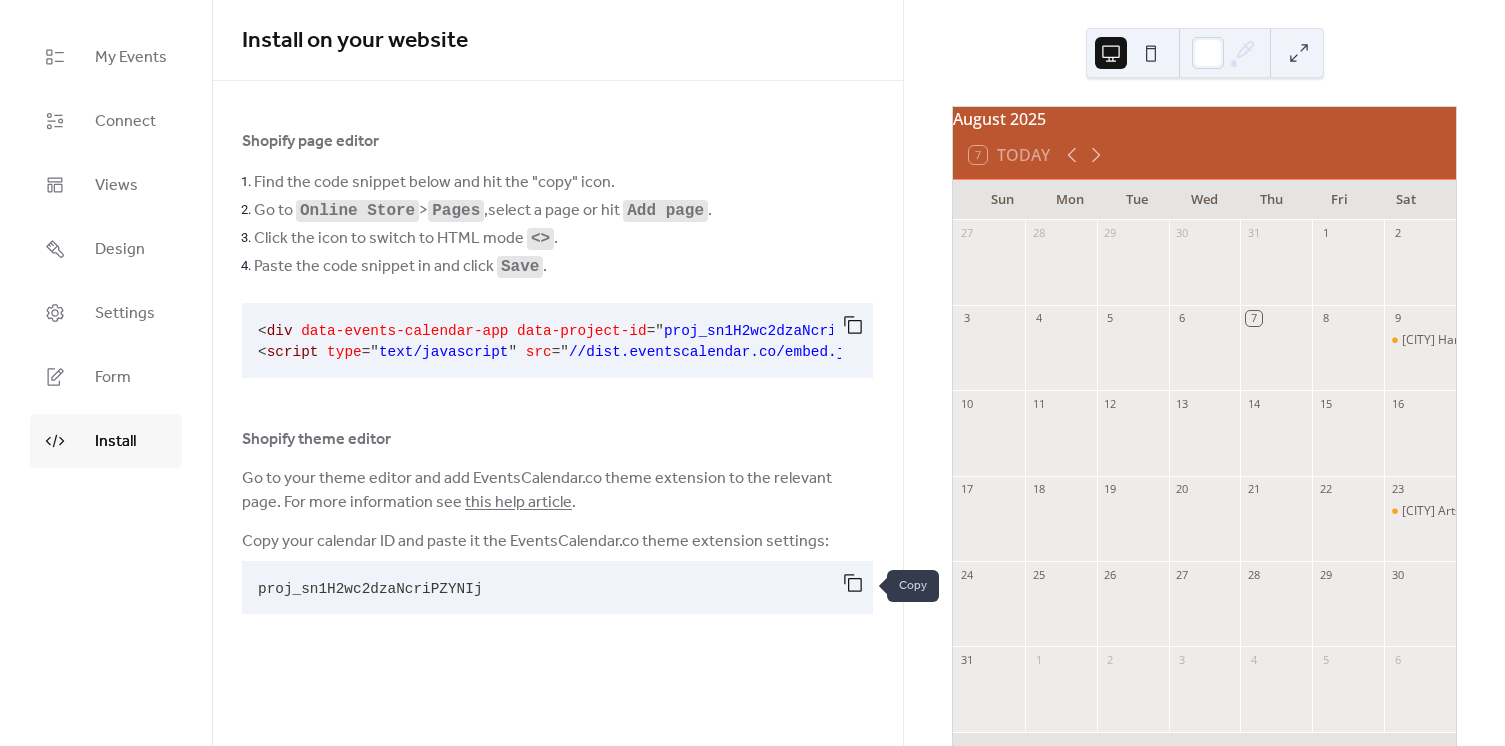 click at bounding box center (853, 583) 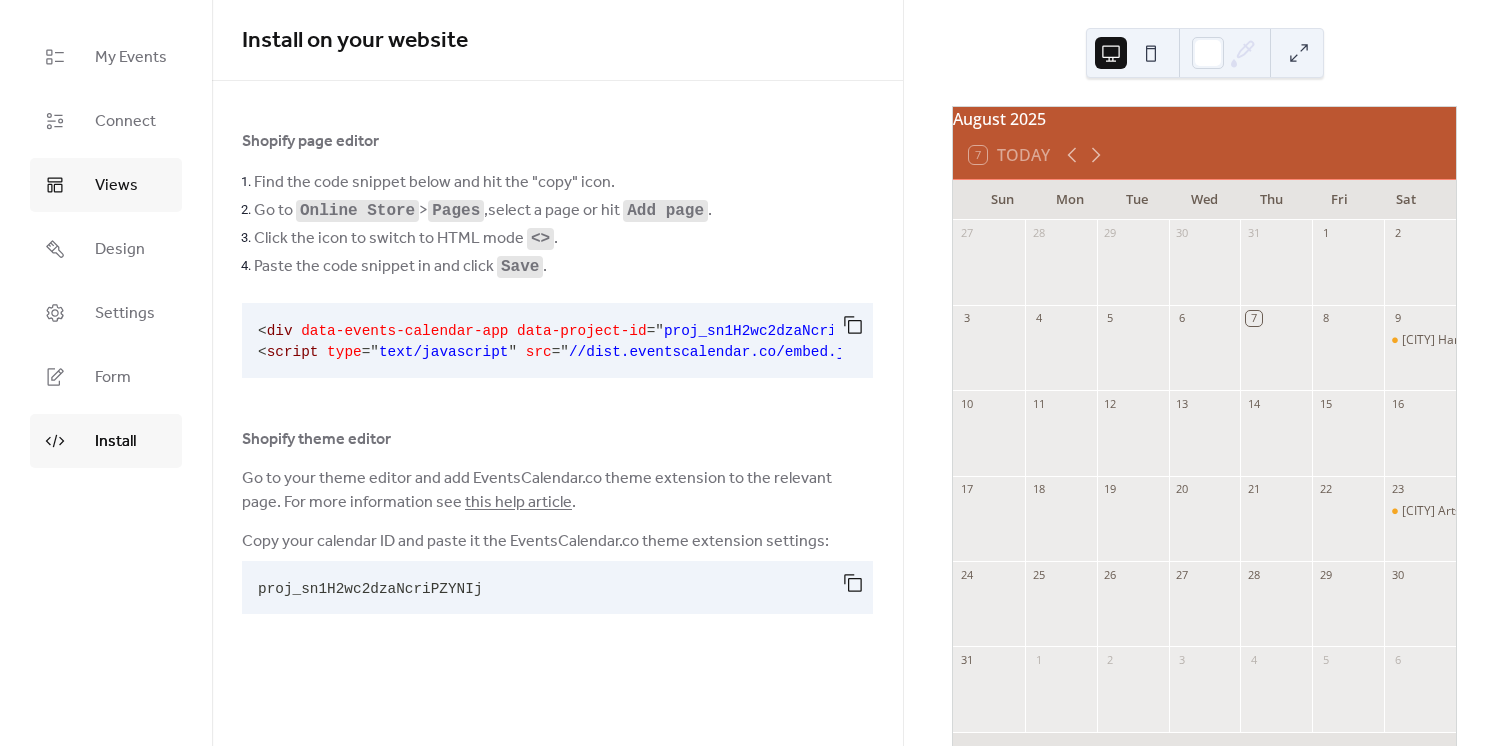 click on "Views" at bounding box center [116, 186] 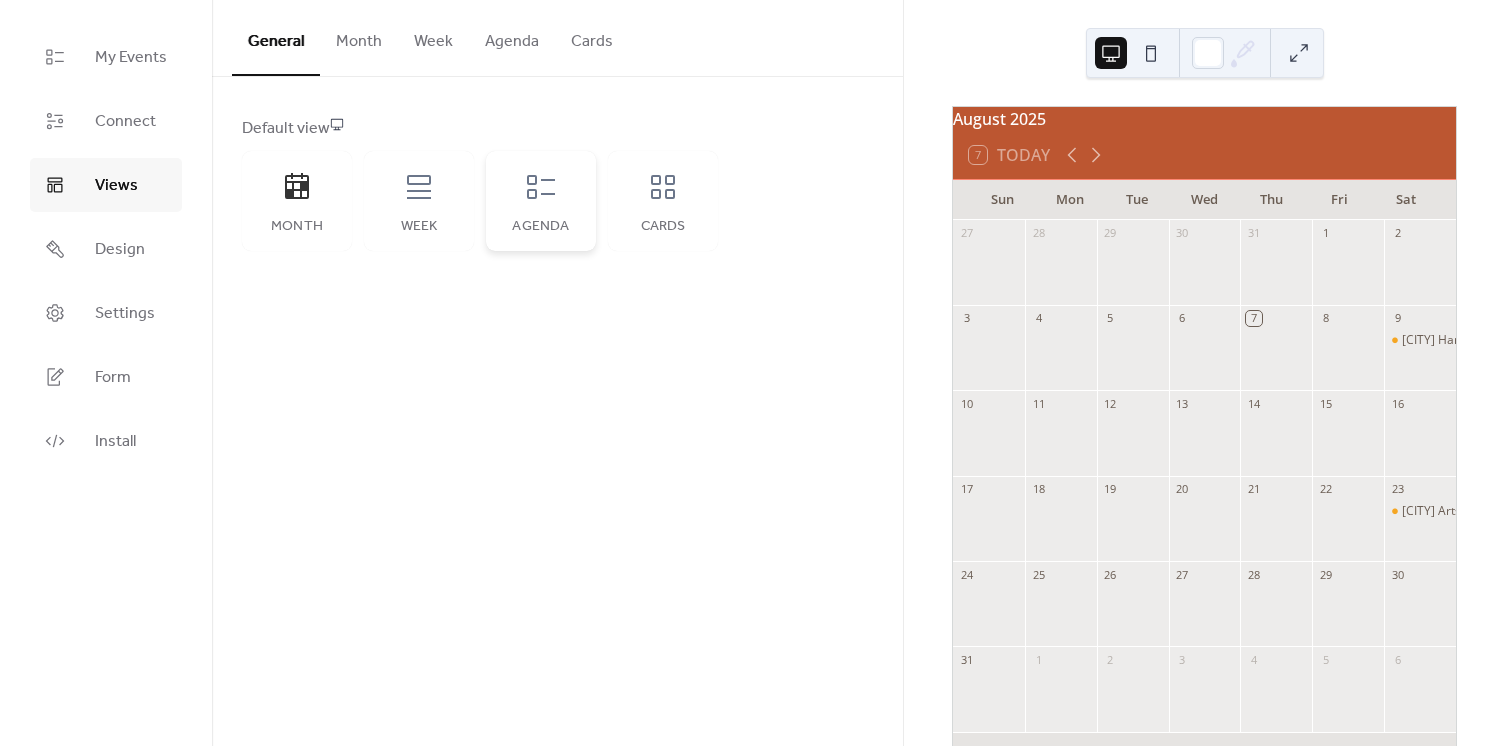 click on "Agenda" at bounding box center (541, 201) 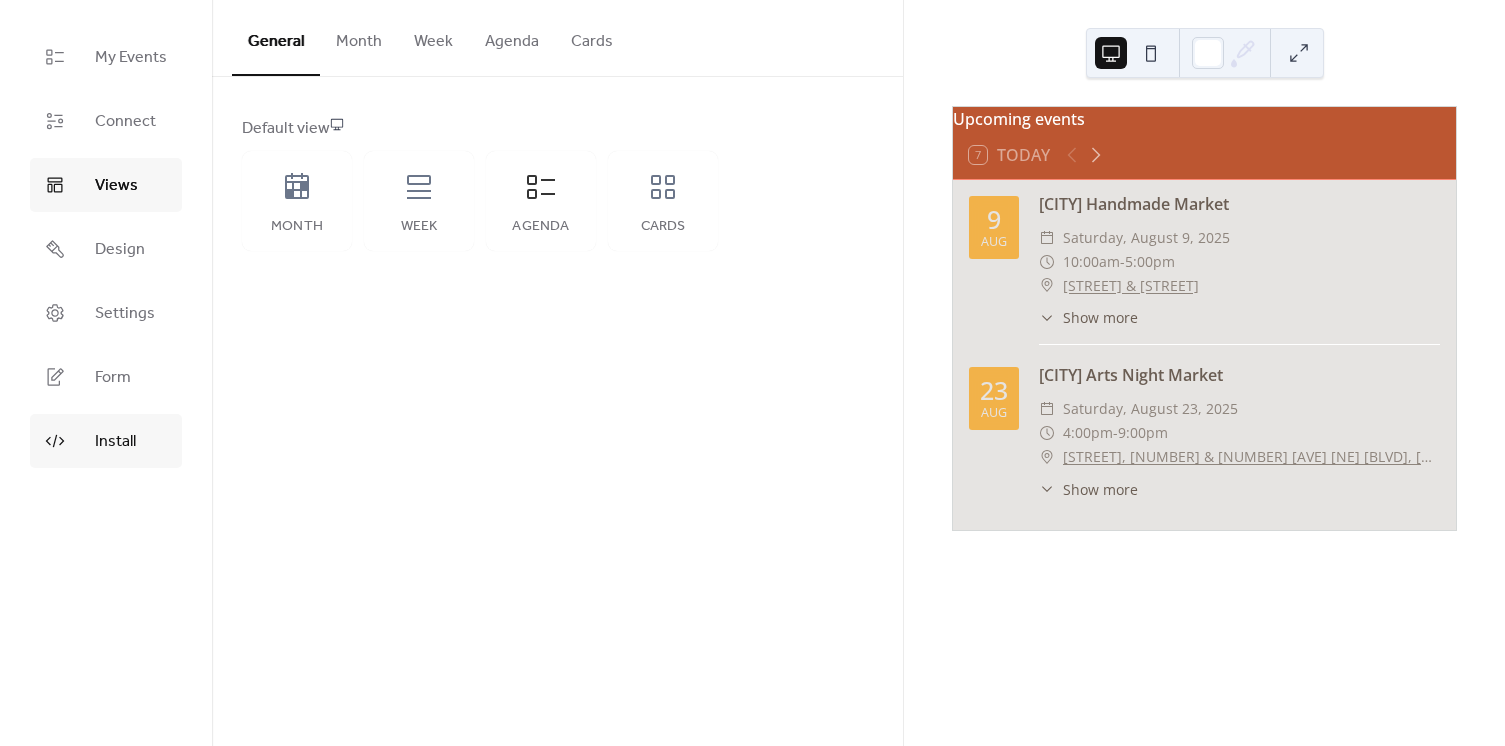 click on "Install" at bounding box center [115, 442] 